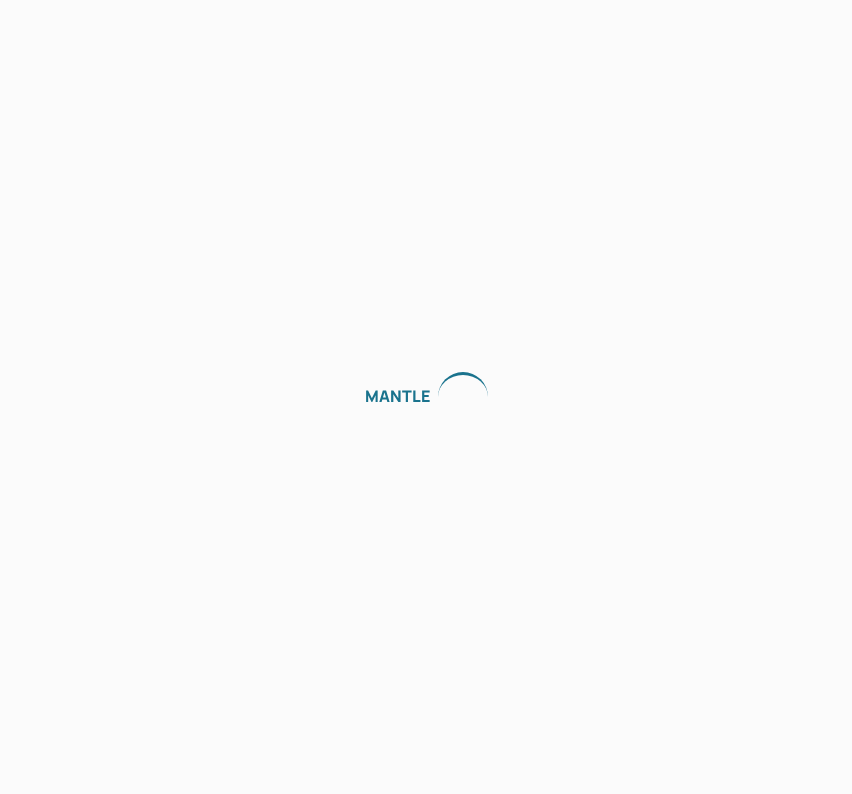 scroll, scrollTop: 0, scrollLeft: 0, axis: both 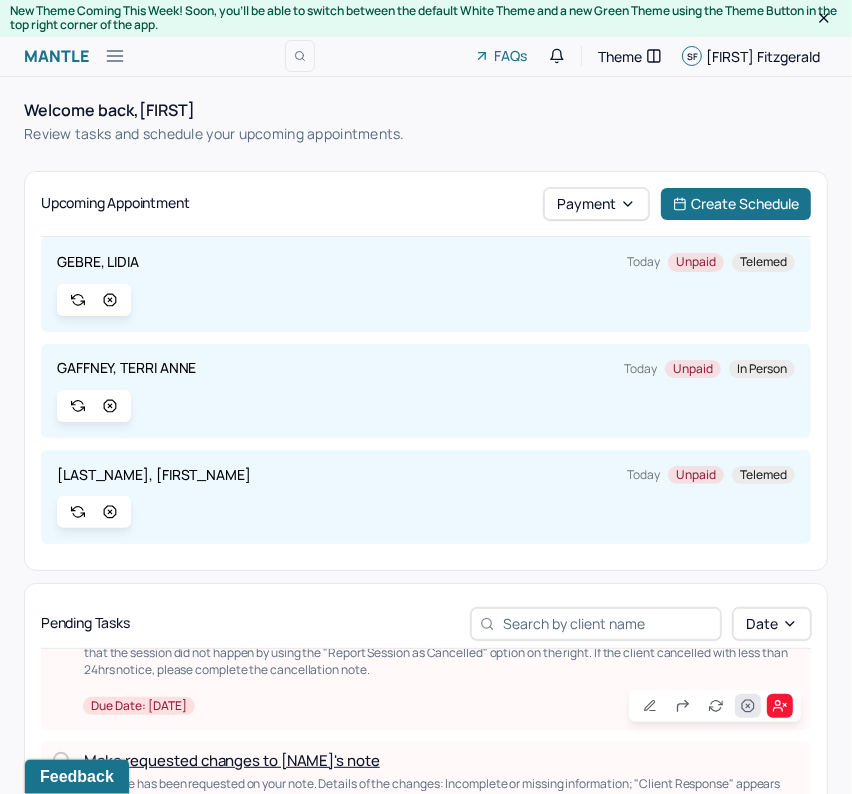 click 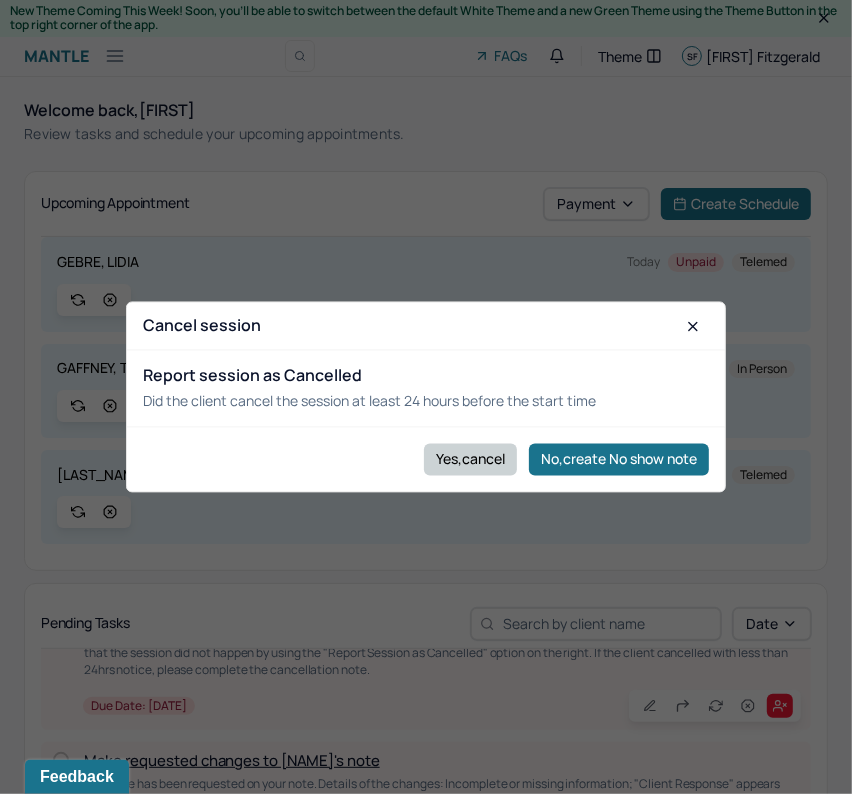 click on "Yes,cancel" at bounding box center [470, 459] 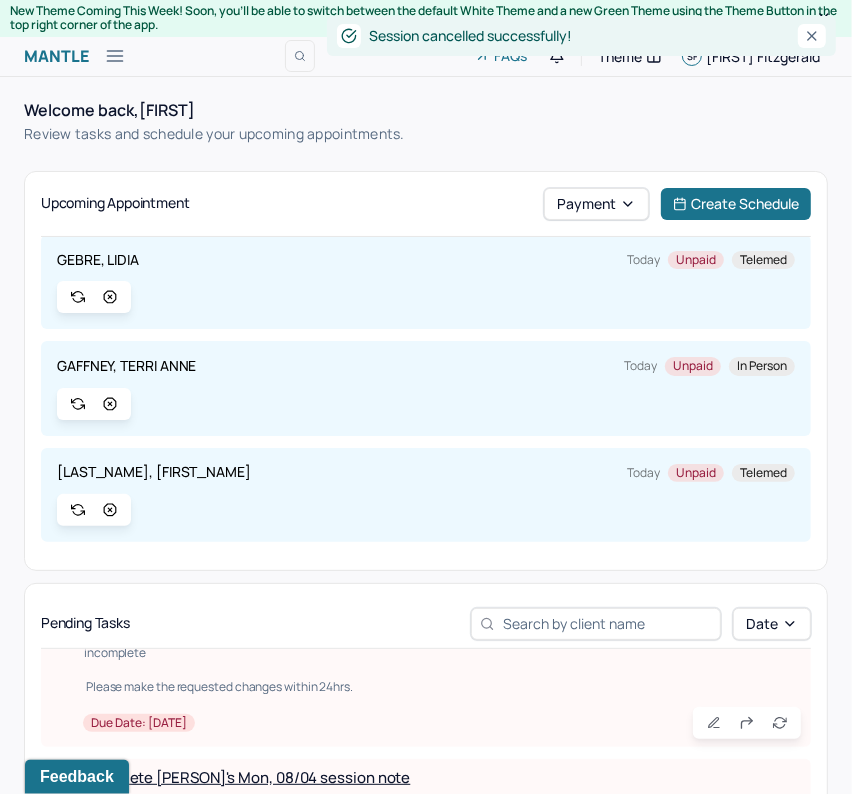 scroll, scrollTop: 0, scrollLeft: 0, axis: both 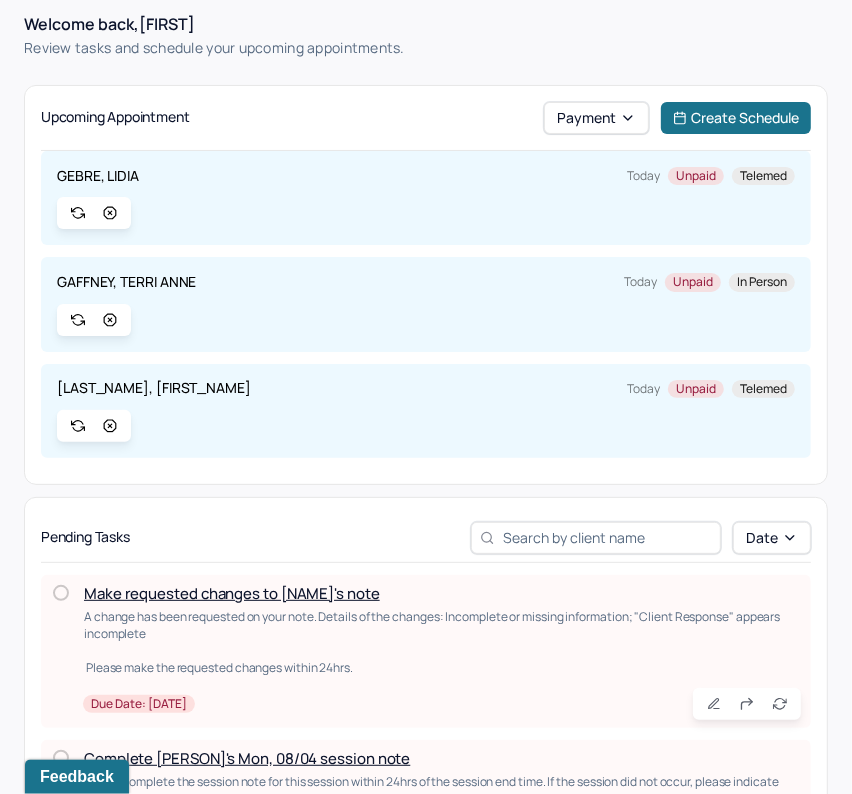 click on "Make requested changes to [NAME]'s note" at bounding box center [232, 593] 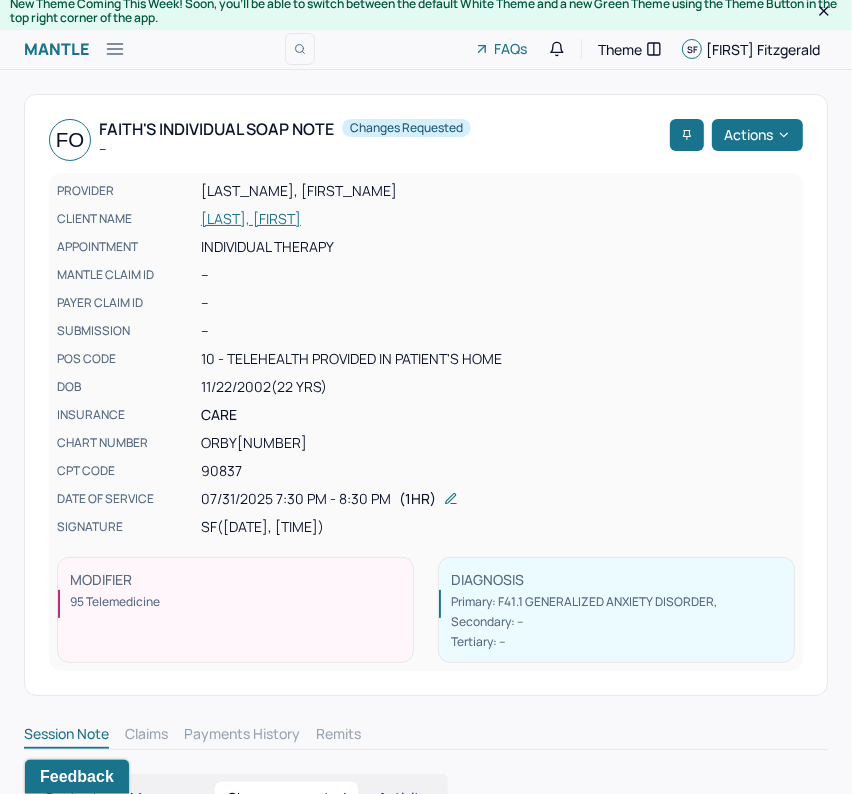 scroll, scrollTop: 187, scrollLeft: 0, axis: vertical 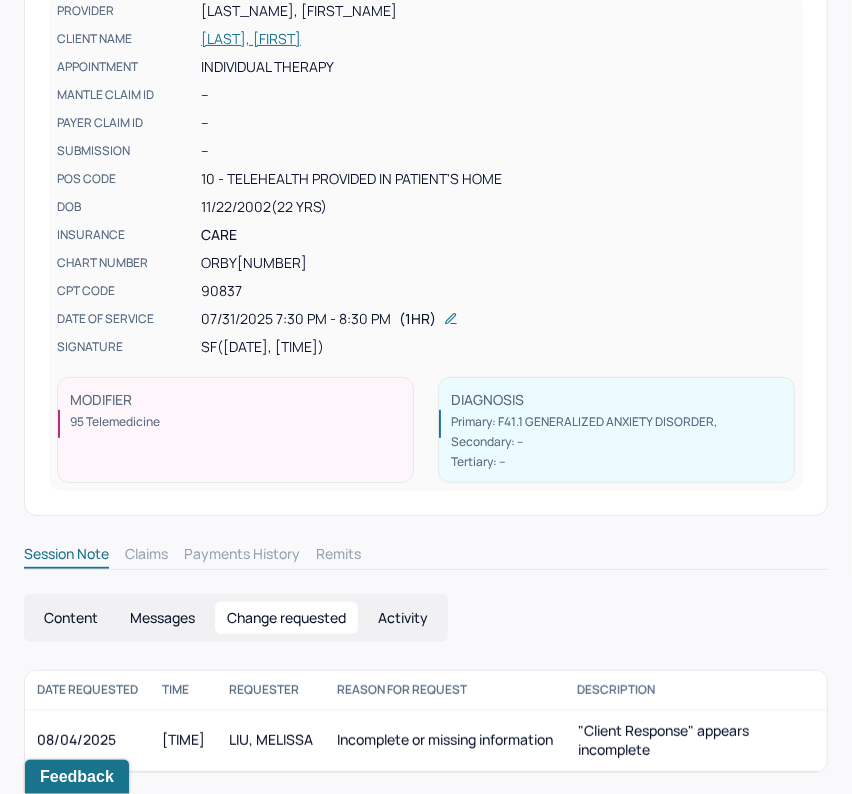 click on "Incomplete or missing information" at bounding box center (445, 740) 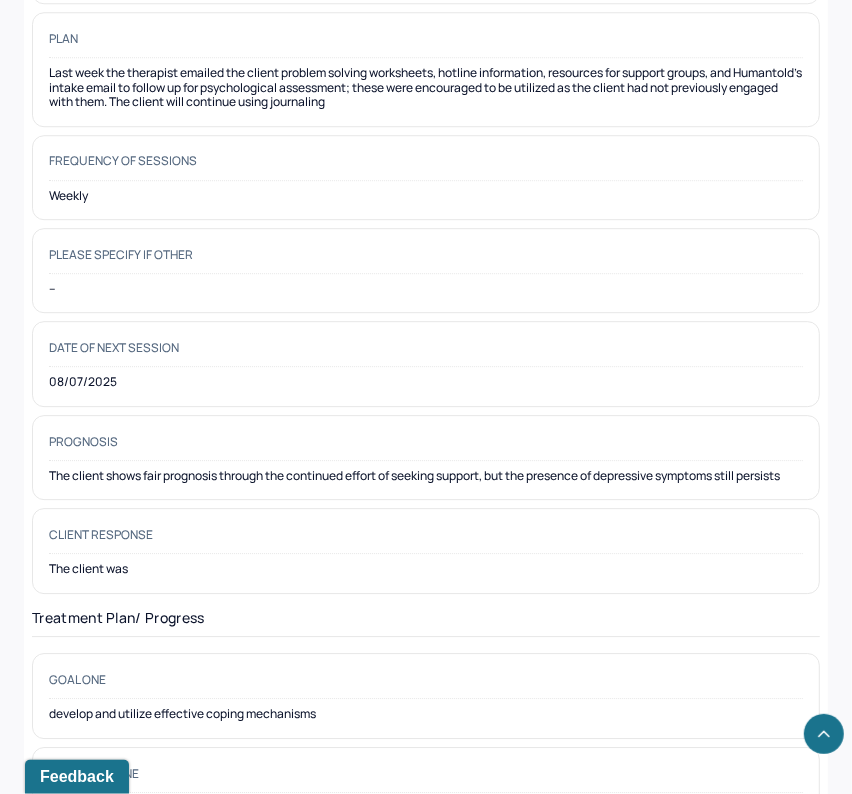scroll, scrollTop: 2853, scrollLeft: 0, axis: vertical 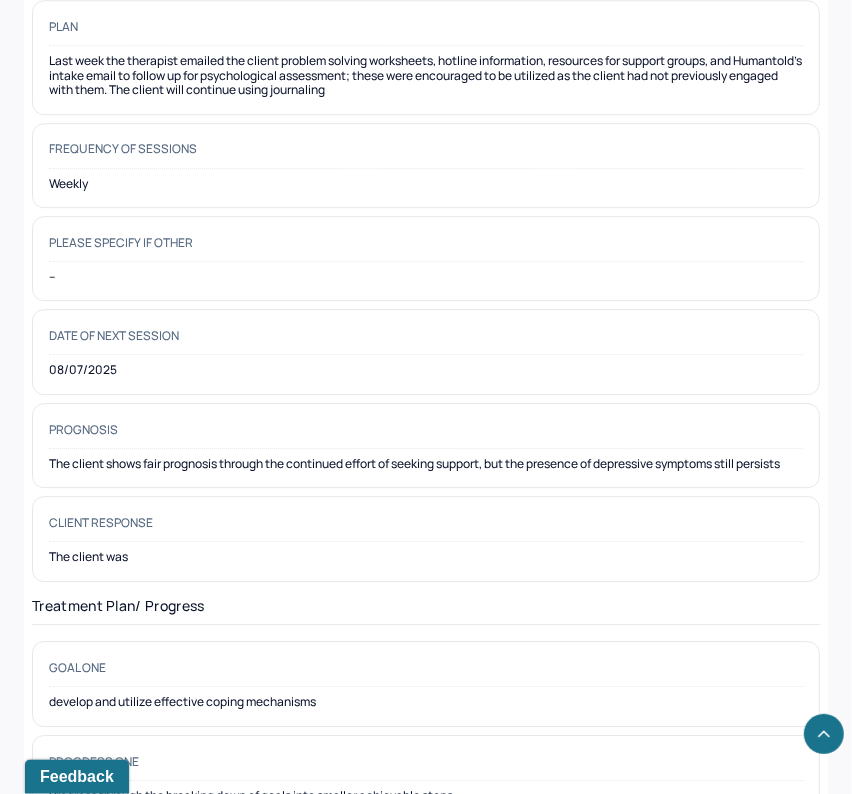 click on "Client Response The client was" at bounding box center [426, 538] 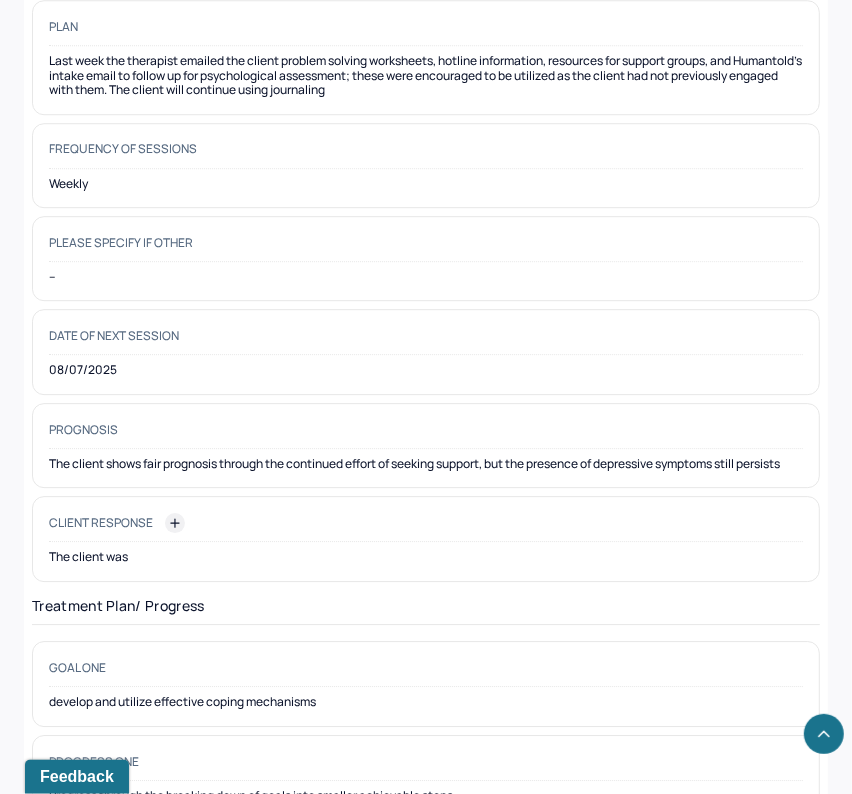click 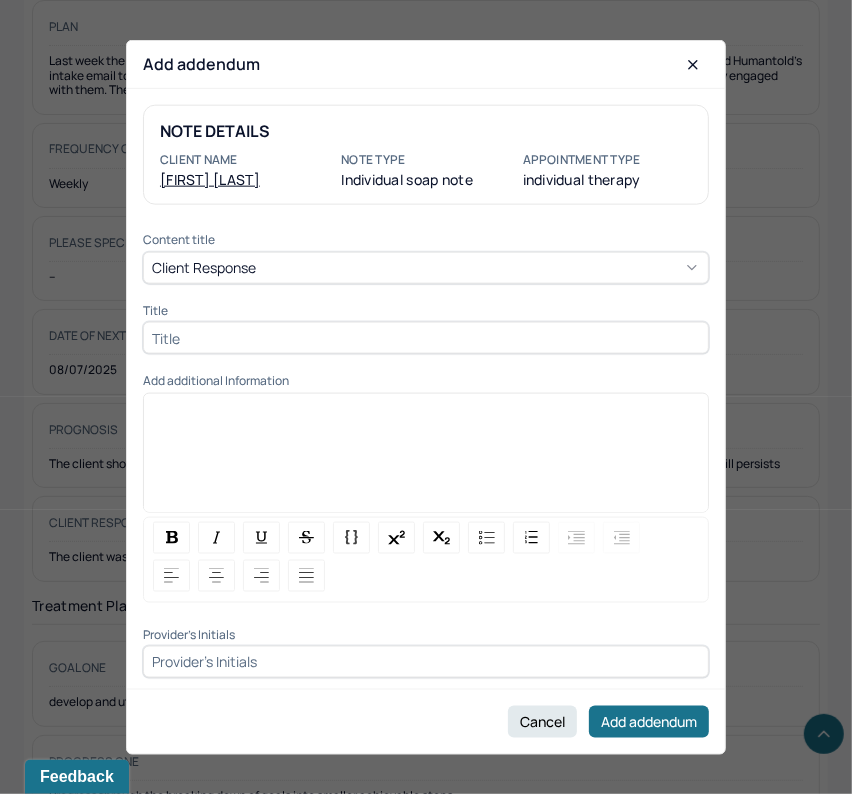 click at bounding box center (426, 459) 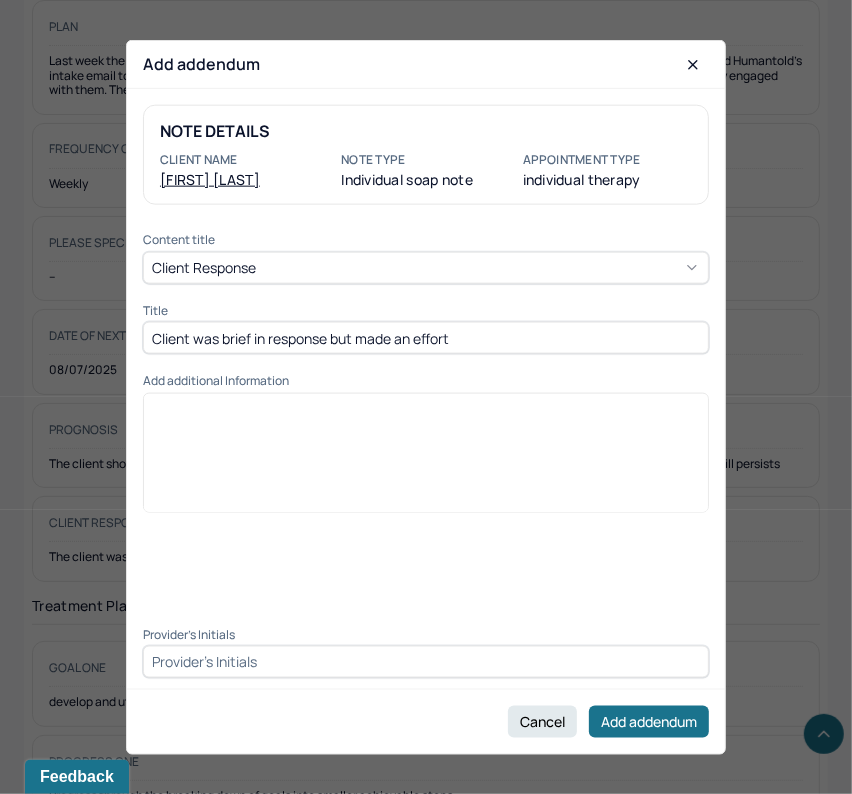 click on "Client was brief in response but made an effort" at bounding box center [426, 338] 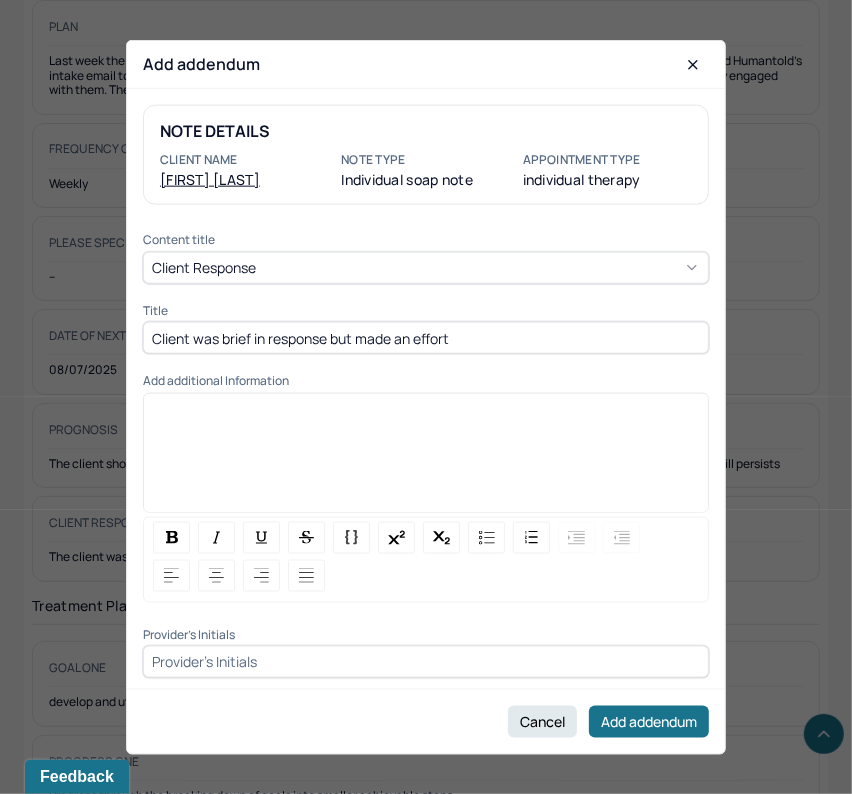 click at bounding box center [426, 446] 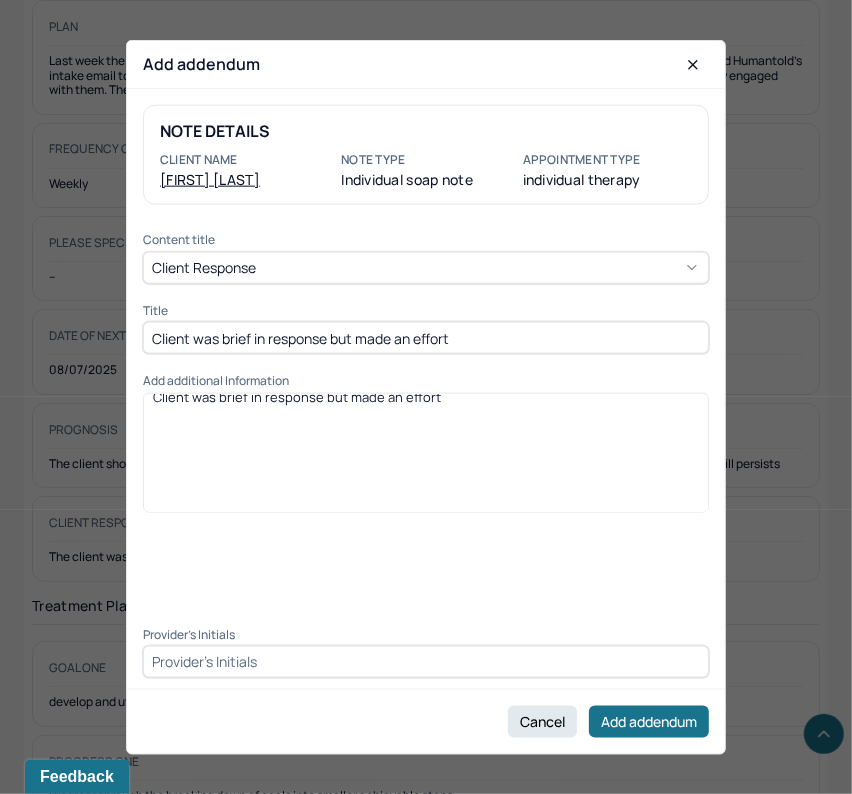 click at bounding box center (426, 662) 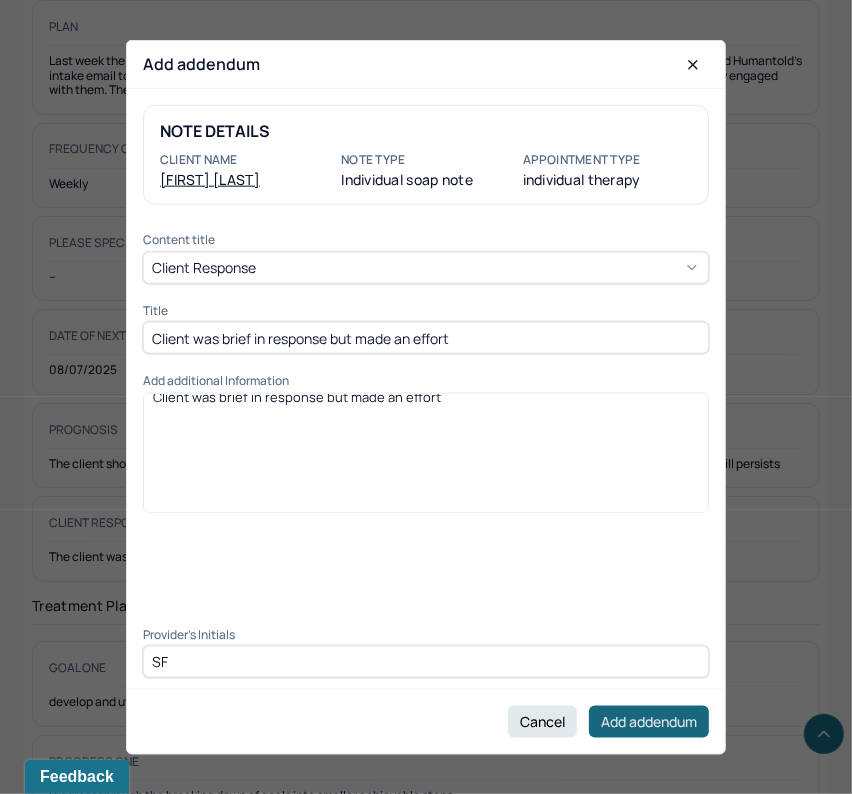 type on "SF" 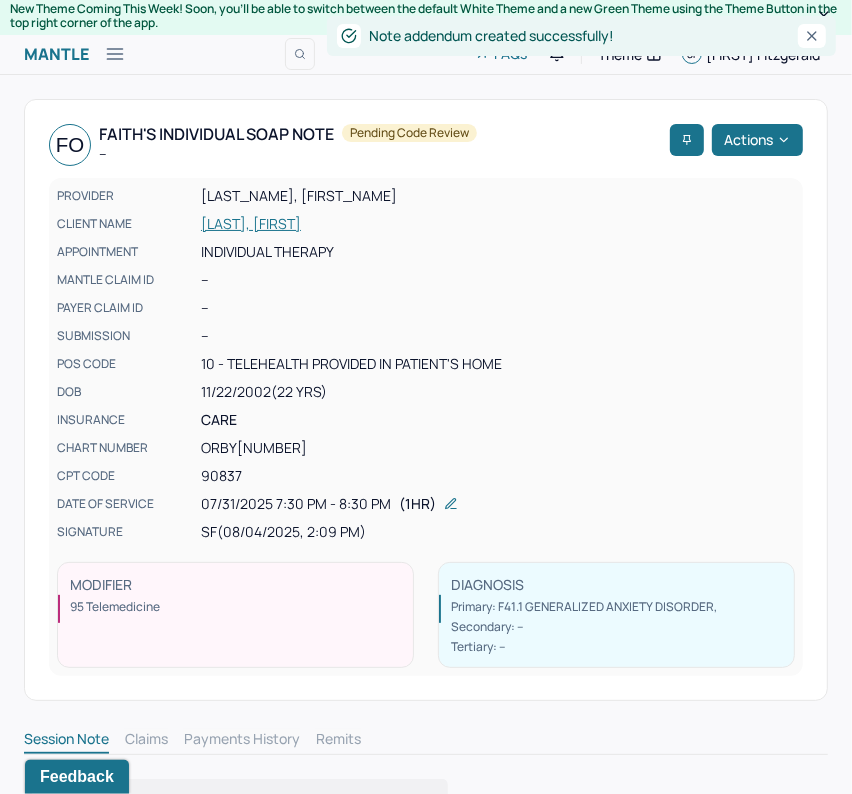 scroll, scrollTop: 0, scrollLeft: 0, axis: both 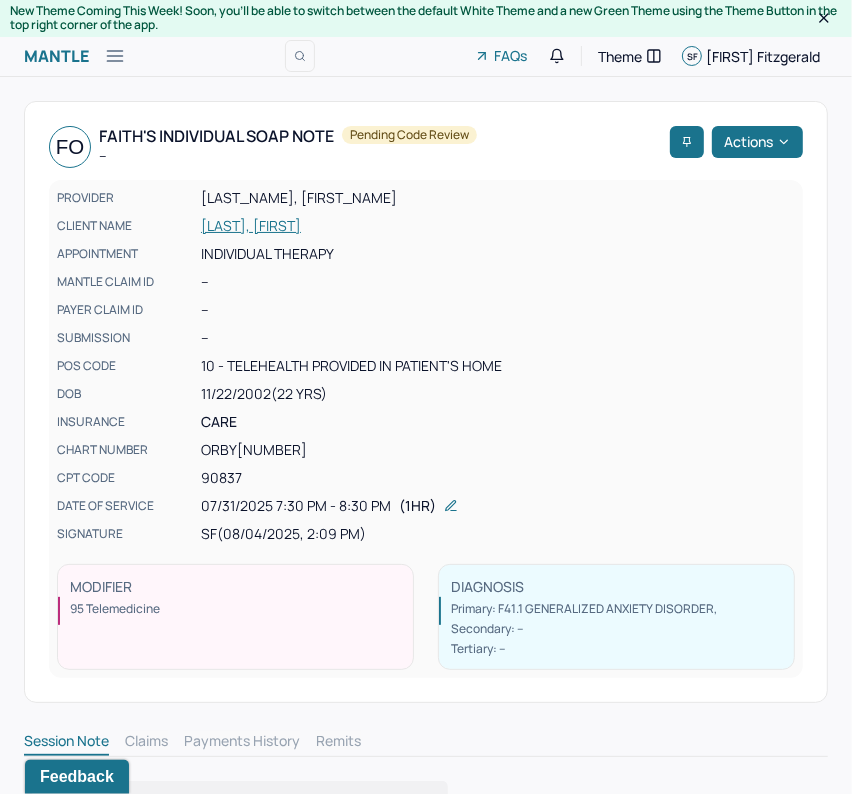 click on "Mantle Note FAQs Theme SF [LAST] [LAST]" at bounding box center [426, 57] 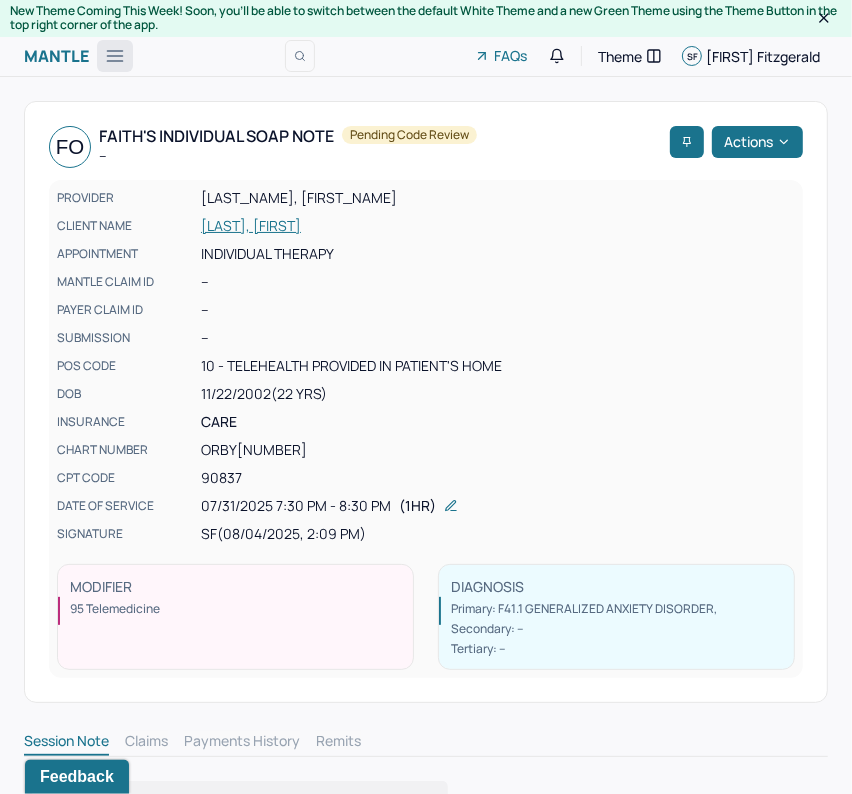 click 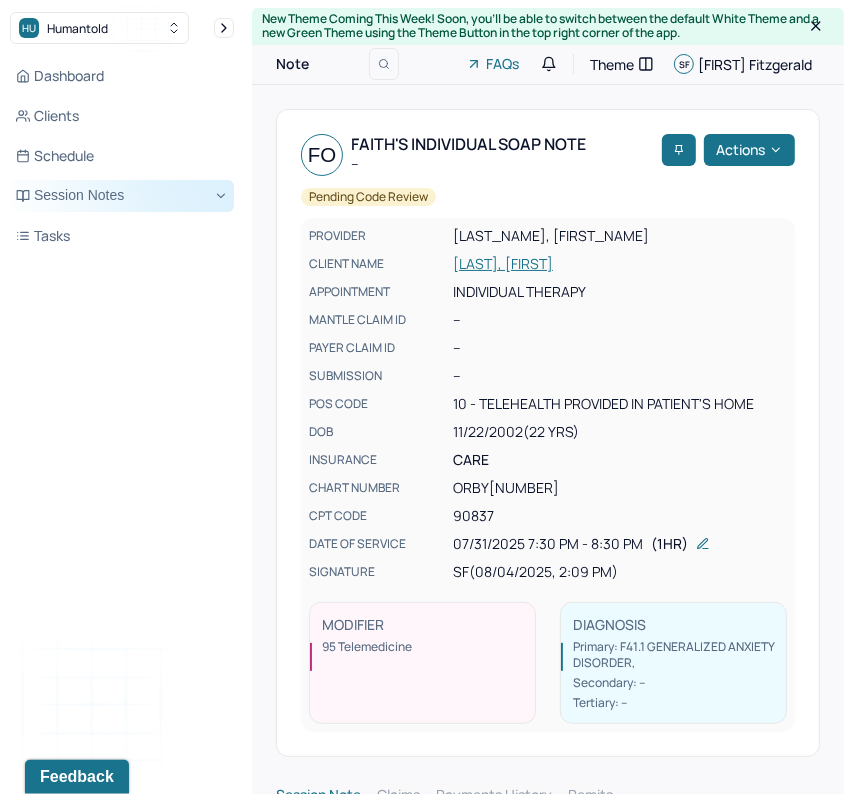 click on "Session Notes" at bounding box center (122, 196) 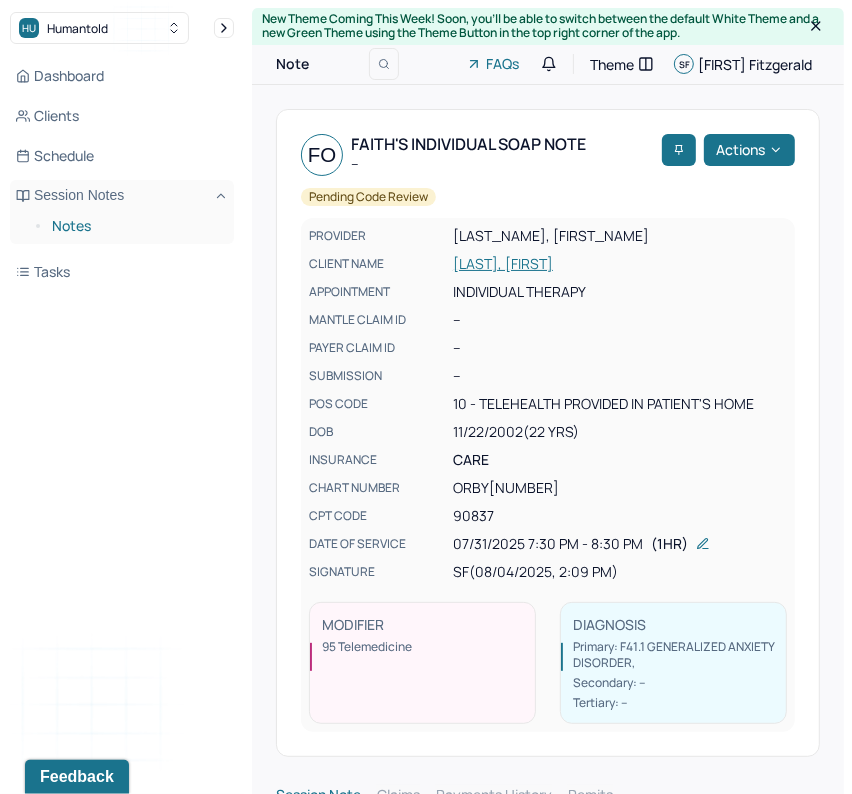 click on "Notes" at bounding box center (135, 226) 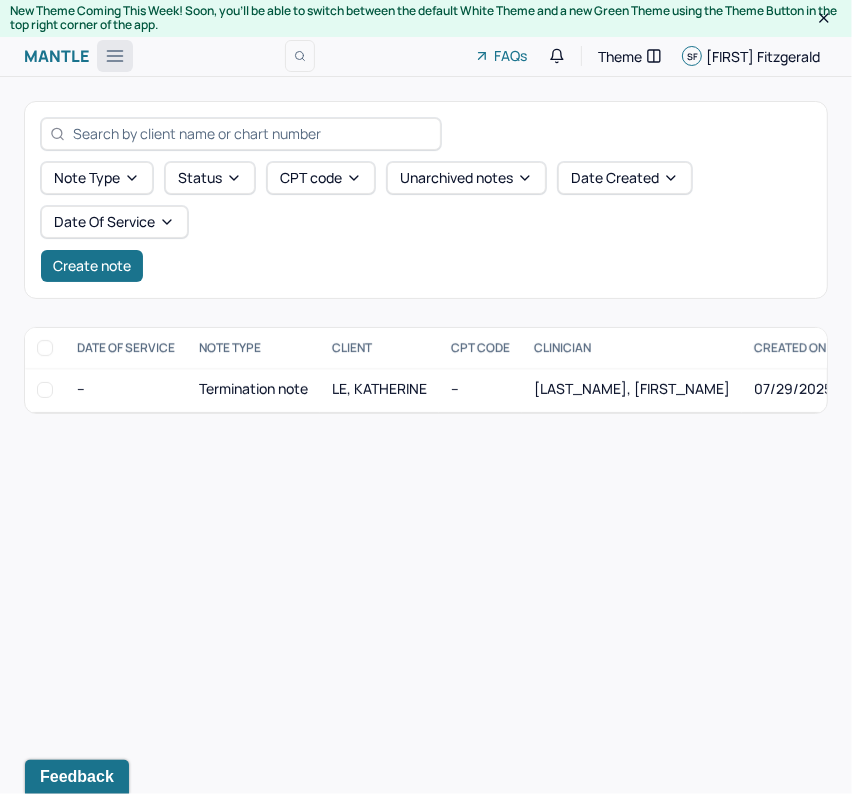 click at bounding box center (115, 56) 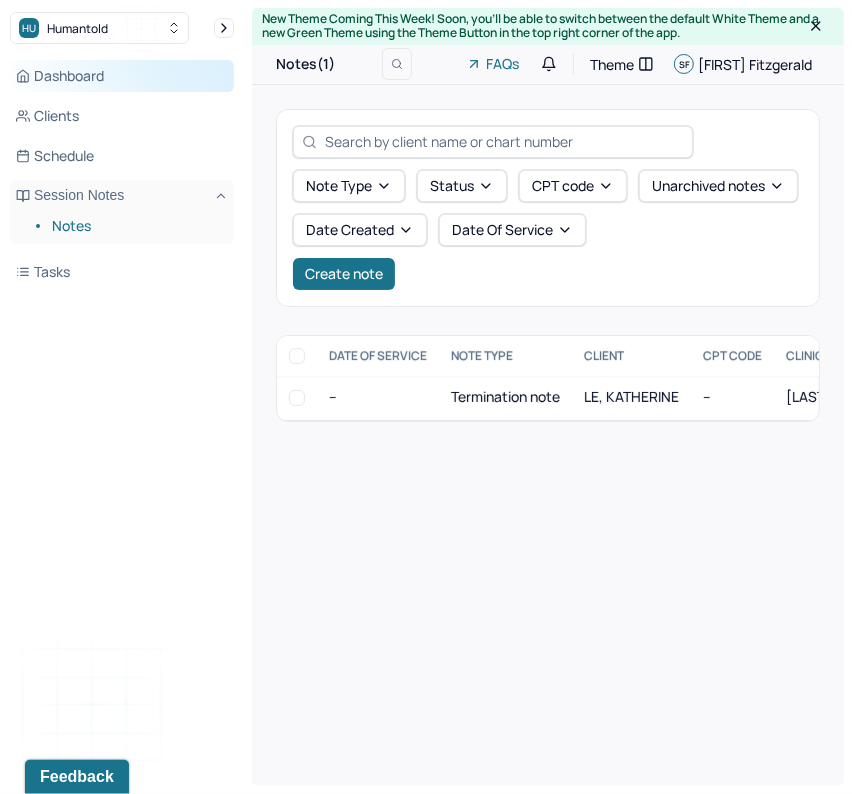 click on "Dashboard" at bounding box center (122, 76) 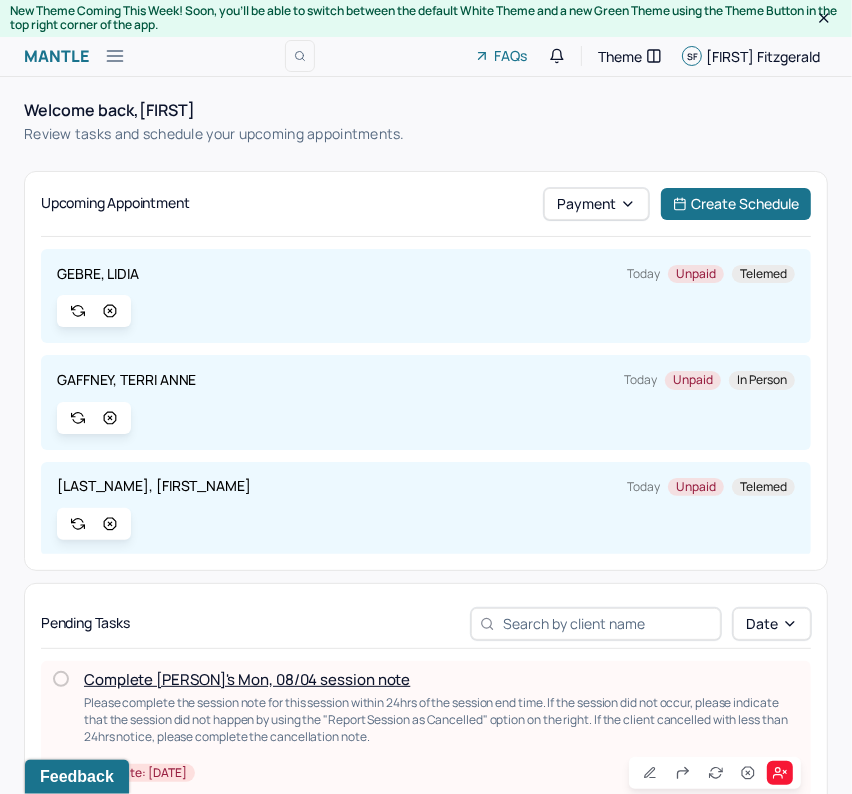 scroll, scrollTop: 12, scrollLeft: 0, axis: vertical 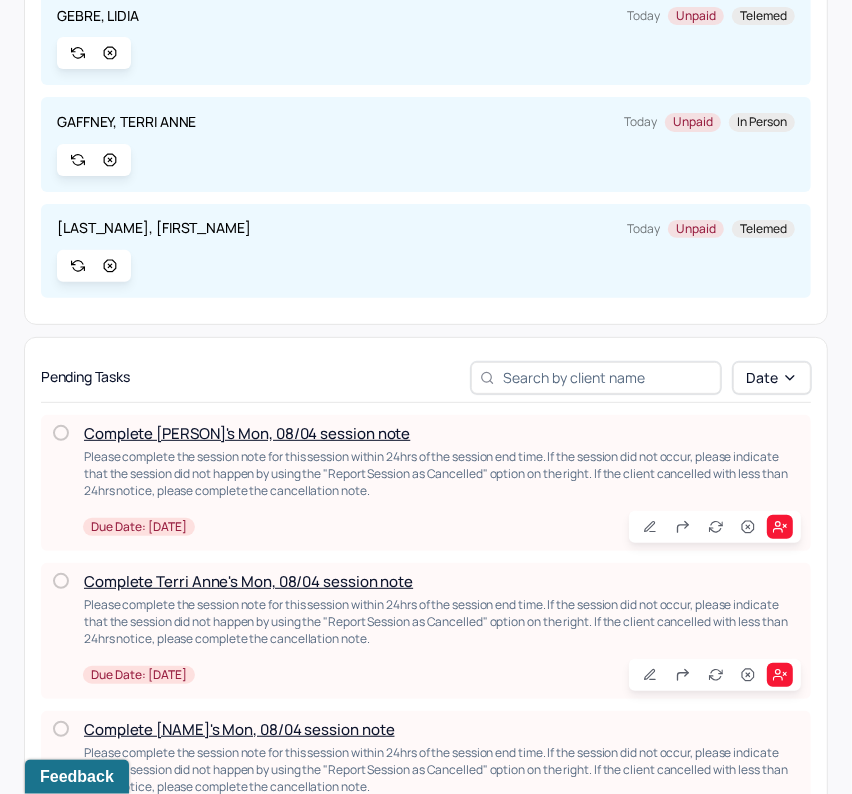 click on "Complete [PERSON]'s Mon, 08/04 session note" at bounding box center [247, 433] 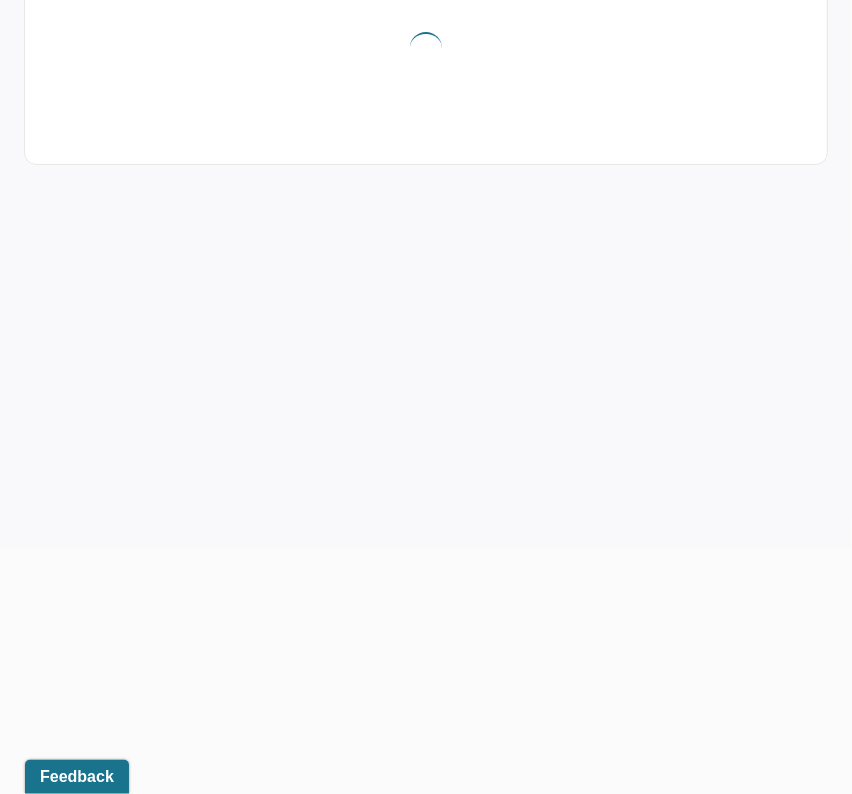 scroll, scrollTop: 0, scrollLeft: 0, axis: both 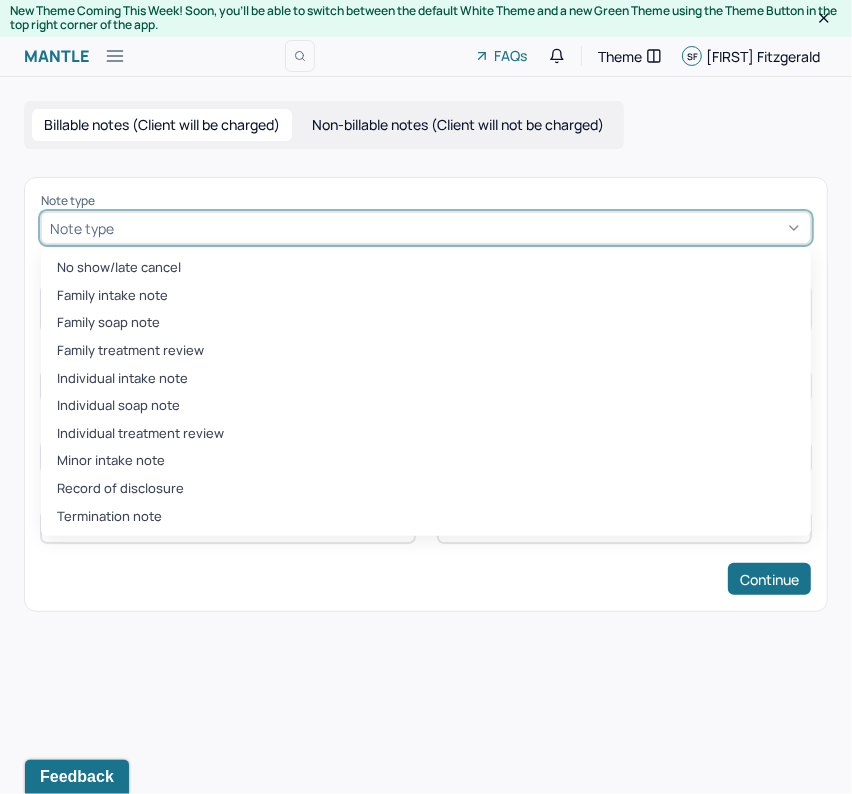 click on "Note type" at bounding box center (426, 228) 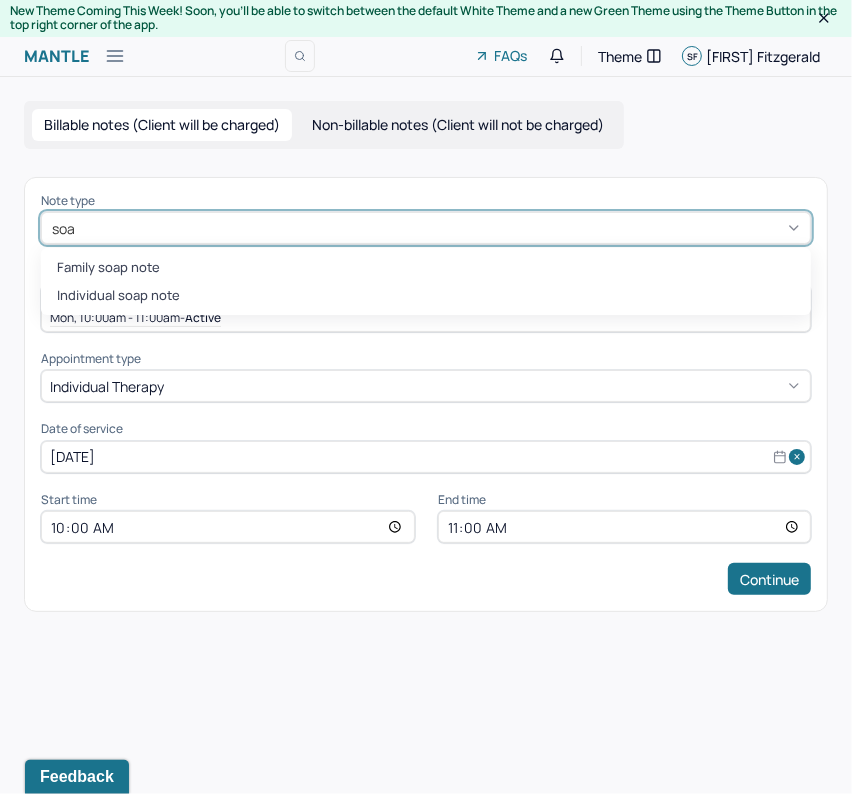 type on "soap" 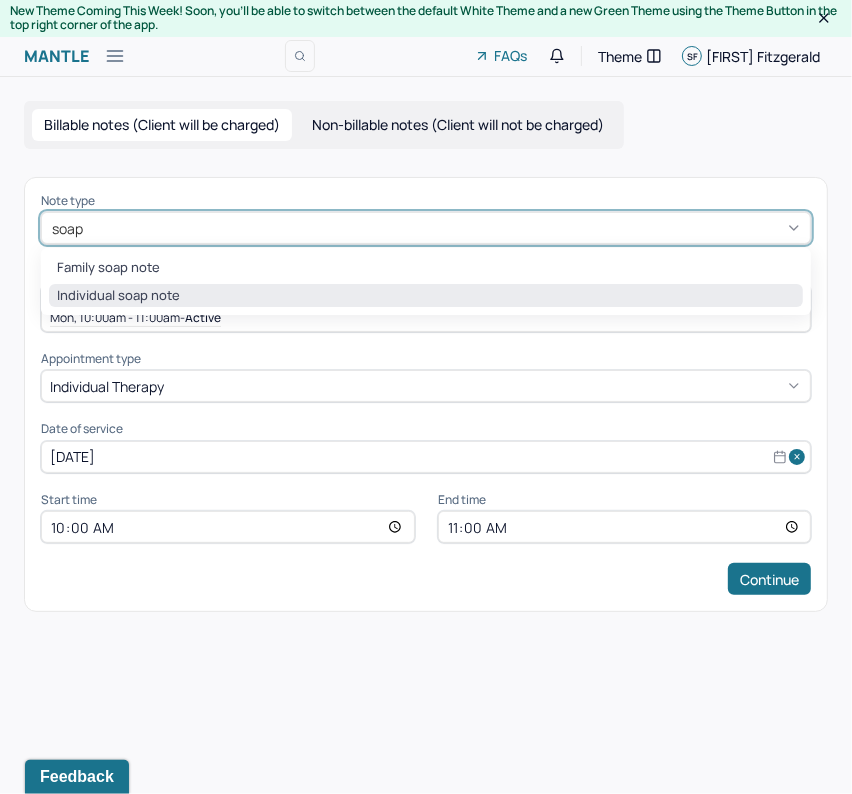 click on "Individual soap note" at bounding box center (426, 296) 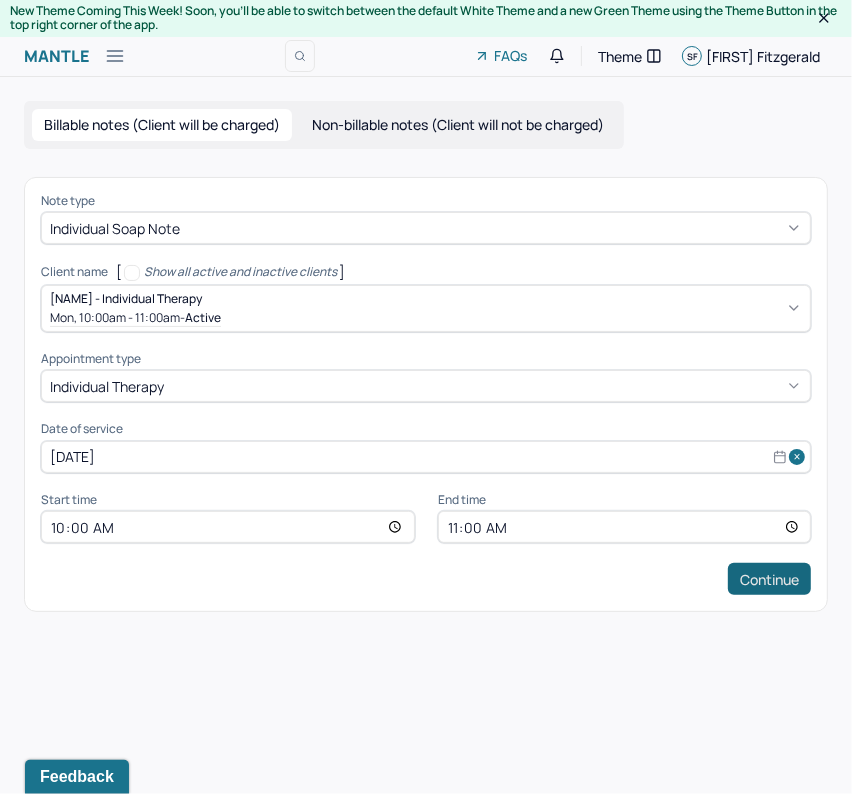 click on "Continue" at bounding box center (769, 579) 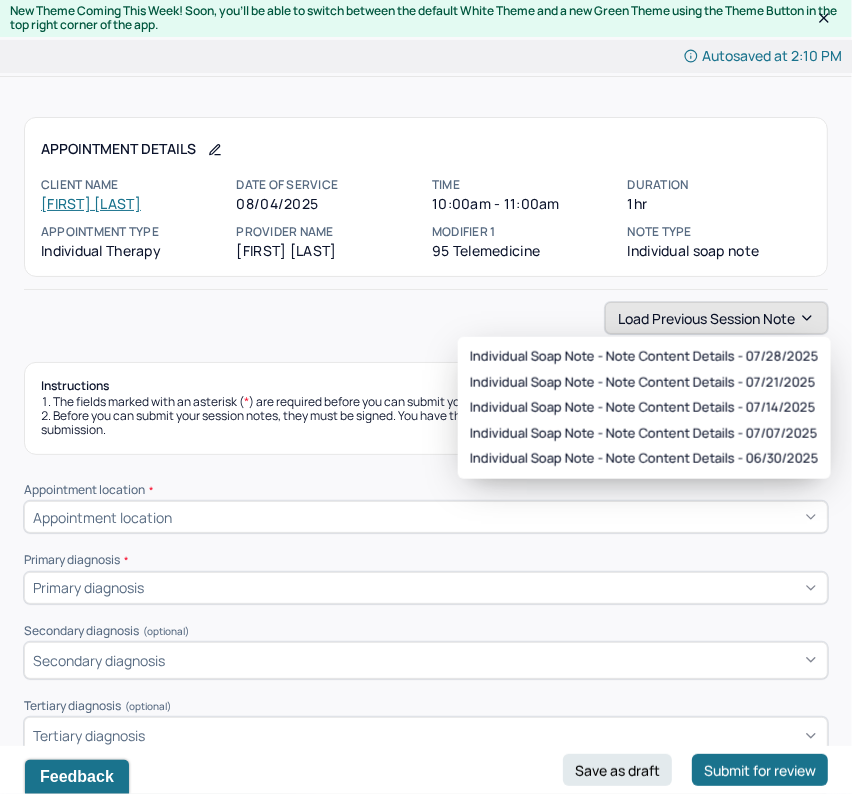 click on "Load previous session note" at bounding box center [716, 318] 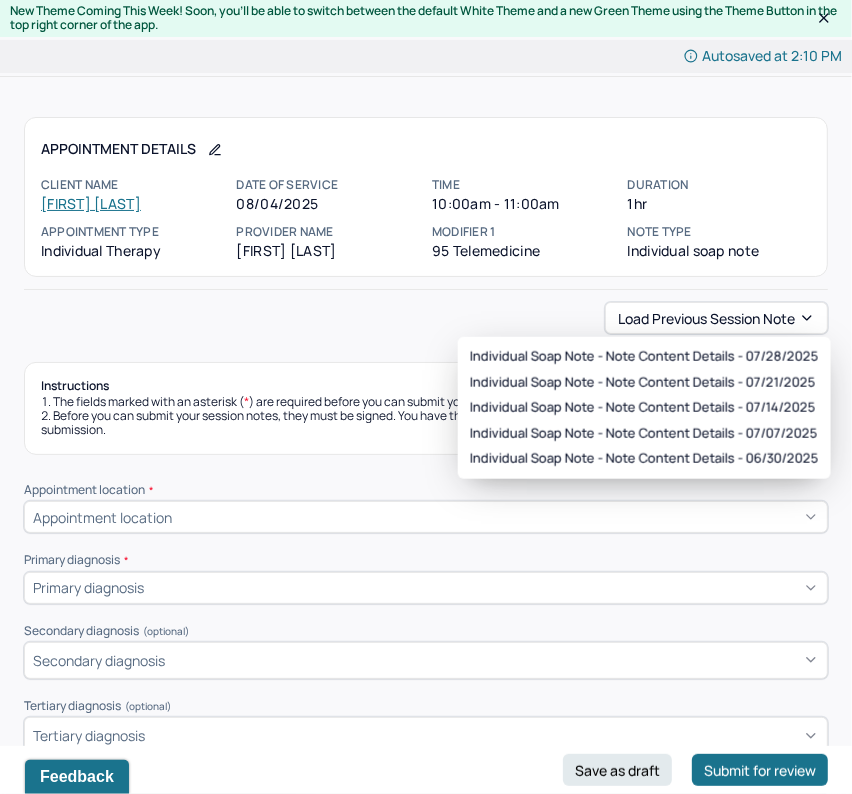 click on "Individual soap note   - Note content Details -   07/28/2025 Individual soap note   - Note content Details -   07/21/2025 Individual soap note   - Note content Details -   07/14/2025 Individual soap note   - Note content Details -   07/07/2025 Individual soap note   - Note content Details -   06/30/2025" at bounding box center [644, 408] 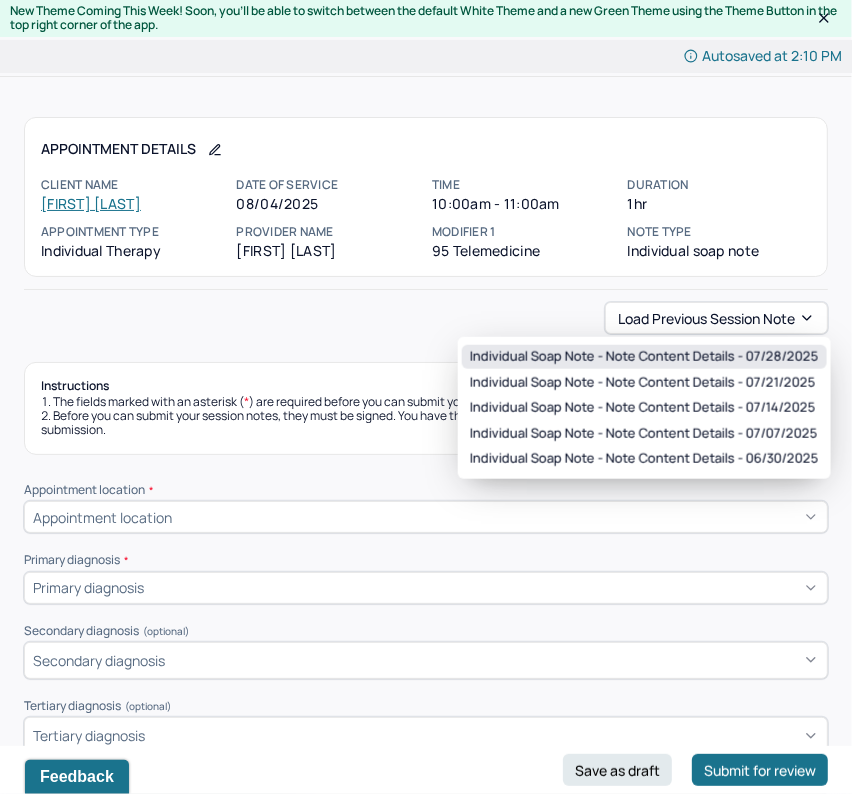 click on "Individual soap note   - Note content Details -   07/28/2025" at bounding box center [644, 357] 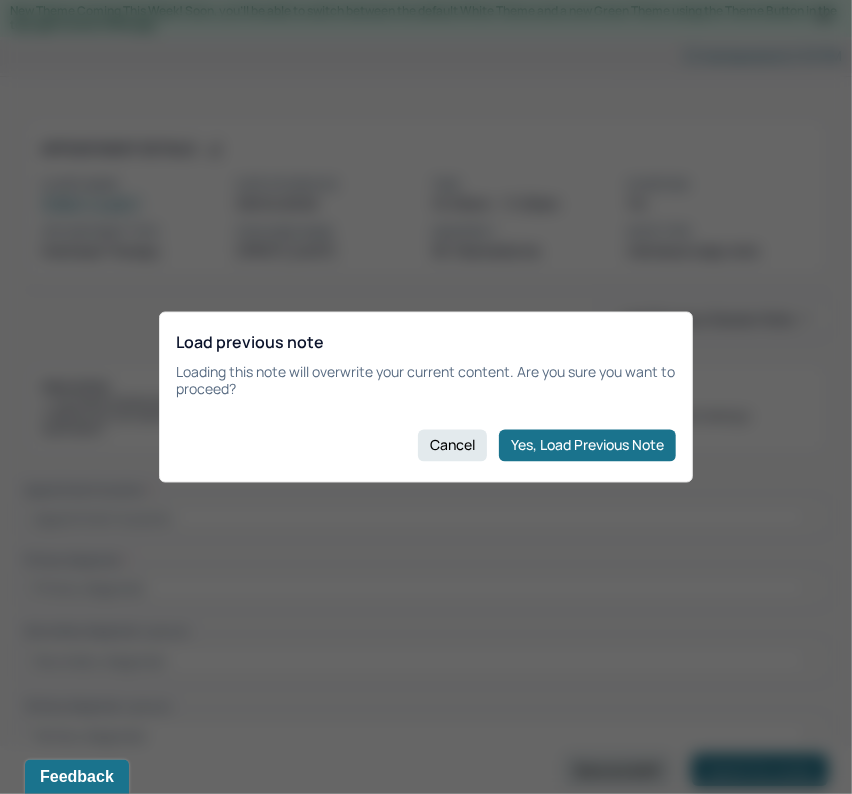 click on "Load previous note Loading this note will overwrite your current content. Are you sure you want to proceed? Cancel Yes, Load Previous Note" at bounding box center (426, 397) 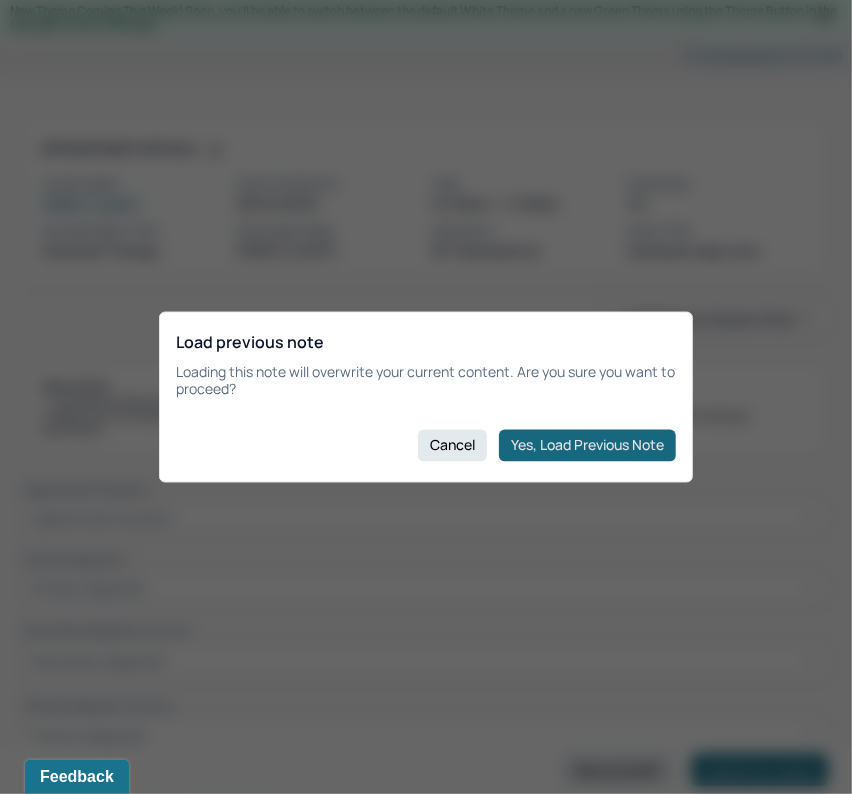 click on "Yes, Load Previous Note" at bounding box center (587, 445) 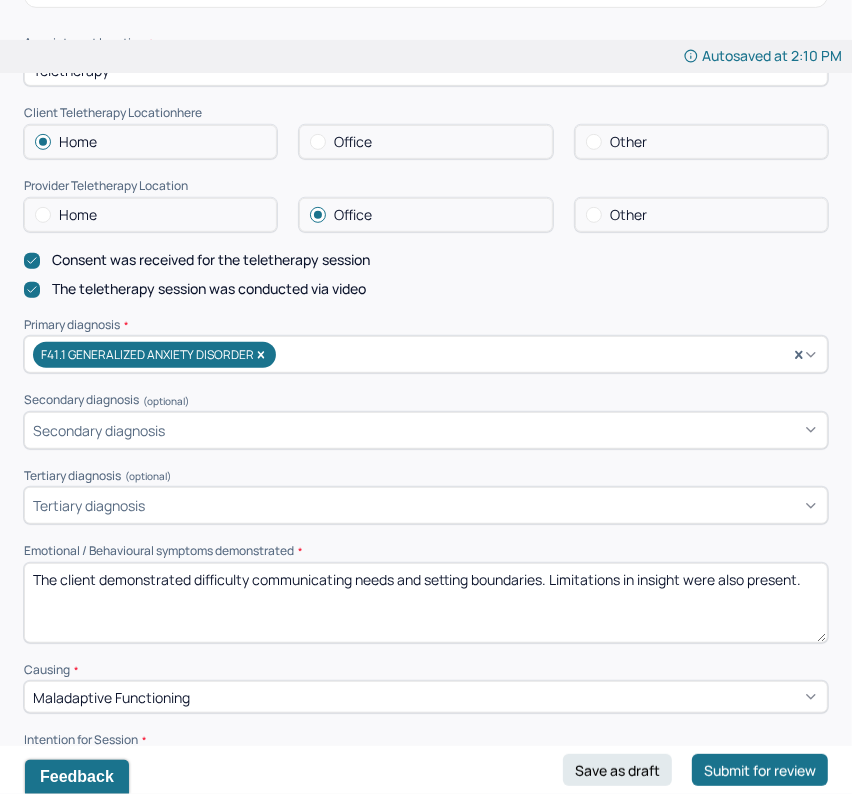 scroll, scrollTop: 457, scrollLeft: 0, axis: vertical 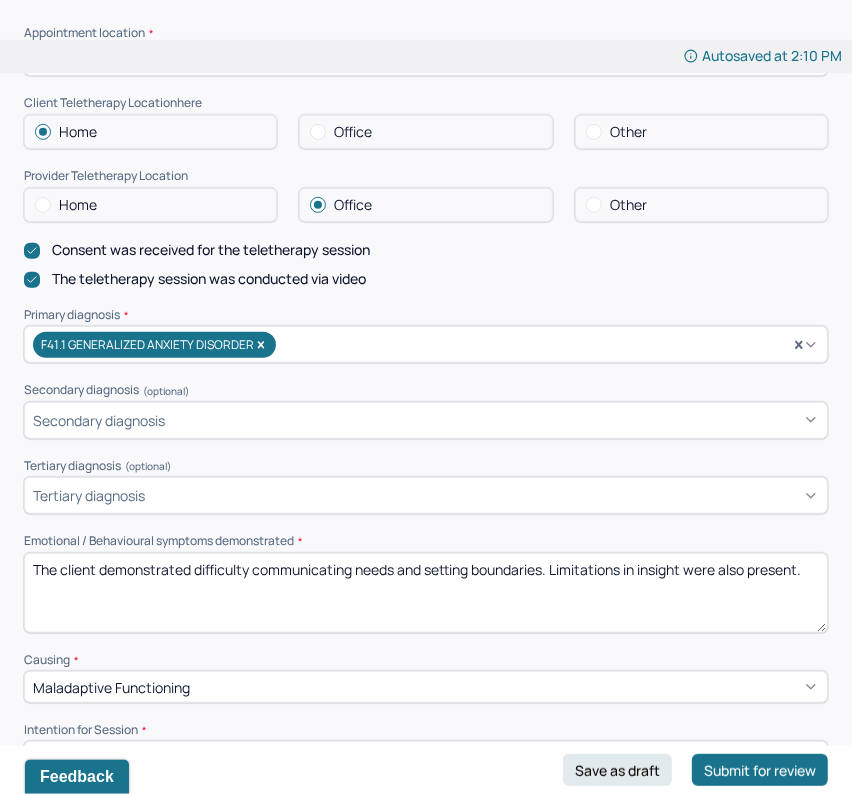 click on "The client demonstrated difficulty communicating needs and setting boundaries. Limitations in insight were also present." at bounding box center [426, 593] 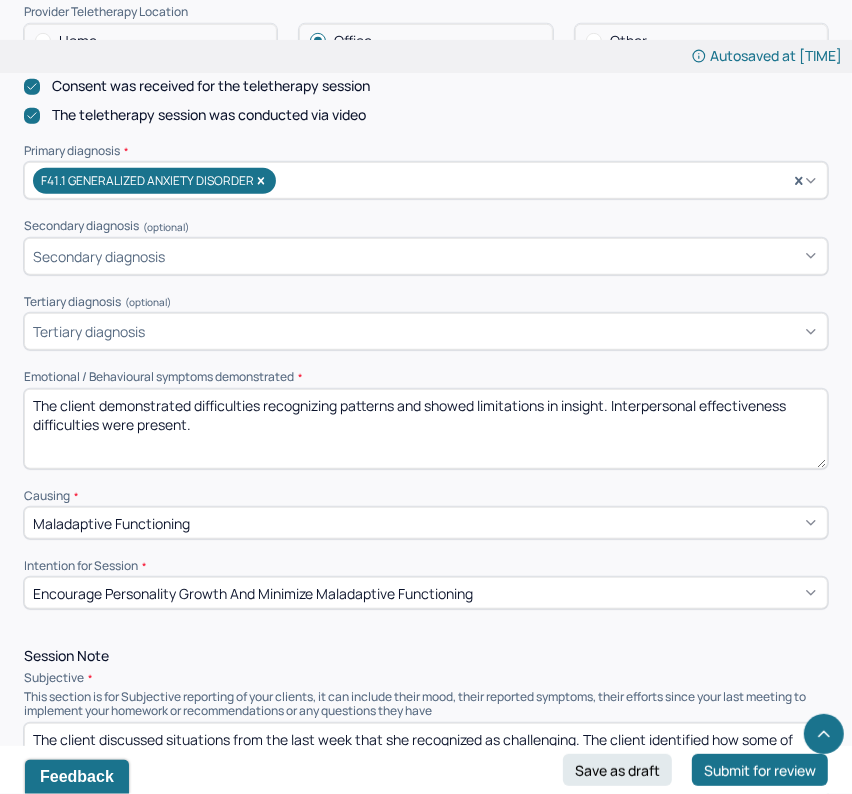 scroll, scrollTop: 848, scrollLeft: 0, axis: vertical 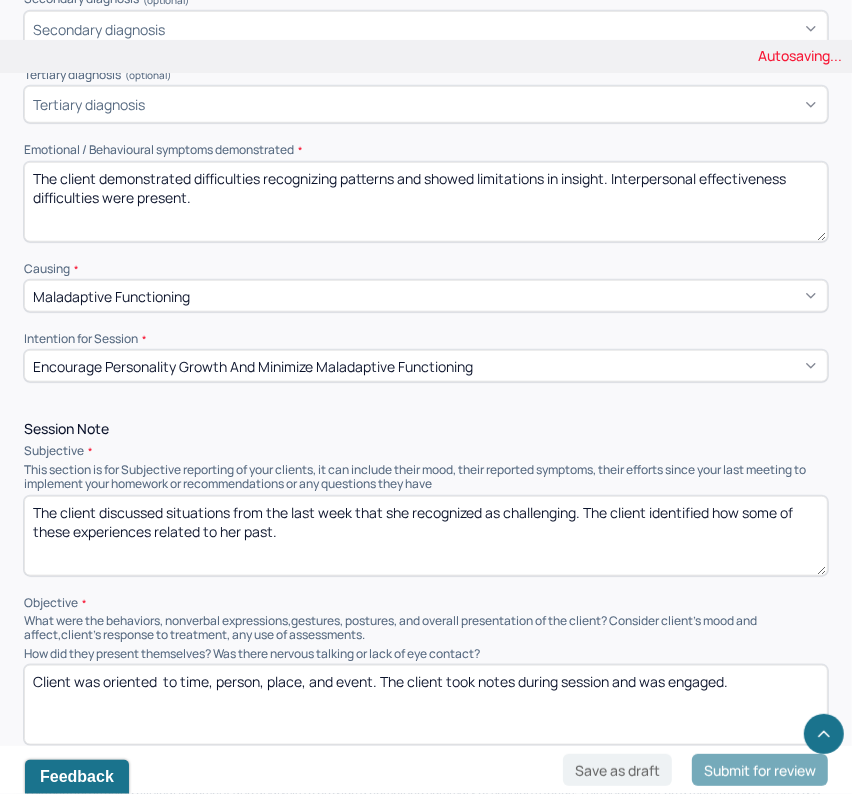 type on "The client demonstrated difficulties recognizing patterns and showed limitations in insight. Interpersonal effectiveness difficulties were present." 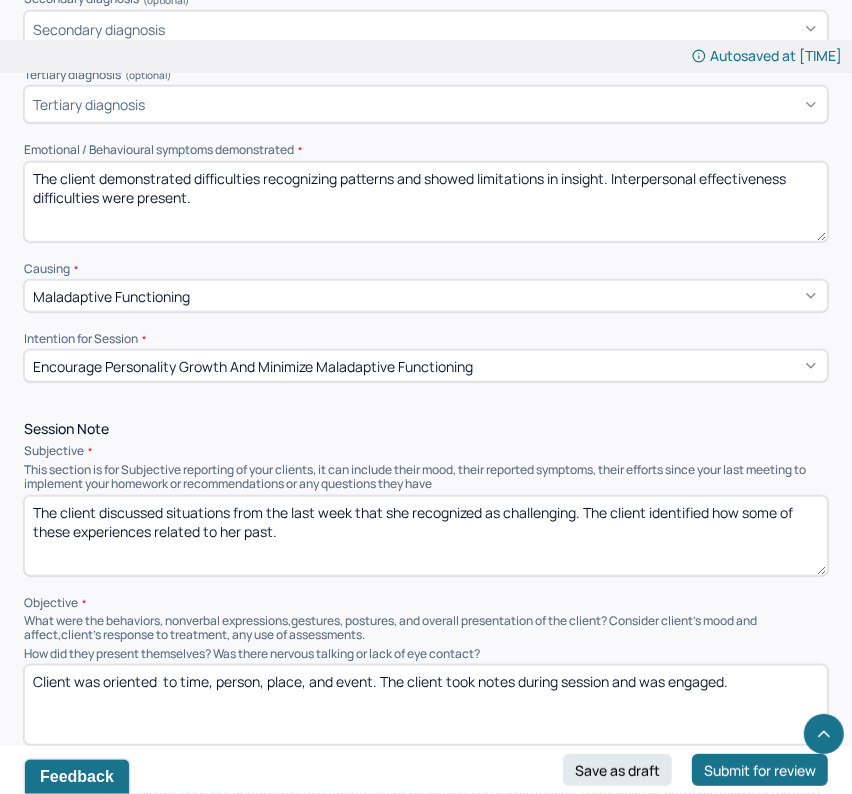 click on "The client discussed situations from the last week that she recognized as challenging. The client identified how some of these experiences related to her past." at bounding box center (426, 536) 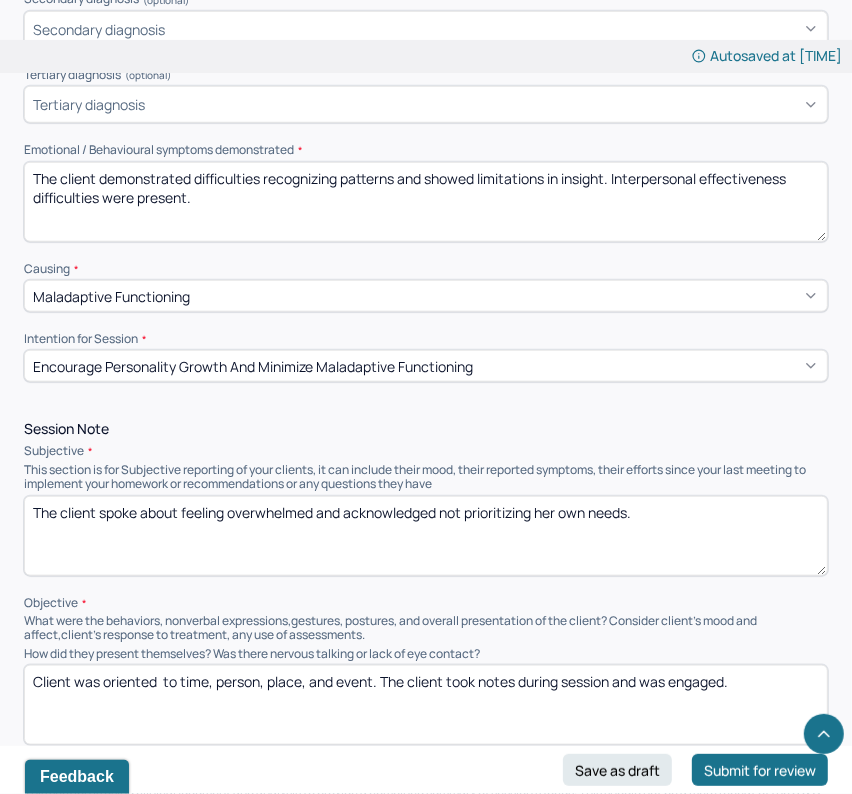 scroll, scrollTop: 868, scrollLeft: 0, axis: vertical 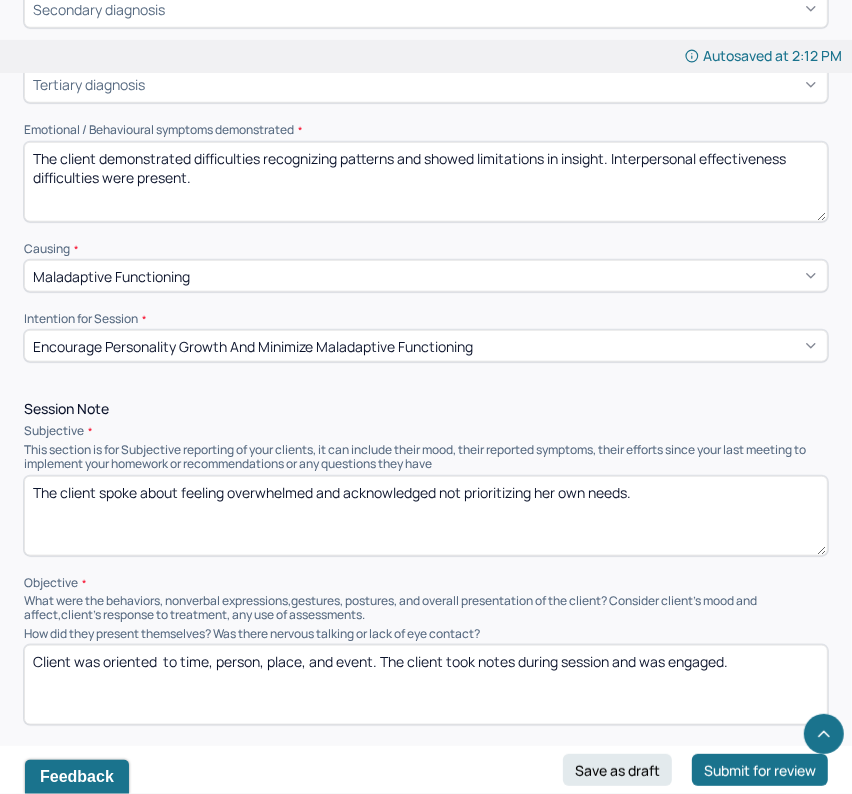 click on "The client spoke about feeling overwhelmed and acknowledged not prioritizing her own needs." at bounding box center [426, 516] 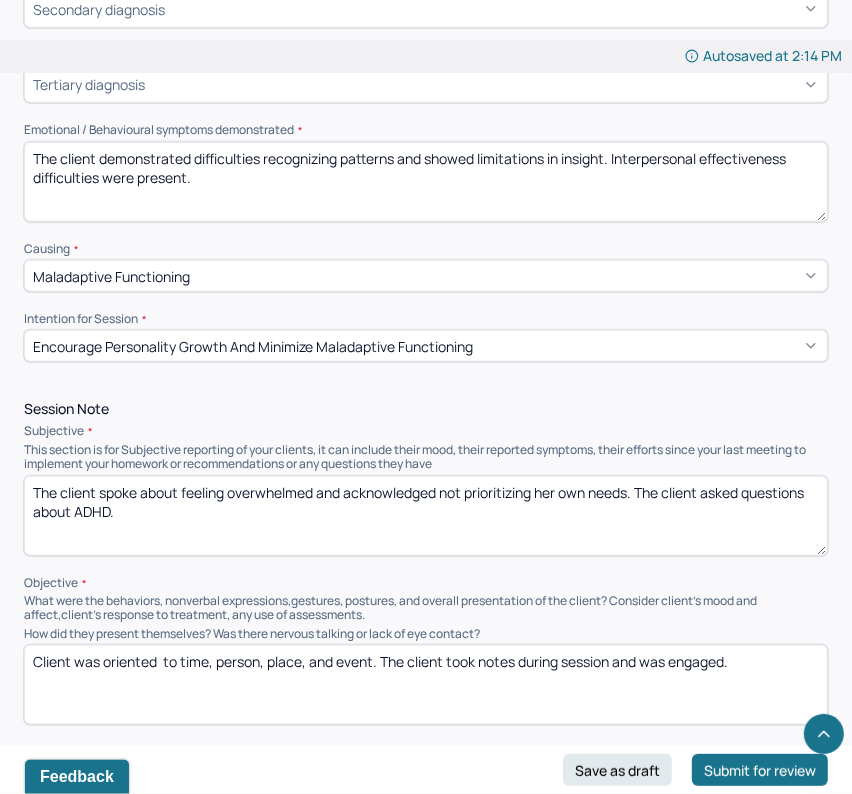 scroll, scrollTop: 891, scrollLeft: 0, axis: vertical 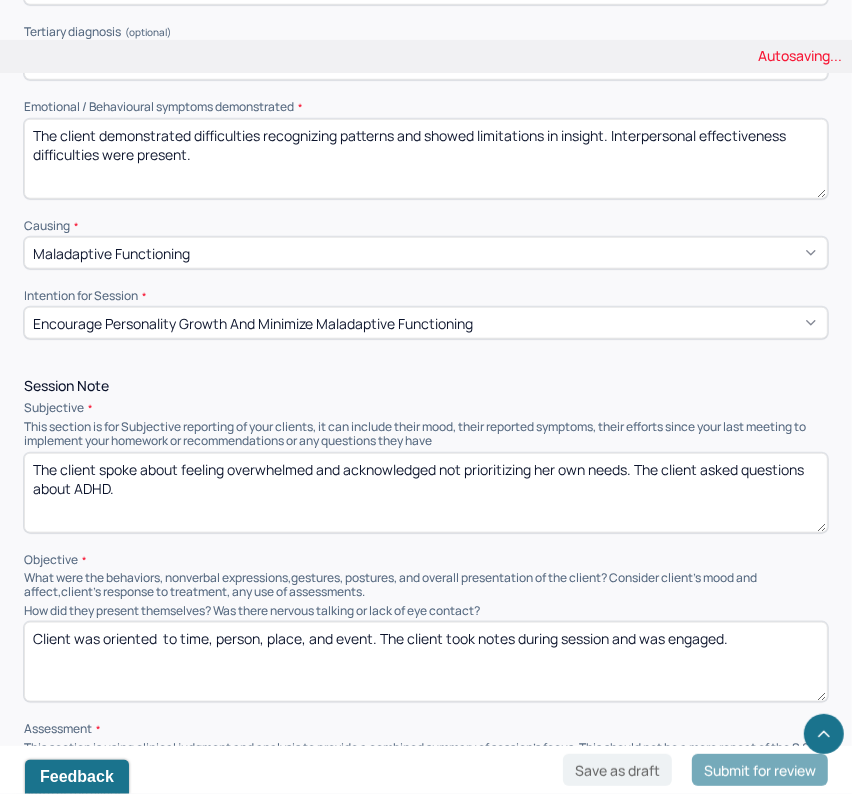 type on "The client spoke about feeling overwhelmed and acknowledged not prioritizing her own needs. The client asked questions about ADHD." 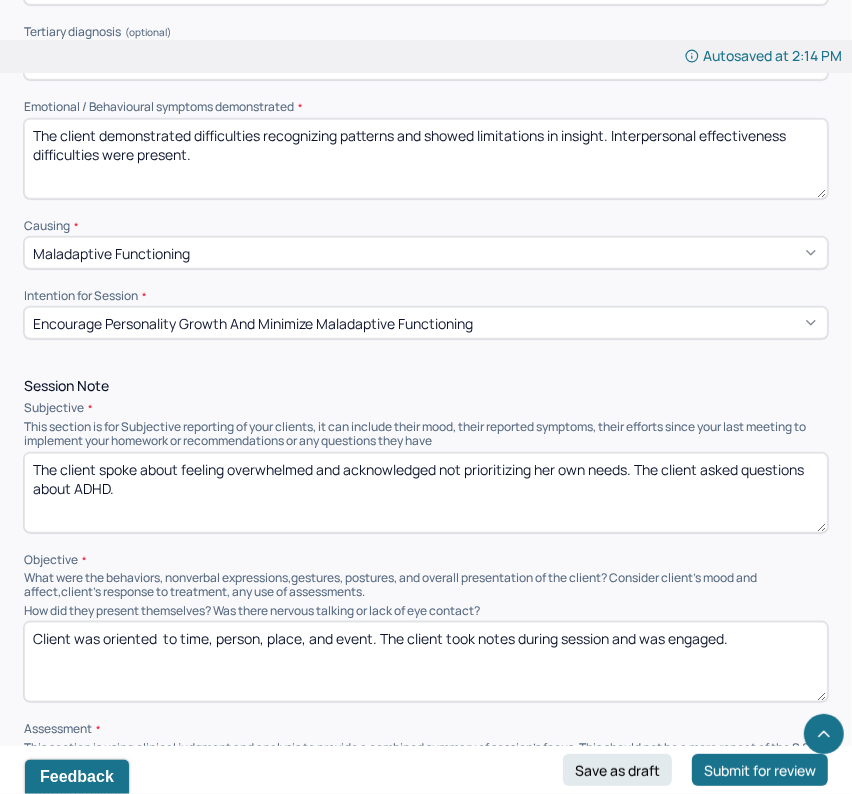 drag, startPoint x: 160, startPoint y: 636, endPoint x: 798, endPoint y: 685, distance: 639.8789 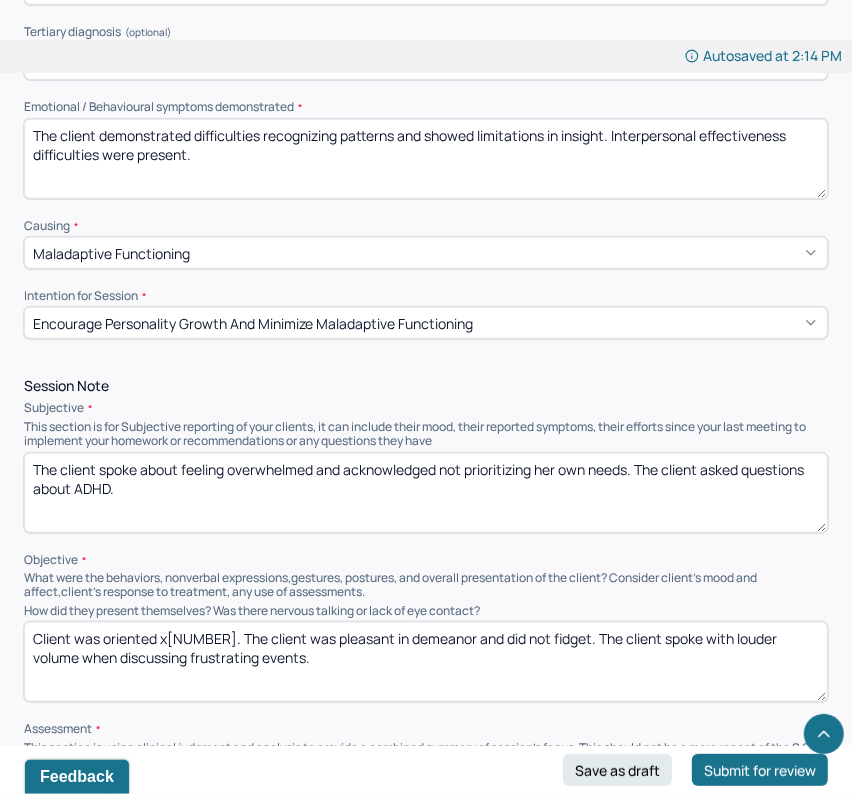 scroll, scrollTop: 1167, scrollLeft: 0, axis: vertical 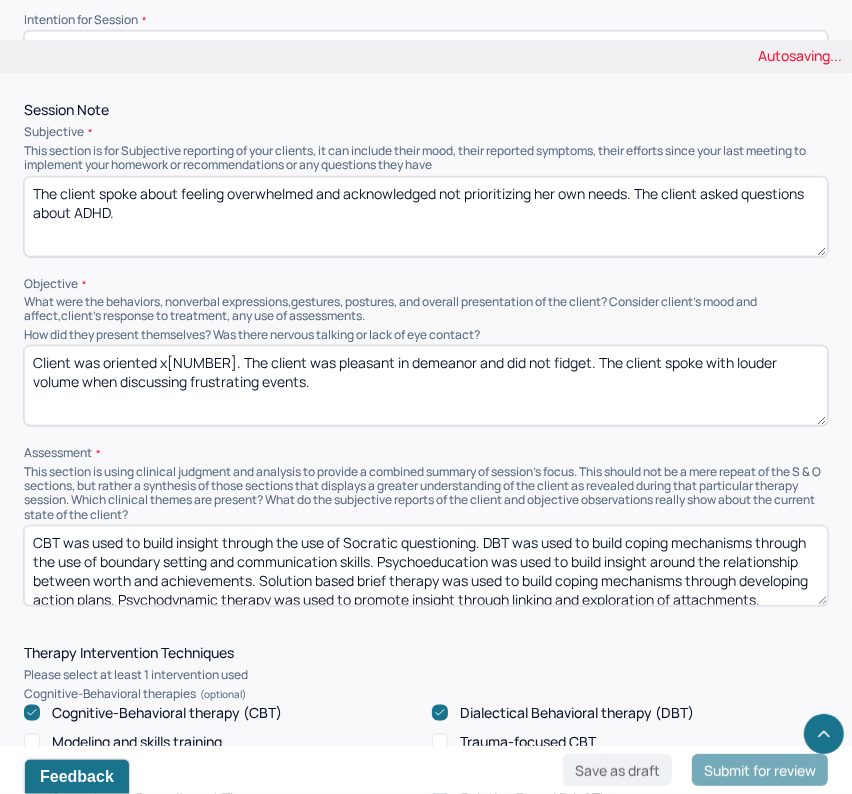 type on "Client was oriented x[NUMBER]. The client was pleasant in demeanor and did not fidget. The client spoke with louder volume when discussing frustrating events." 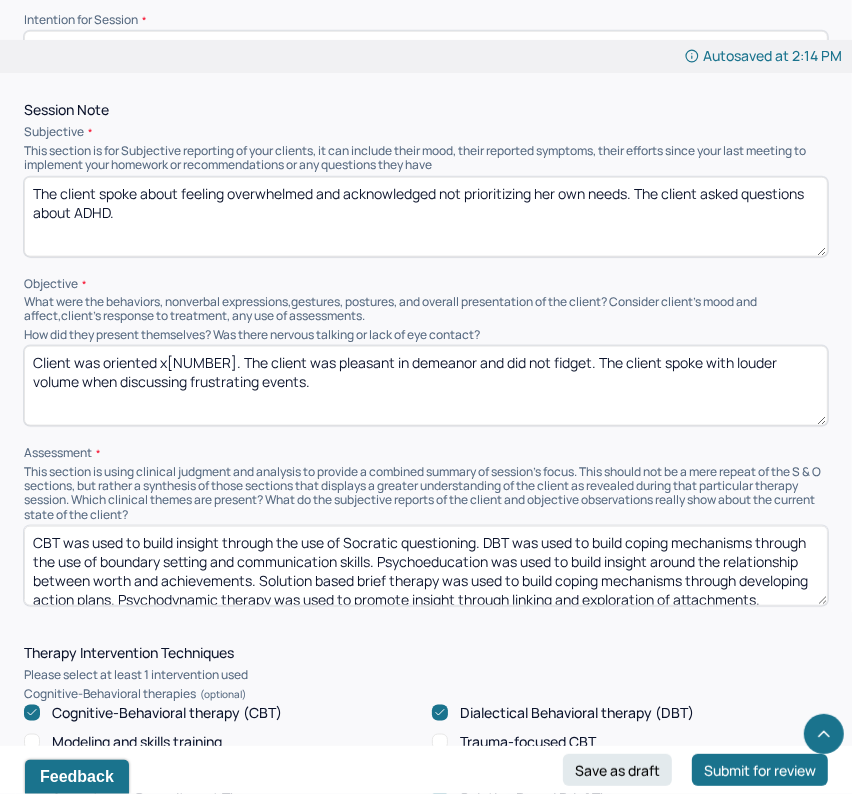 click on "CBT was used to build insight through the use of Socratic questioning. DBT was used to build coping mechanisms through the use of boundary setting and communication skills. Psychoeducation was used to build insight around the relationship between worth and achievements. Solution based brief therapy was used to build coping mechanisms through developing action plans. Psychodynamic therapy was used to promote insight through linking and exploration of attachments. Strength based therapy was used to build self-compassion through the highlighting of growth and utilization of helpful coping mechanisms.Client-centered therapy was used to promote insight through reflective listening." at bounding box center [426, 566] 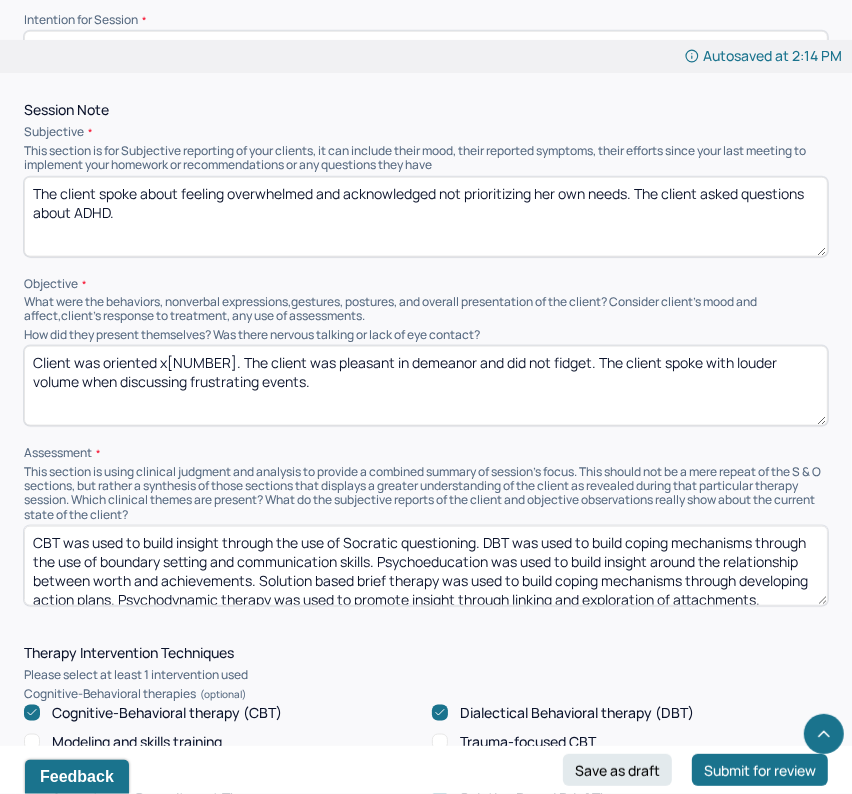 drag, startPoint x: 260, startPoint y: 580, endPoint x: 214, endPoint y: 524, distance: 72.47068 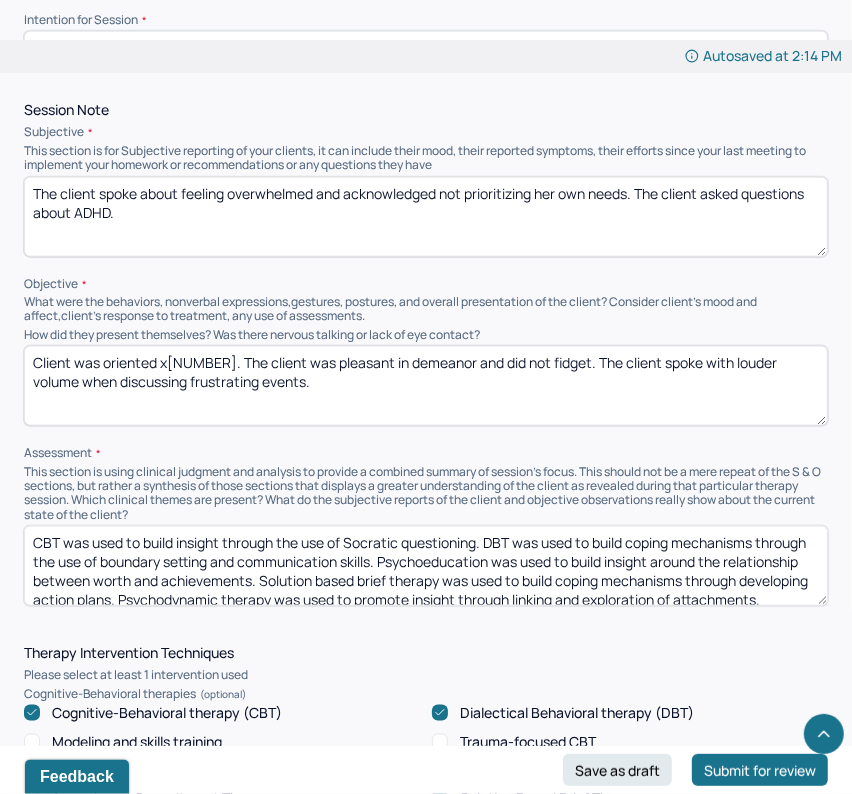 click on "CBT was used to build insight through the use of Socratic questioning. DBT was used to build coping mechanisms through the use of boundary setting and communication skills. Psychoeducation was used to build insight around the relationship between worth and achievements. Solution based brief therapy was used to build coping mechanisms through developing action plans. Psychodynamic therapy was used to promote insight through linking and exploration of attachments. Strength based therapy was used to build self-compassion through the highlighting of growth and utilization of helpful coping mechanisms.Client-centered therapy was used to promote insight through reflective listening." at bounding box center [426, 566] 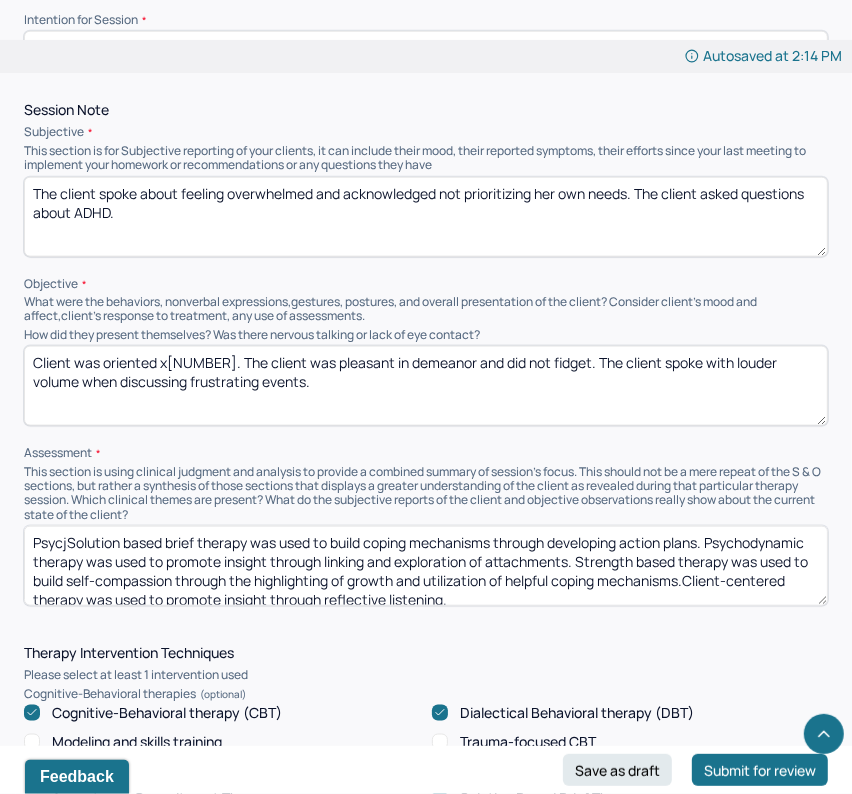 type on "PsycSolution based brief therapy was used to build coping mechanisms through developing action plans. Psychodynamic therapy was used to promote insight through linking and exploration of attachments. Strength based therapy was used to build self-compassion through the highlighting of growth and utilization of helpful coping mechanisms.Client-centered therapy was used to promote insight through reflective listening." 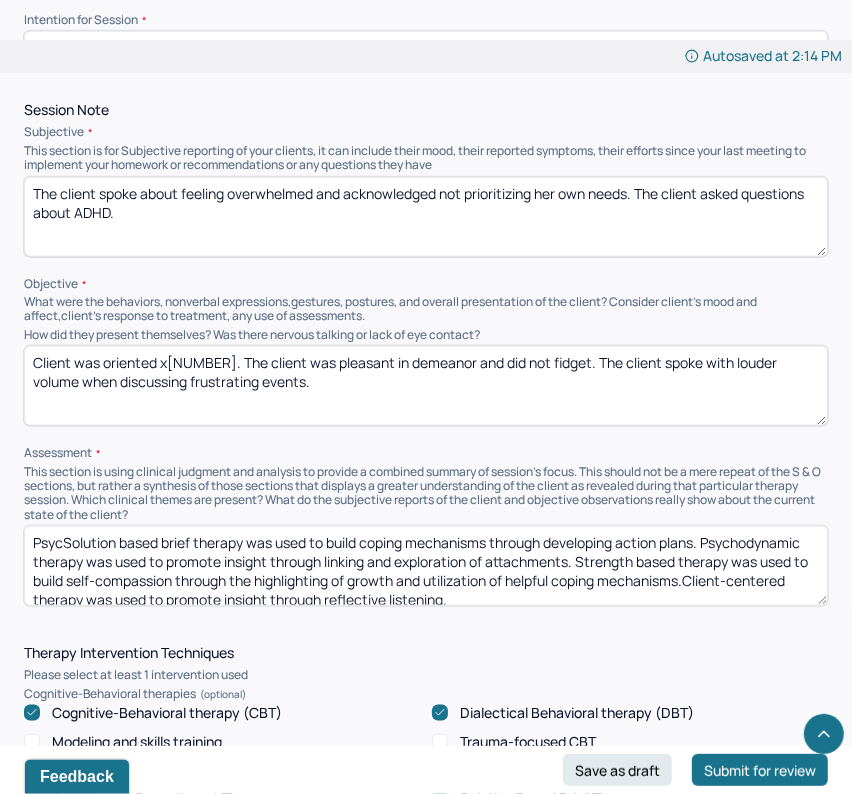 click on "CBT was used to build insight through the use of Socratic questioning. DBT was used to build coping mechanisms through the use of boundary setting and communication skills. Psychoeducation was used to build insight around the relationship between worth and achievements. Solution based brief therapy was used to build coping mechanisms through developing action plans. Psychodynamic therapy was used to promote insight through linking and exploration of attachments. Strength based therapy was used to build self-compassion through the highlighting of growth and utilization of helpful coping mechanisms.Client-centered therapy was used to promote insight through reflective listening." at bounding box center [426, 566] 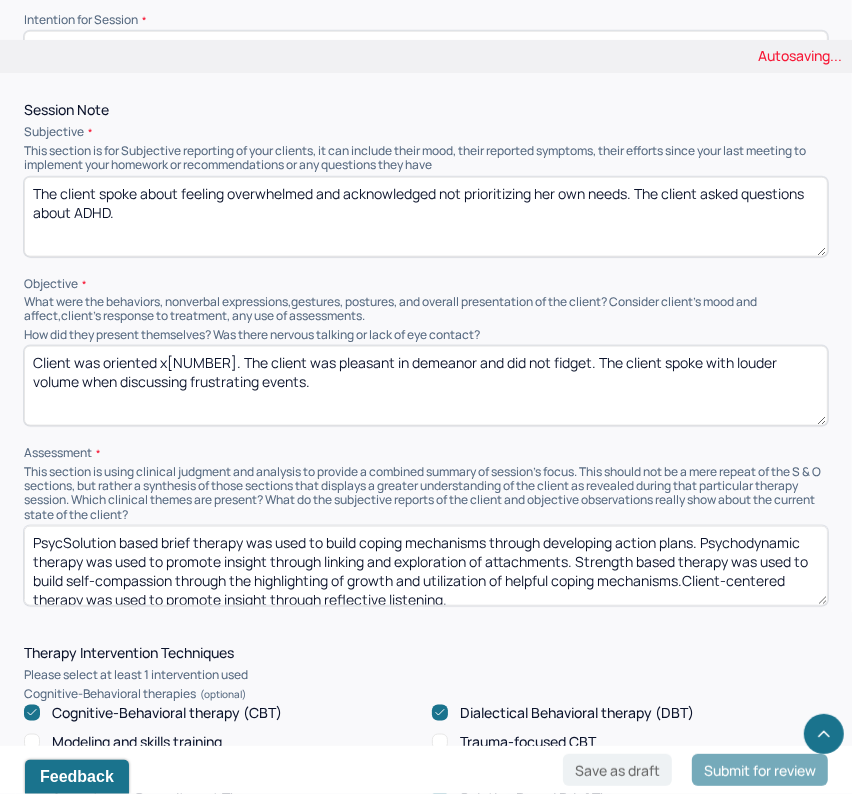 click on "CBT was used to build insight through the use of Socratic questioning. DBT was used to build coping mechanisms through the use of boundary setting and communication skills. Psychoeducation was used to build insight around the relationship between worth and achievements. Solution based brief therapy was used to build coping mechanisms through developing action plans. Psychodynamic therapy was used to promote insight through linking and exploration of attachments. Strength based therapy was used to build self-compassion through the highlighting of growth and utilization of helpful coping mechanisms.Client-centered therapy was used to promote insight through reflective listening." at bounding box center [426, 566] 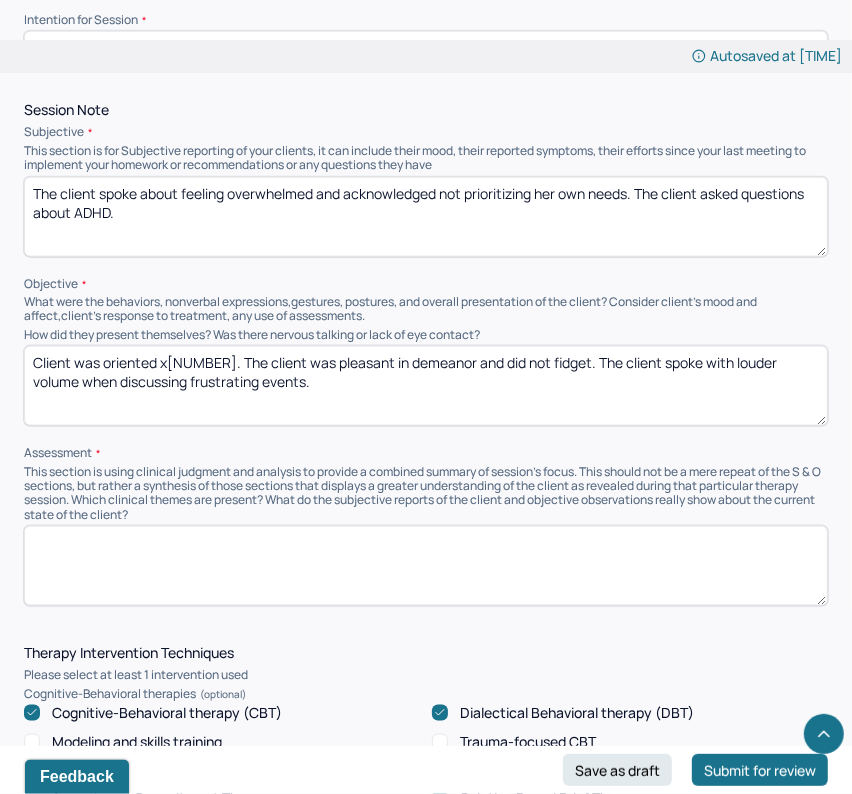 click on "PsycSolution based brief therapy was used to build coping mechanisms through developing action plans. Psychodynamic therapy was used to promote insight through linking and exploration of attachments. Strength based therapy was used to build self-compassion through the highlighting of growth and utilization of helpful coping mechanisms.Client-centered therapy was used to promote insight through reflective listening." at bounding box center (426, 566) 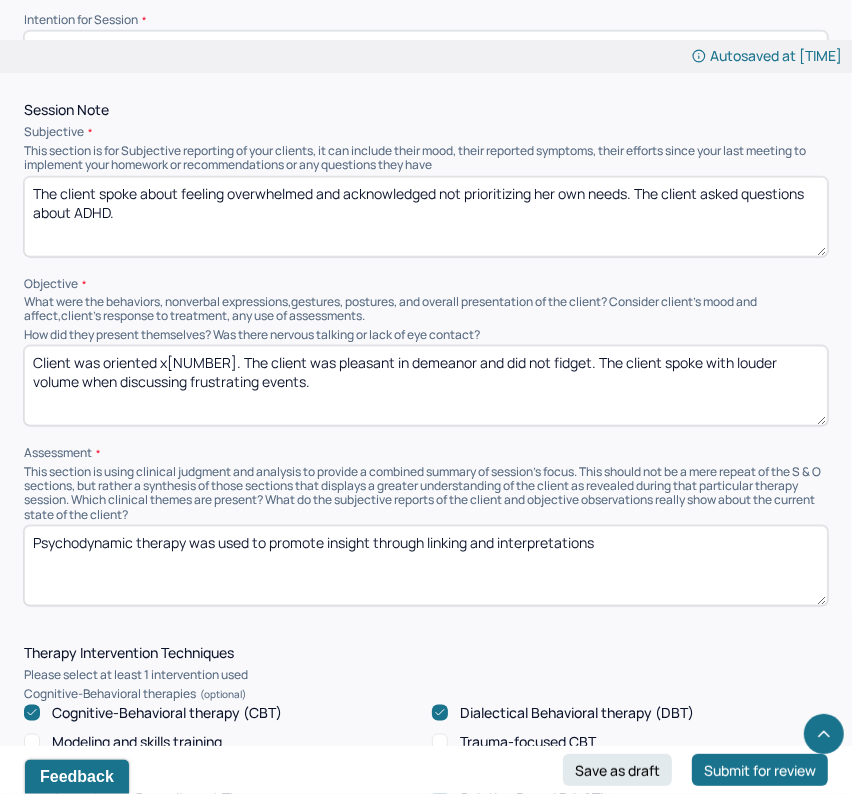 click on "Psychodynamic therapy was used to promote insight through linking and interpretations" at bounding box center [426, 566] 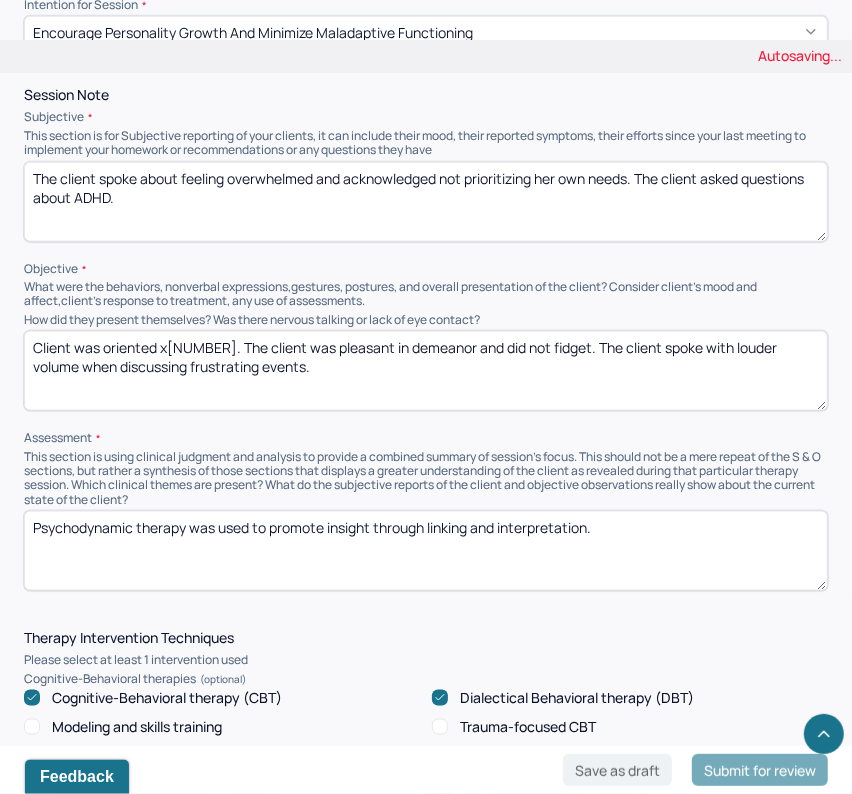 scroll, scrollTop: 1184, scrollLeft: 0, axis: vertical 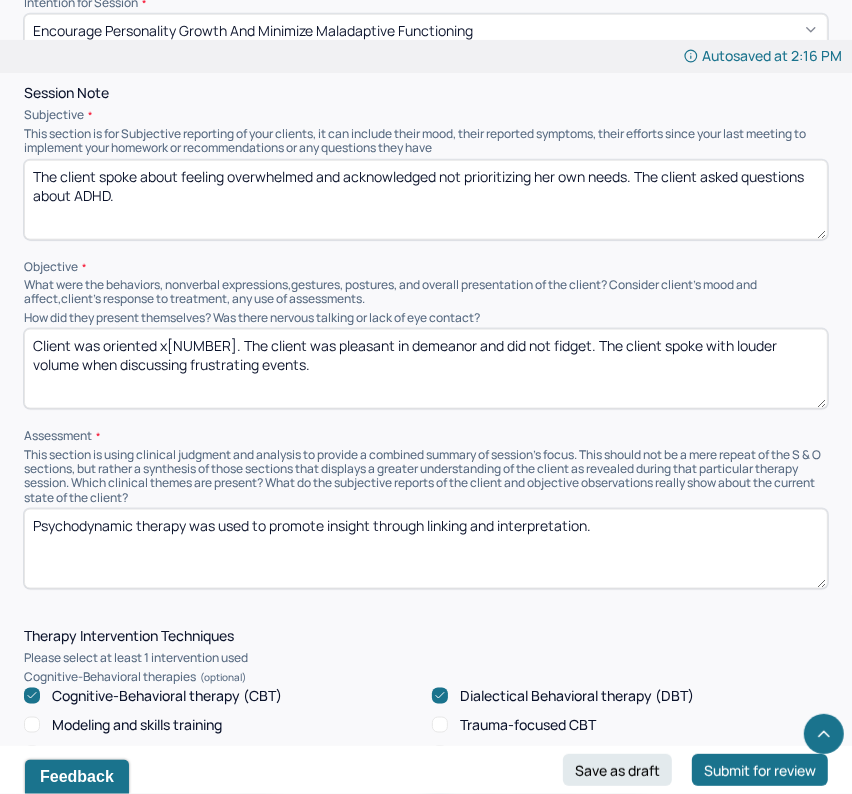 type on "Psychodynamic therapy was used to promote insight through linking and interpretation." 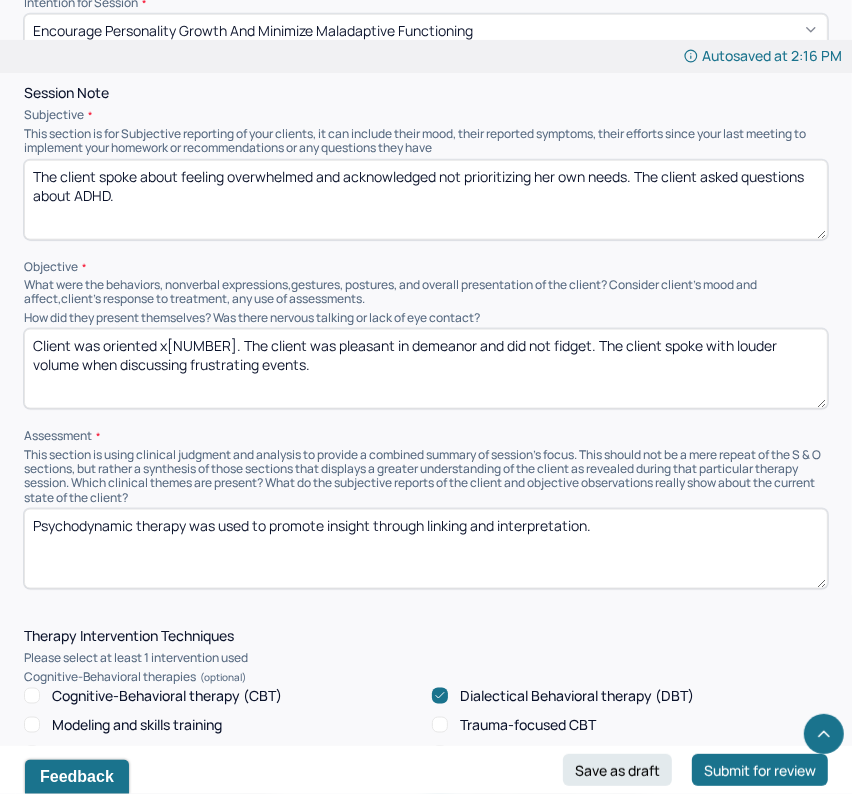 click on "Psychodynamic therapy was used to promote insight through linking and interpretation." at bounding box center [426, 549] 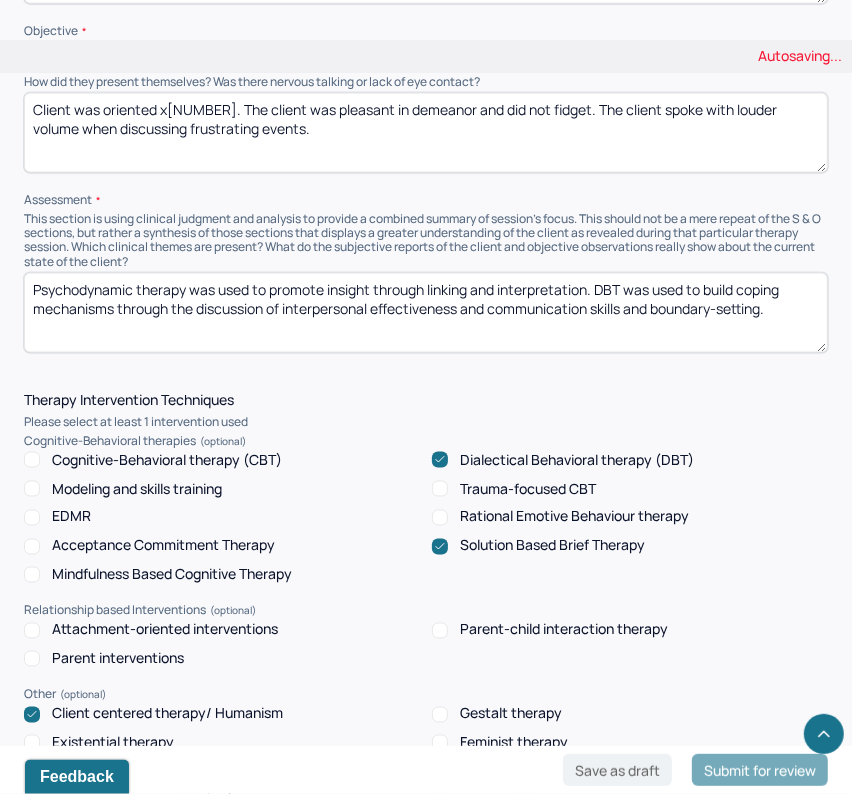 scroll, scrollTop: 1430, scrollLeft: 0, axis: vertical 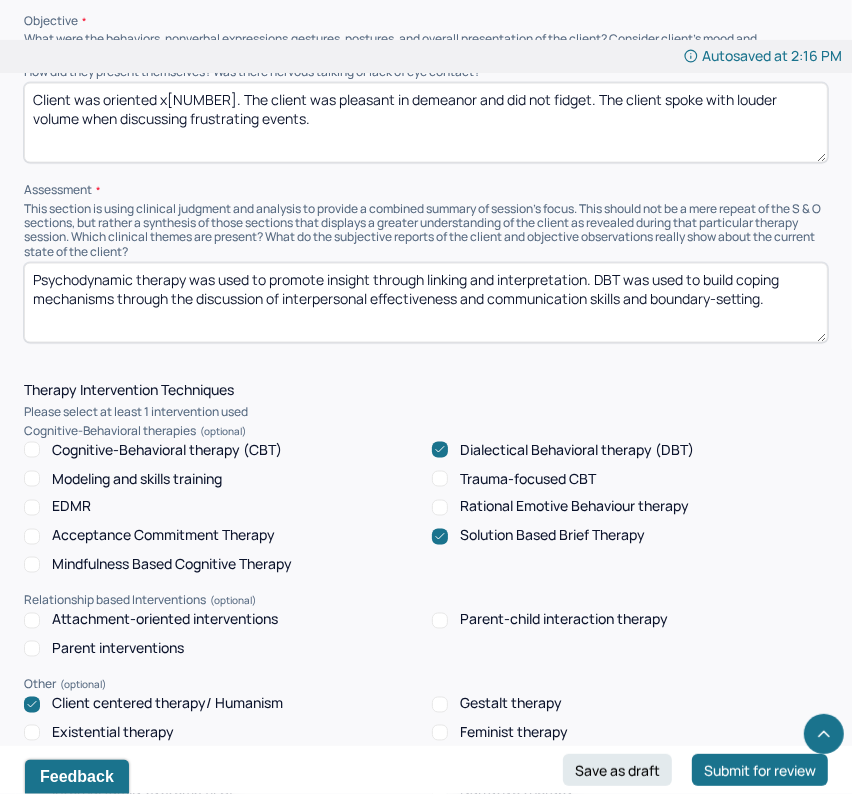 type on "Psychodynamic therapy was used to promote insight through linking and interpretation. DBT was used to build coping mechanisms through the discussion of interpersonal effectiveness and communication skills and boundary-setting." 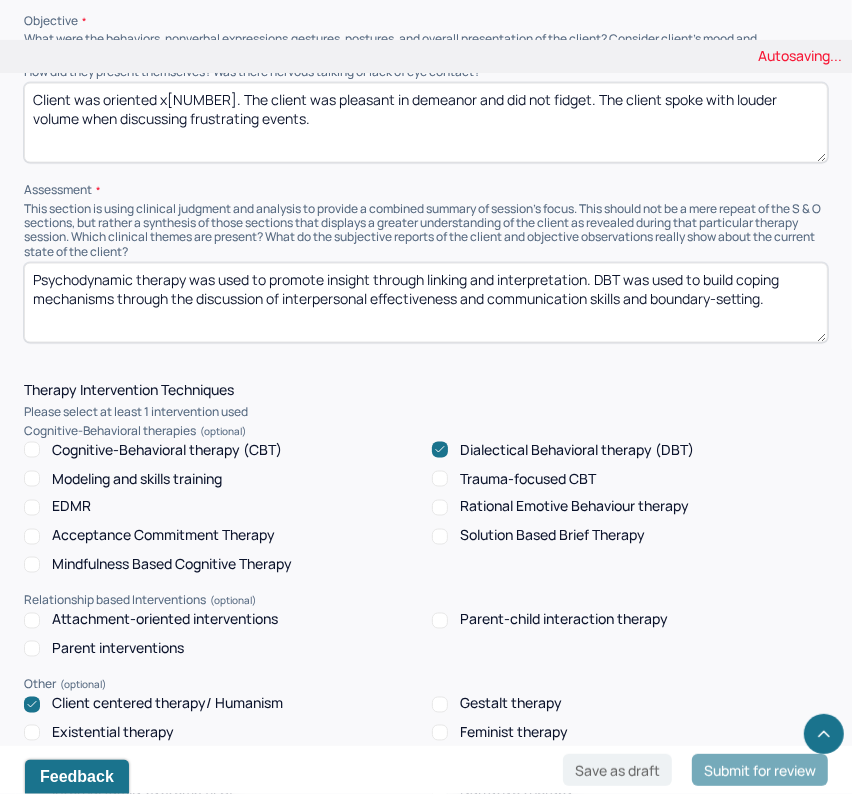 click on "Acceptance Commitment Therapy" at bounding box center [163, 536] 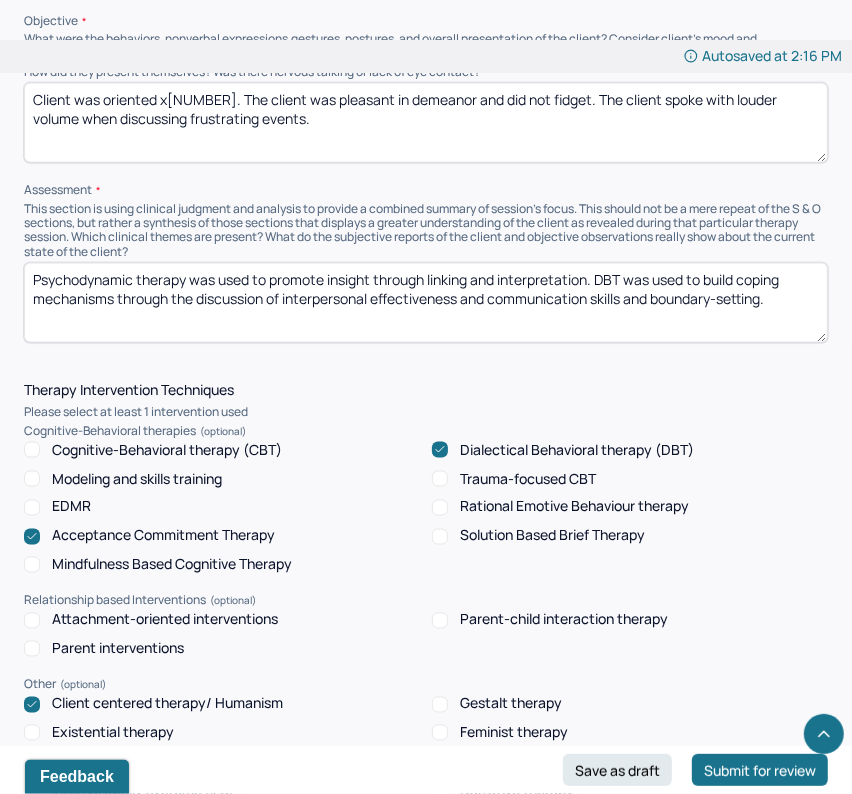 click on "Psychodynamic therapy was used to promote insight through linking and interpretation. DBT was used to build coping mechanisms through the discussion of interpersonal effectiveness and communication skills and boundary-setting." at bounding box center (426, 303) 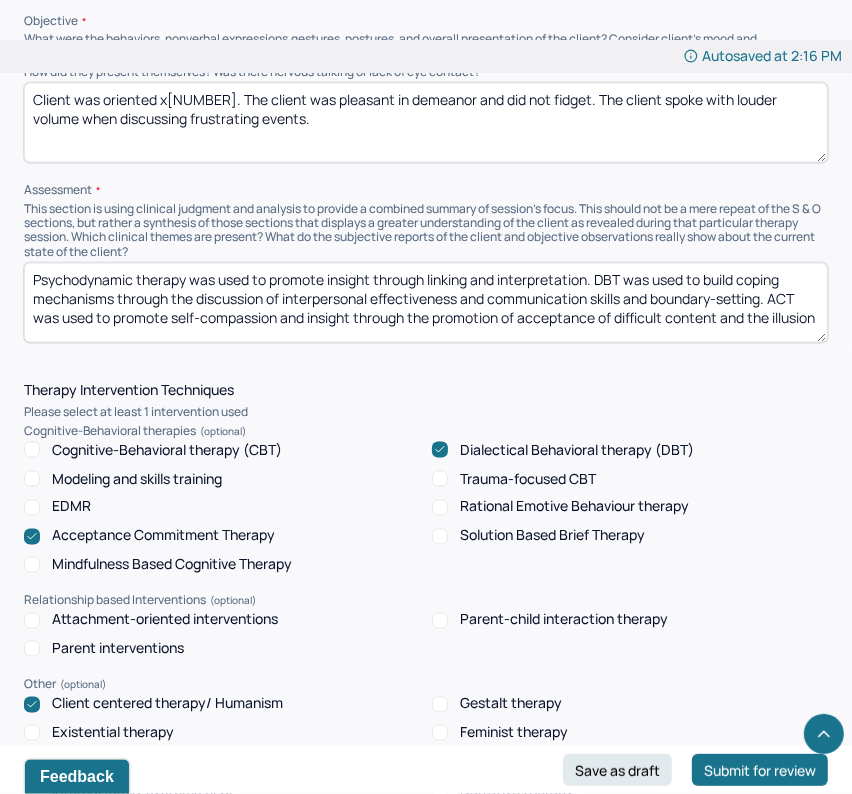 scroll, scrollTop: 5, scrollLeft: 0, axis: vertical 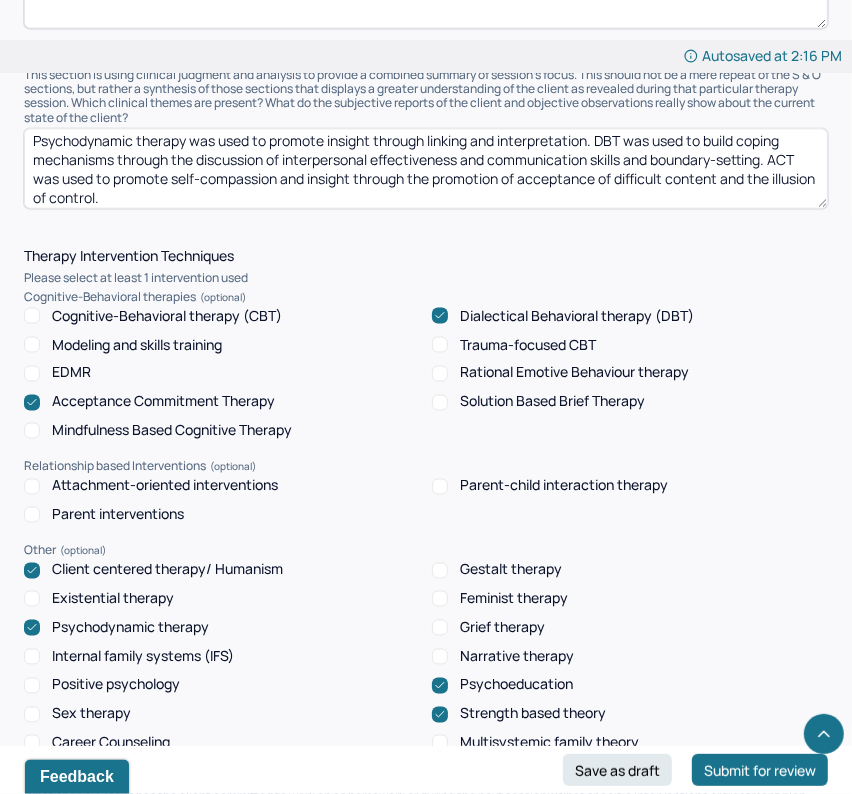 paste on "Client-centered therapy was used to promote insight through reflective listening." 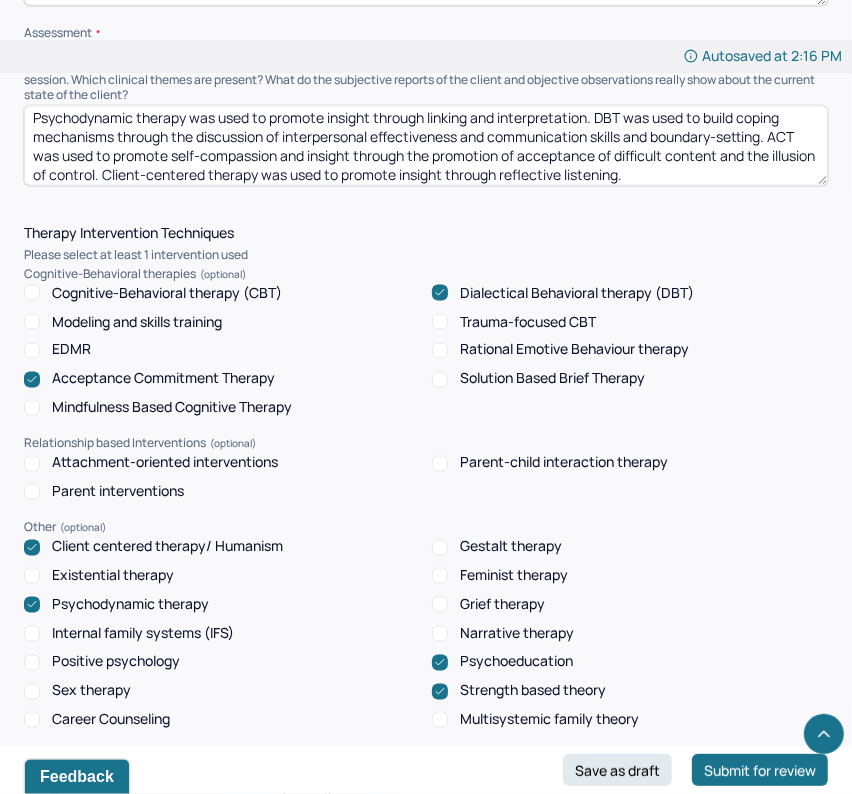 scroll, scrollTop: 1608, scrollLeft: 0, axis: vertical 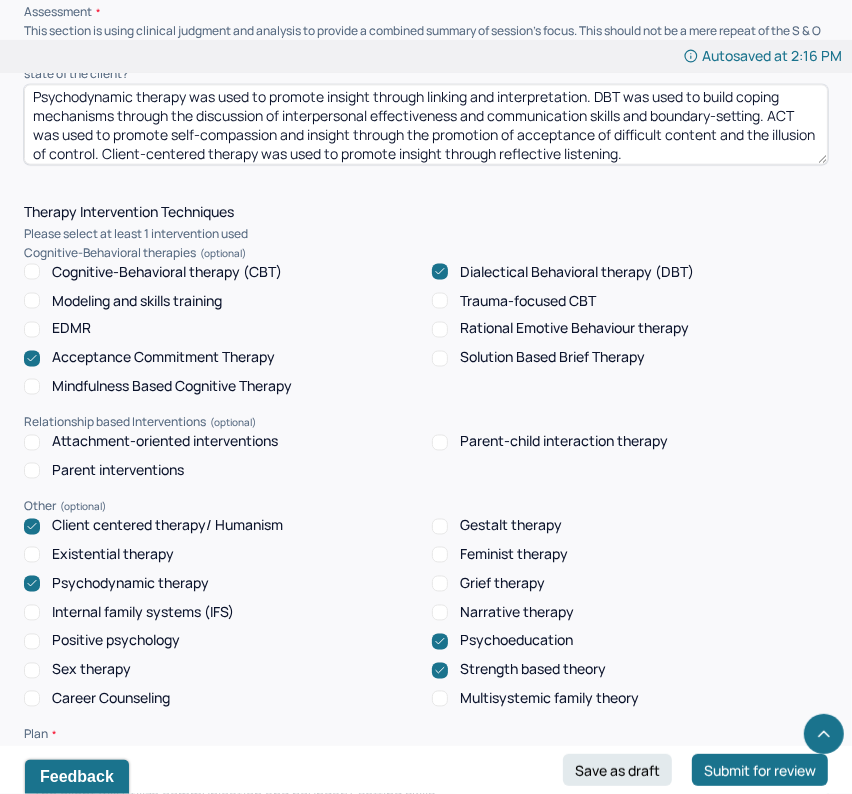 type on "Psychodynamic therapy was used to promote insight through linking and interpretation. DBT was used to build coping mechanisms through the discussion of interpersonal effectiveness and communication skills and boundary-setting. ACT was used to promote self-compassion and insight through the promotion of acceptance of difficult content and the illusion of control. Client-centered therapy was used to promote insight through reflective listening." 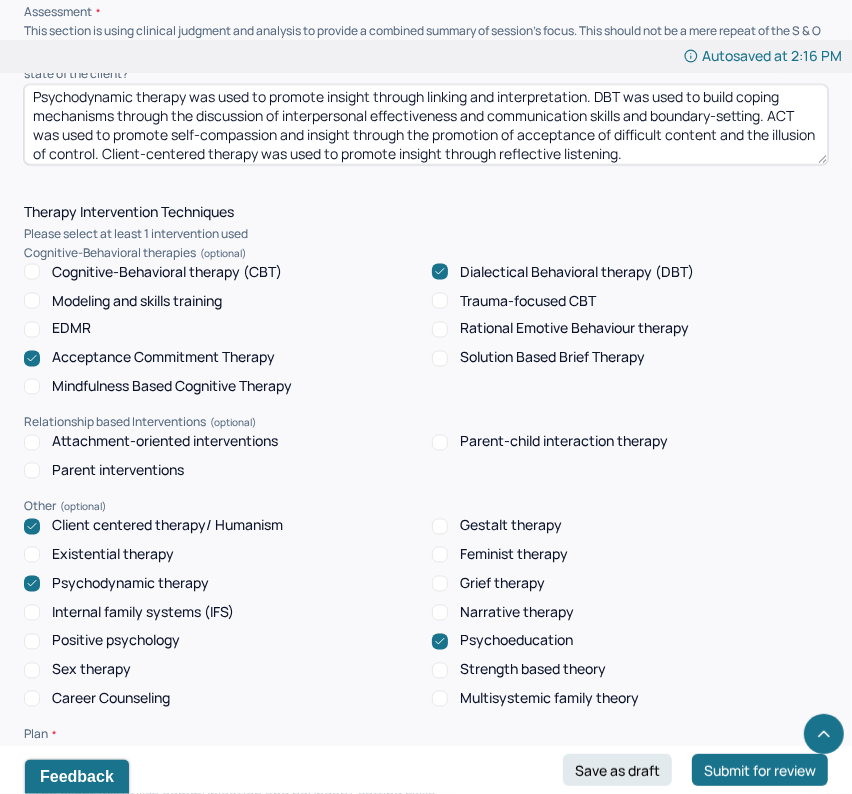 click on "Positive psychology" at bounding box center [116, 641] 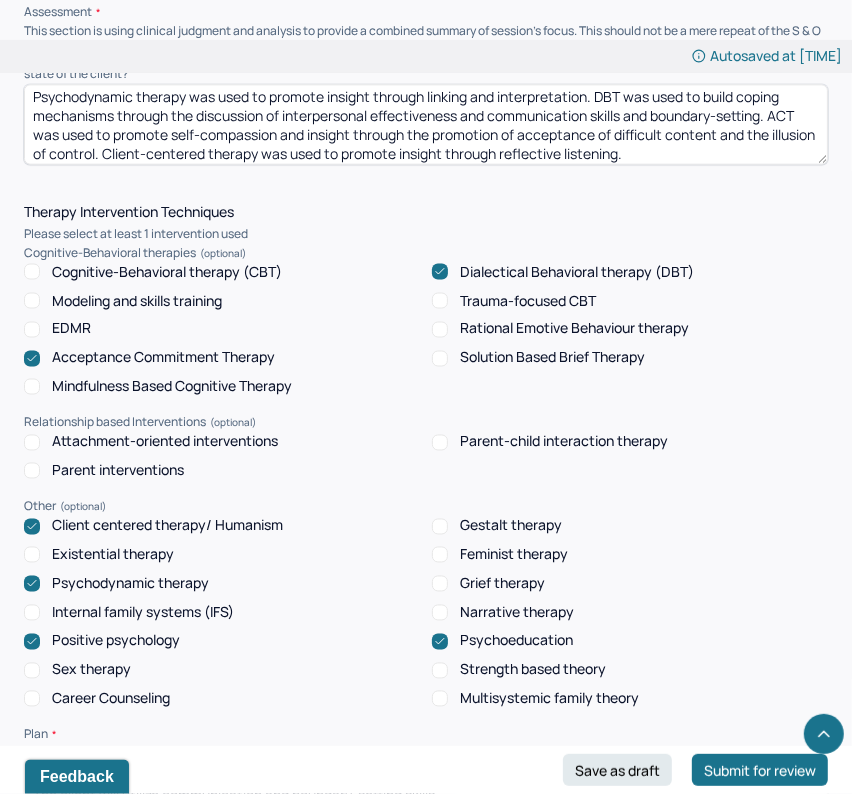 click on "Psychodynamic therapy was used to promote insight through linking and interpretation. DBT was used to build coping mechanisms through the discussion of interpersonal effectiveness and communication skills and boundary-setting. ACT was used to promote self-compassion and insight through the promotion of acceptance of difficult content and the illusion of control. Client-centered therapy was used to promote insight through reflective listening." at bounding box center [426, 125] 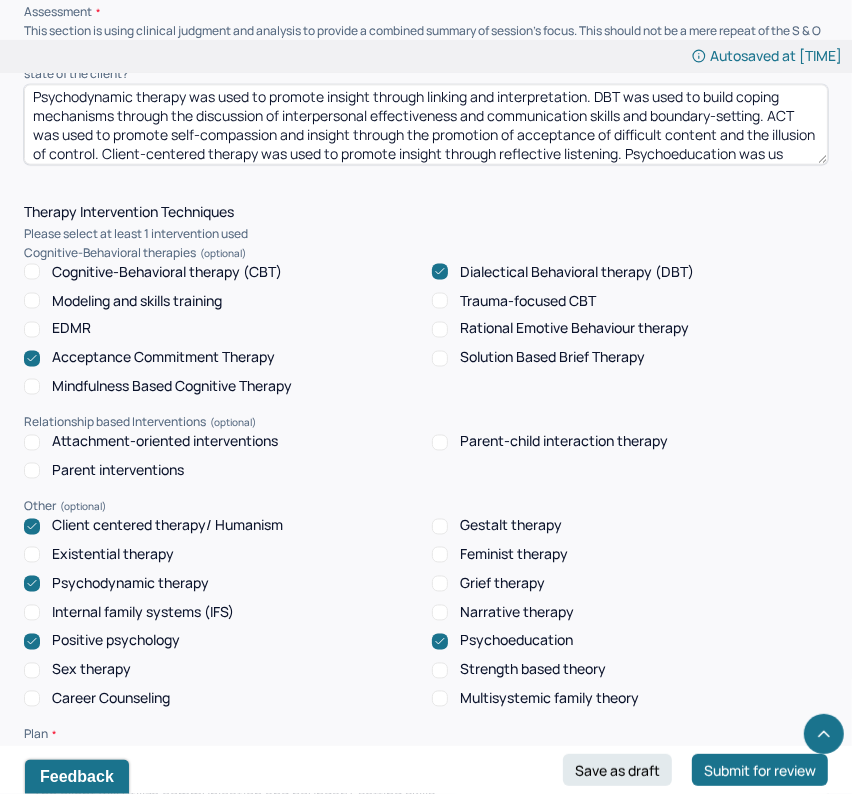 scroll, scrollTop: 24, scrollLeft: 0, axis: vertical 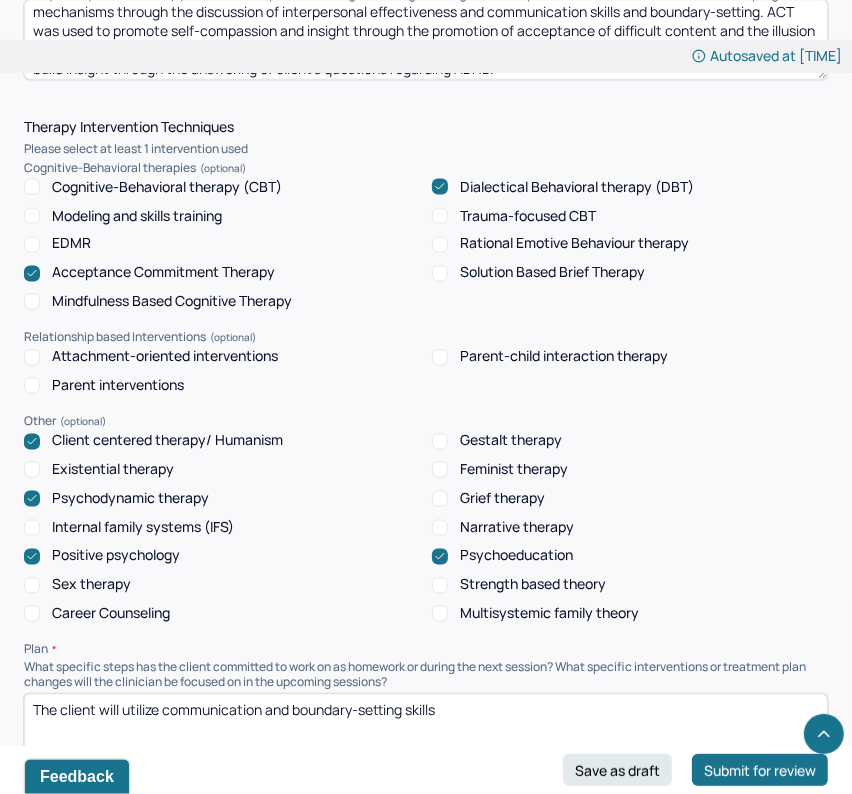 click on "Autosaved at [TIME] Appointment Details Client name [NAME] [NAME] Date of service [DATE] Time [TIME] - [TIME] Duration [DURATION] Appointment type individual therapy Provider name [NAME] [NAME] Modifier [NUMBER] [NUMBER] Telemedicine Note type Individual soap note Load previous session note Instructions The fields marked with an asterisk ( * ) are required before you can submit your notes. Before you can submit your session notes, they must be signed. You have the option to save your notes as a draft before making a submission. Appointment location * Teletherapy Client Teletherapy Location here Home Office Other Provider Teletherapy Location Home Office Other Consent was received for the teletherapy session The teletherapy session was conducted via video Primary diagnosis * [DIAGNOSIS] Secondary diagnosis (optional) Secondary diagnosis Tertiary diagnosis (optional) Tertiary diagnosis Emotional / Behavioural symptoms demonstrated * Causing * Maladaptive Functioning Intention for Session * EDMR *" at bounding box center (426, 273) 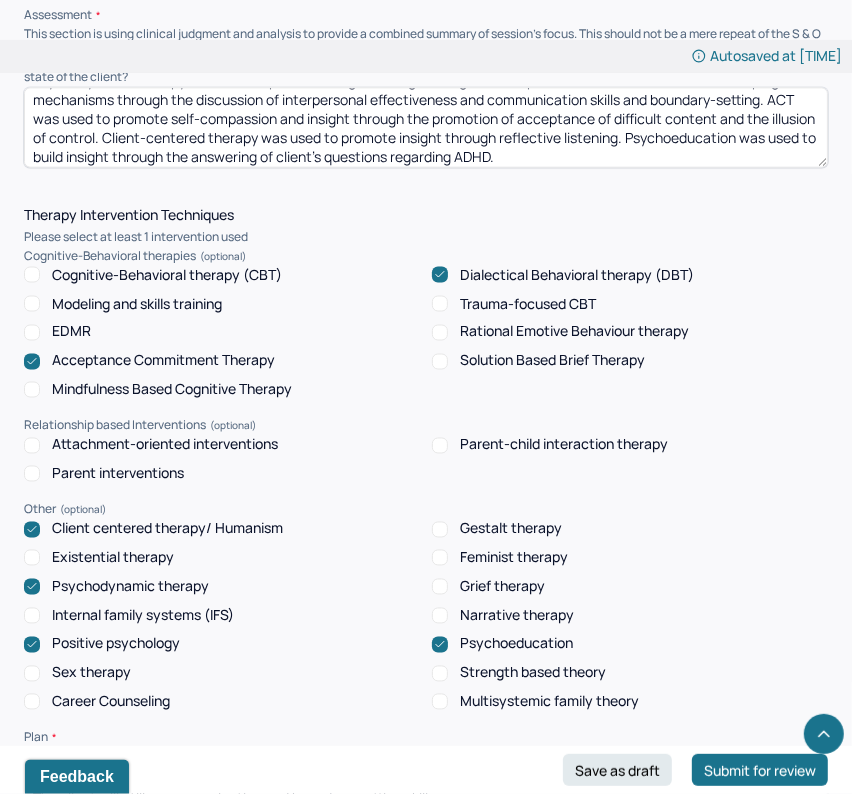 scroll, scrollTop: 1562, scrollLeft: 0, axis: vertical 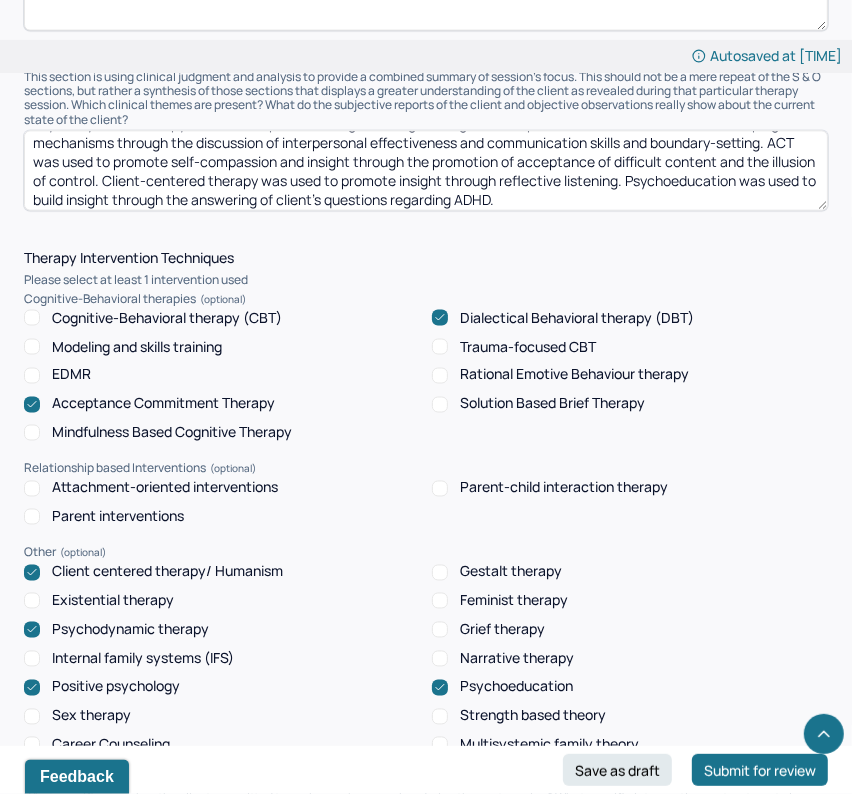 click on "Instructions The fields marked with an asterisk ( * ) are required before you can submit your notes. Before you can submit your session notes, they must be signed. You have the option to save your notes as a draft before making a submission. Appointment location * Teletherapy Client Teletherapy Location here Home Office Other Provider Teletherapy Location Home Office Other Consent was received for the teletherapy session The teletherapy session was conducted via video Primary diagnosis * F41.1 GENERALIZED ANXIETY DISORDER Secondary diagnosis (optional) Secondary diagnosis Tertiary diagnosis (optional) Tertiary diagnosis Emotional / Behavioural symptoms demonstrated * The client demonstrated difficulties recognizing patterns and showed limitations in insight. Interpersonal effectiveness difficulties were present.  Causing * Maladaptive Functioning Intention for Session * Encourage personality growth and minimize maladaptive functioning Session Note Subjective Objective Assessment Cognitive-Behavioral therapies" at bounding box center [426, 513] 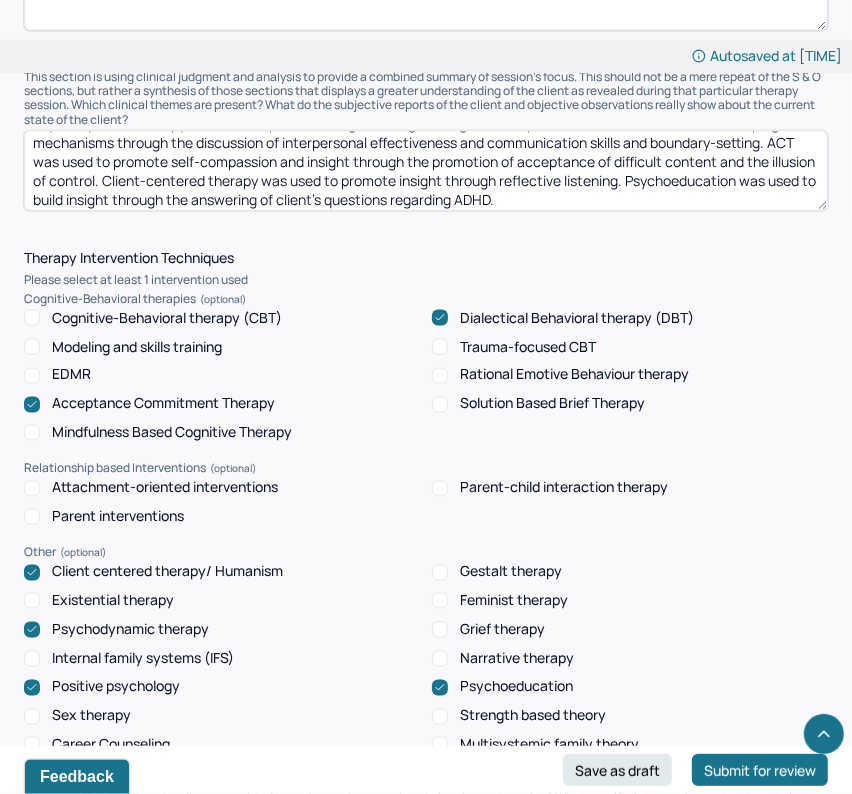 paste on "Positive psychology was used to build self-compassion through the acknowledgement of growth and the use of helpful coping mechanisms," 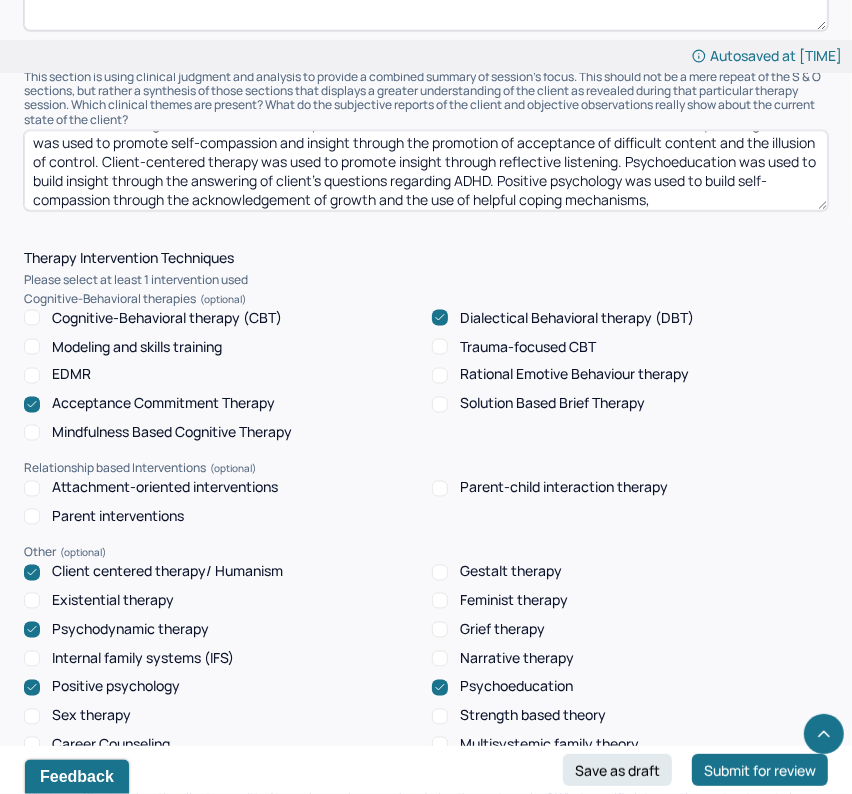 scroll, scrollTop: 49, scrollLeft: 0, axis: vertical 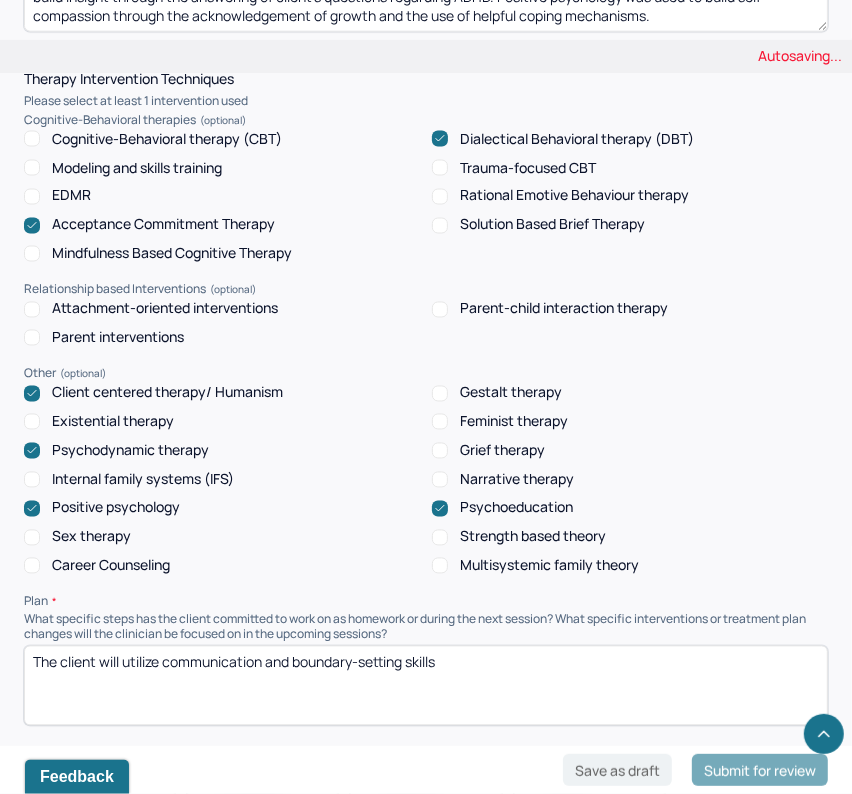 type on "Psychodynamic therapy was used to promote insight through linking and interpretation. DBT was used to build coping mechanisms through the discussion of interpersonal effectiveness and communication skills and boundary-setting. ACT was used to promote self-compassion and insight through the promotion of acceptance of difficult content and the illusion of control. Client-centered therapy was used to promote insight through reflective listening. Psychoeducation was used to build insight through the answering of client's questions regarding ADHD. Positive psychology was used to build self-compassion through the acknowledgement of growth and the use of helpful coping mechanisms." 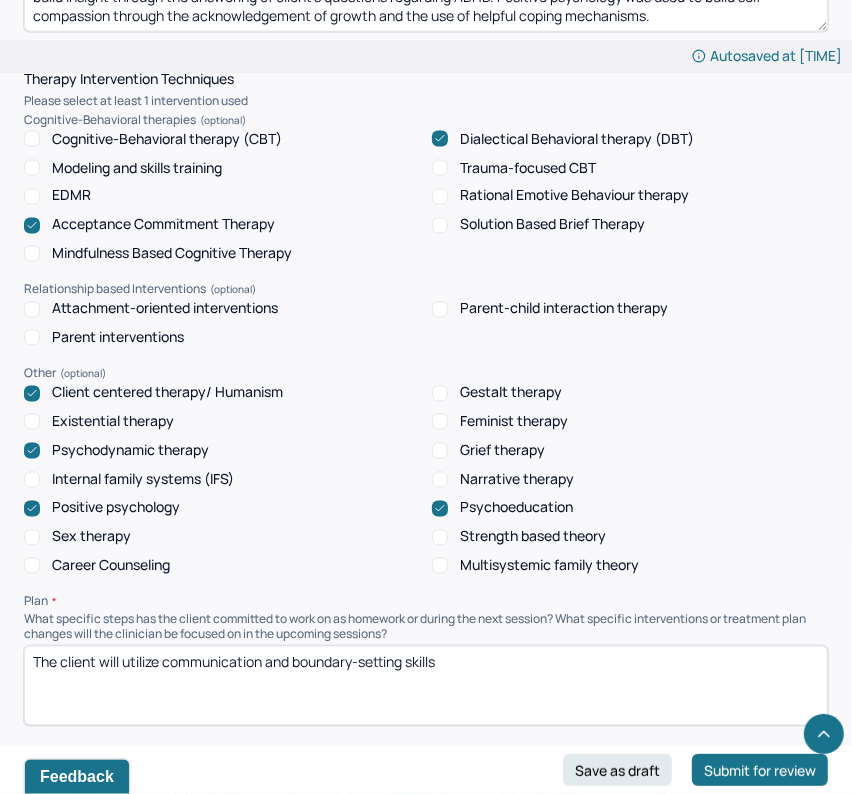 click on "Therapy Intervention Techniques Please select at least 1 intervention used Cognitive-Behavioral therapies Cognitive-Behavioral therapy (CBT) Dialectical Behavioral therapy (DBT) Modeling and skills training Trauma-focused CBT EDMR Rational Emotive Behaviour therapy Acceptance Commitment Therapy Solution Based Brief Therapy Mindfulness Based Cognitive Therapy Relationship based Interventions Attachment-oriented interventions Parent-child interaction therapy Parent interventions Other Client centered therapy/ Humanism Gestalt therapy Existential therapy Feminist therapy Psychodynamic therapy Grief therapy Internal family systems (IFS) Narrative therapy Positive psychology Psychoeducation Sex therapy Strength based theory Career Counseling Multisystemic family theory Plan What specific steps has the client committed to work on as homework or during the next session? What specific interventions or treatment plan changes will the clinician be focused on in the upcoming sessions? Frequency of sessions Weekly Other" at bounding box center (426, 598) 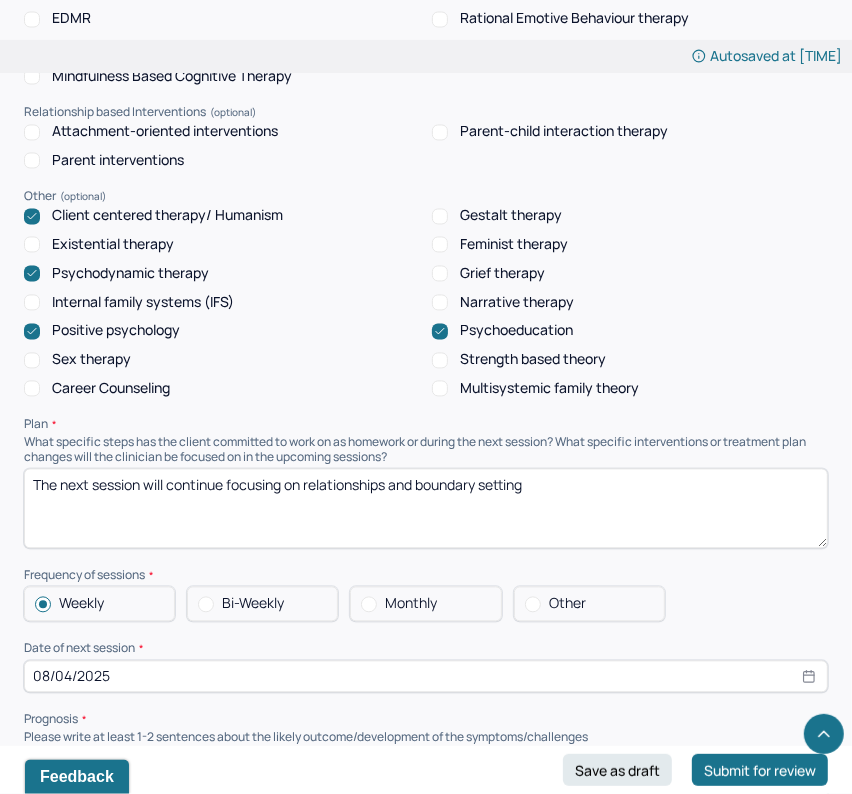 scroll, scrollTop: 1956, scrollLeft: 0, axis: vertical 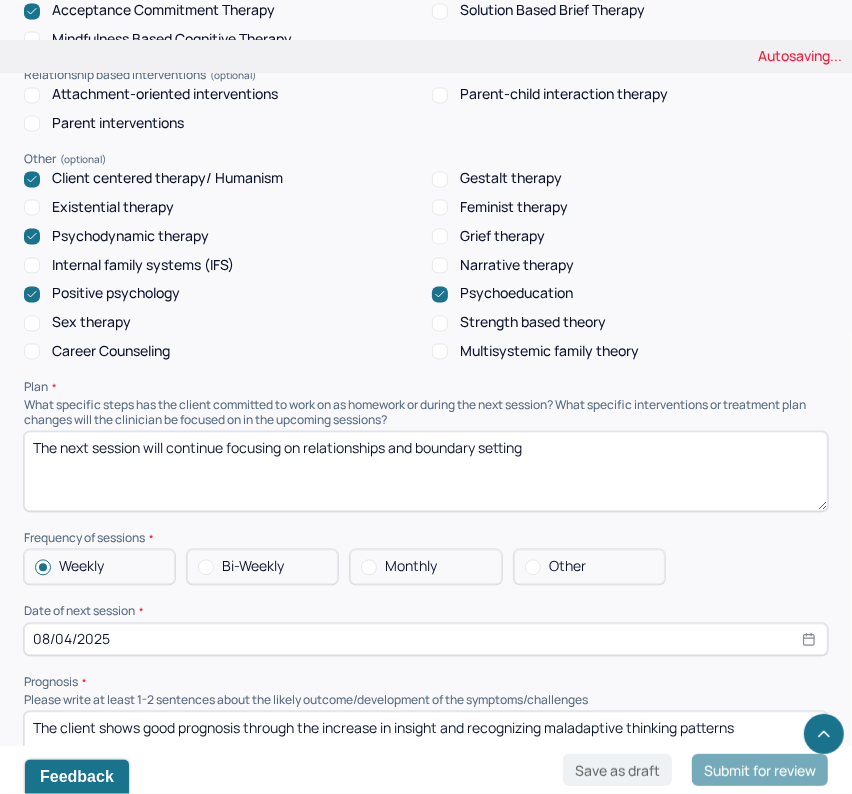 type on "The next session will continue focusing on relationships and boundary setting" 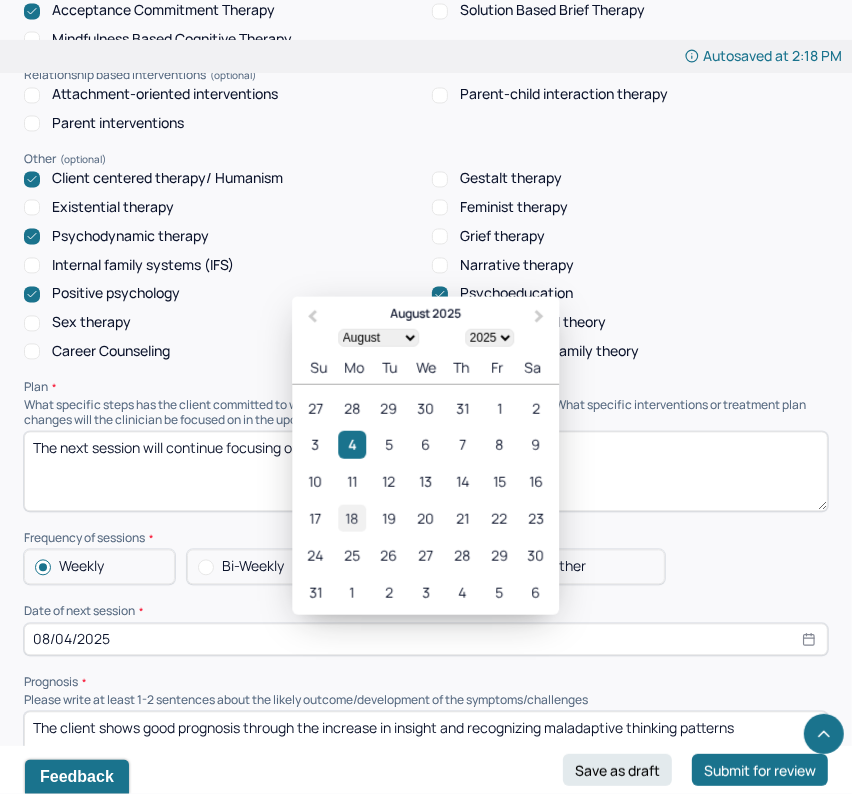 click on "18" at bounding box center (352, 517) 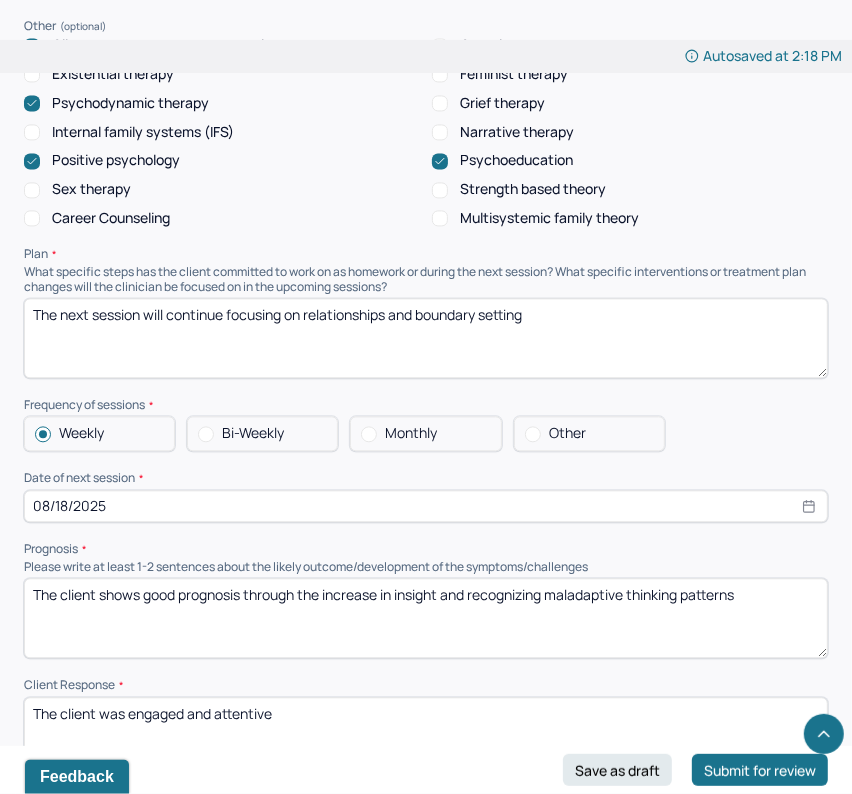 scroll, scrollTop: 2176, scrollLeft: 0, axis: vertical 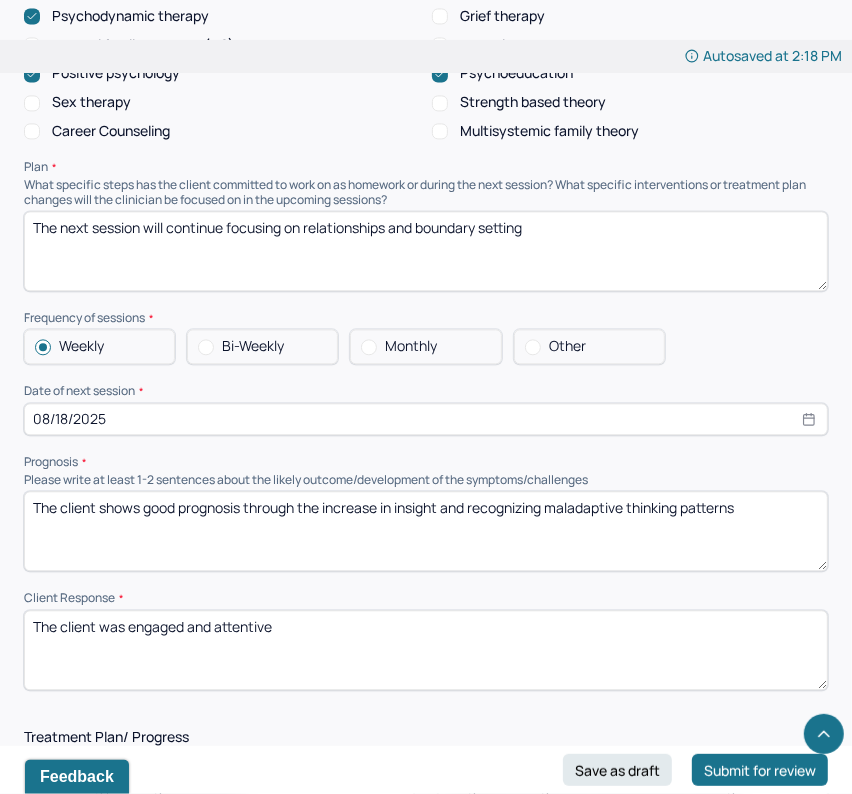 click on "The client shows good prognosis through the increase in insight and recognizing maladaptive thinking patterns" at bounding box center [426, 531] 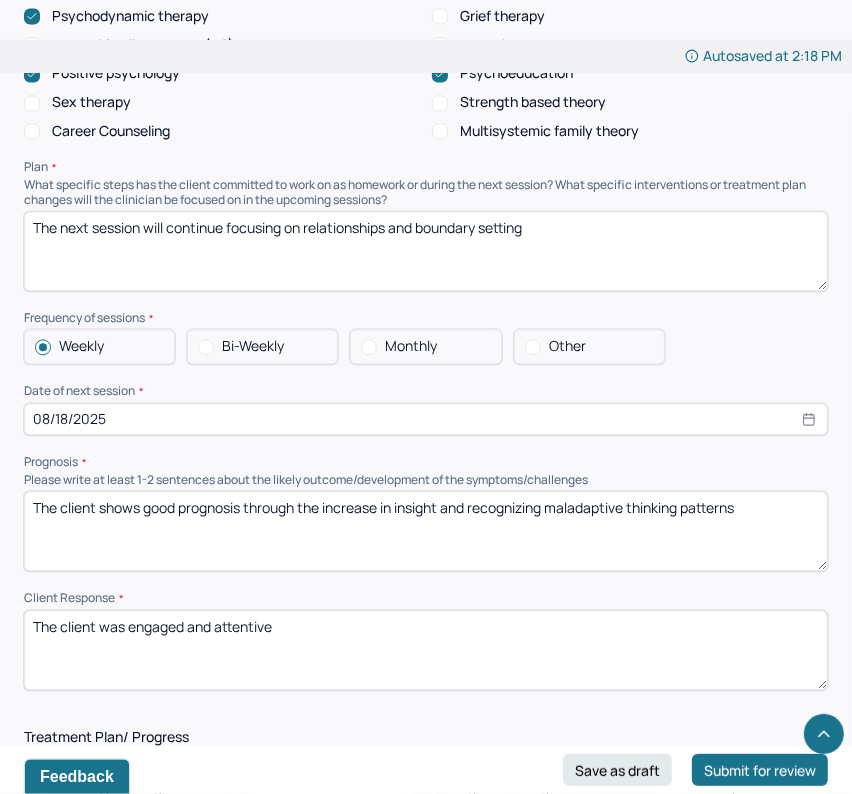 click on "The client shows good prognosis through the increase in insight and recognizing maladaptive thinking patterns" at bounding box center (426, 531) 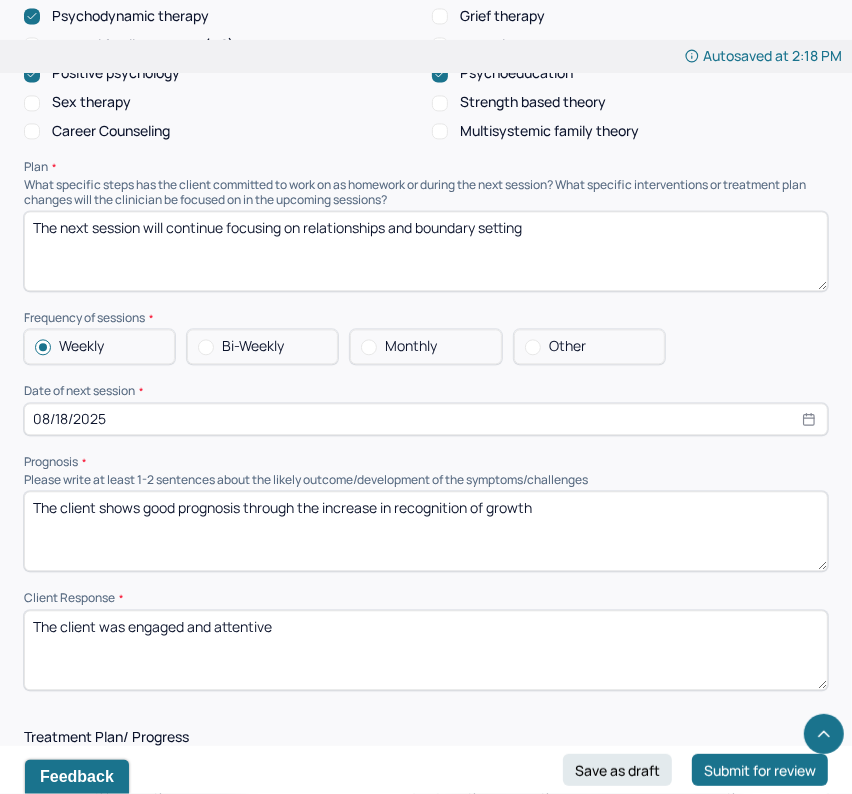 type on "The client shows good prognosis through the increase in recognition of growth" 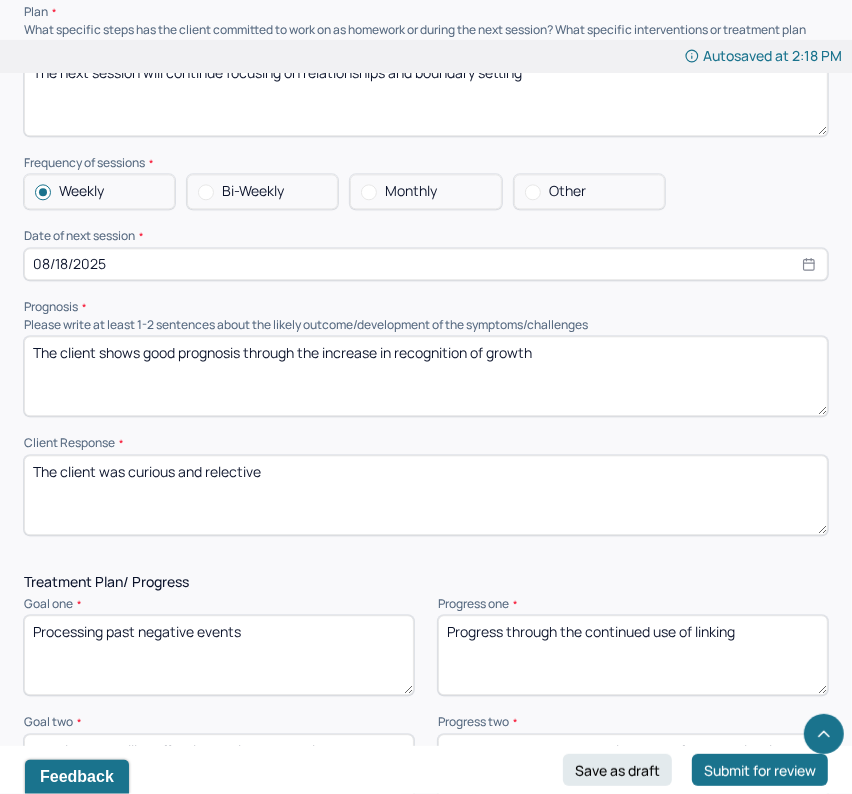 scroll, scrollTop: 2363, scrollLeft: 0, axis: vertical 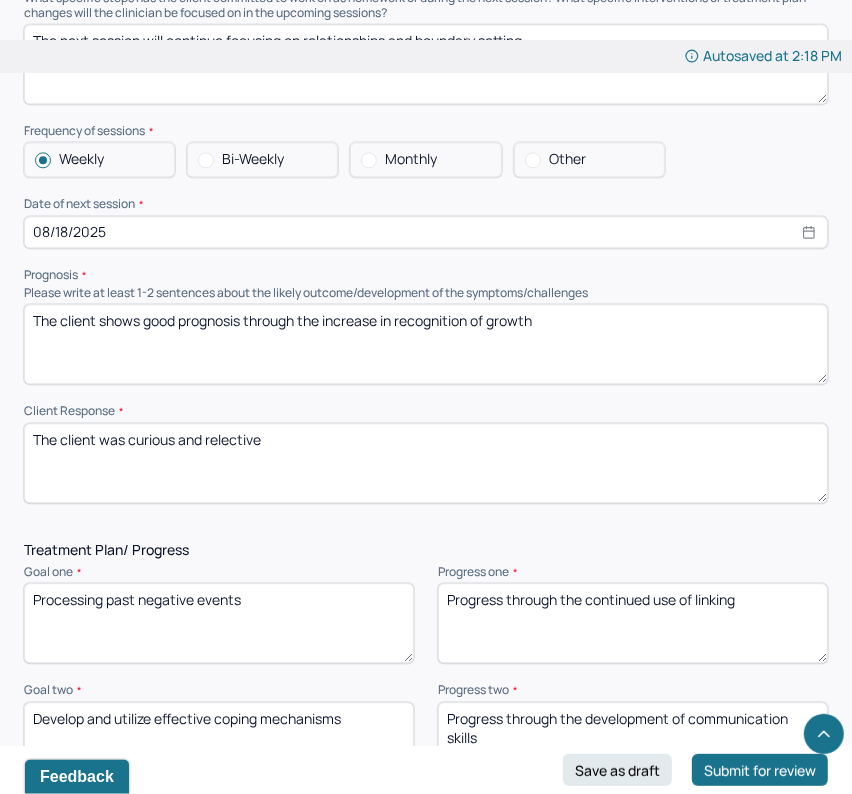 type on "The client was curious and relective" 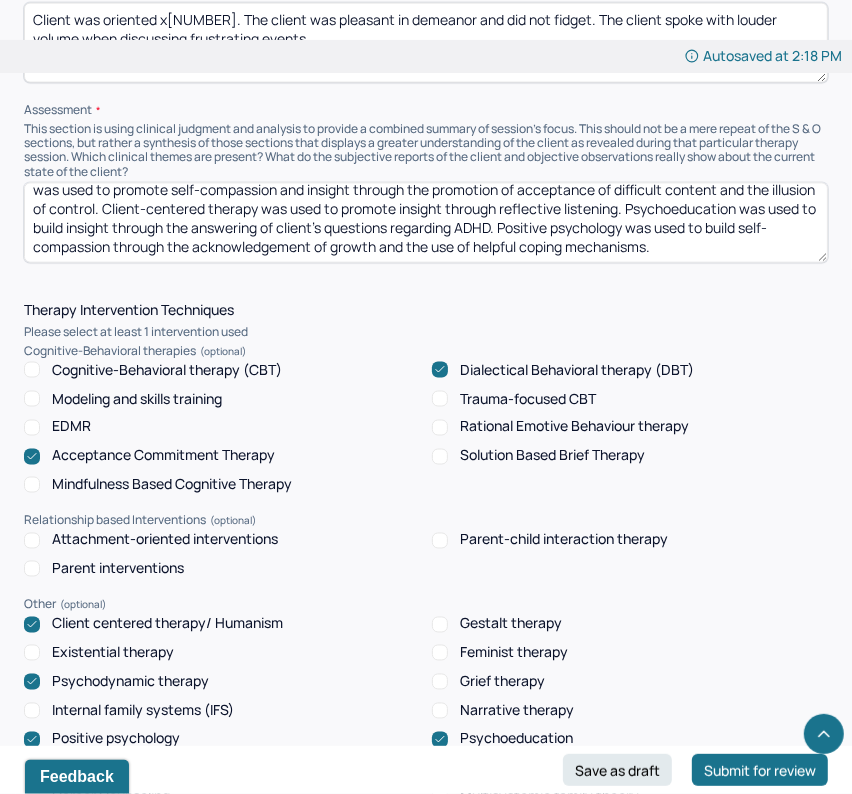 scroll, scrollTop: 1518, scrollLeft: 0, axis: vertical 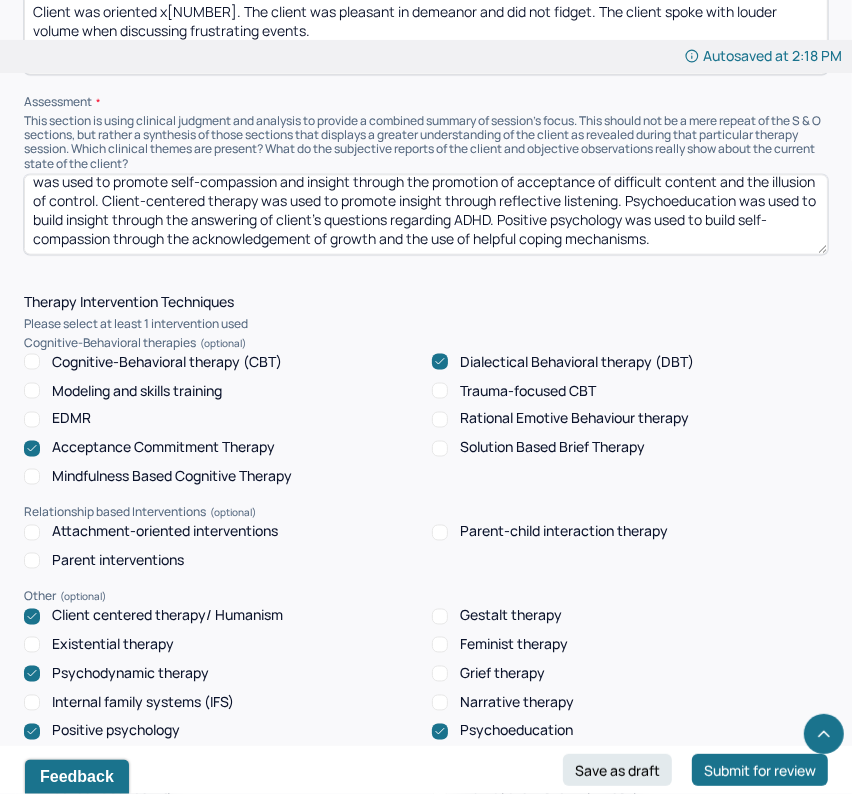 click on "Narrative therapy" at bounding box center (517, 703) 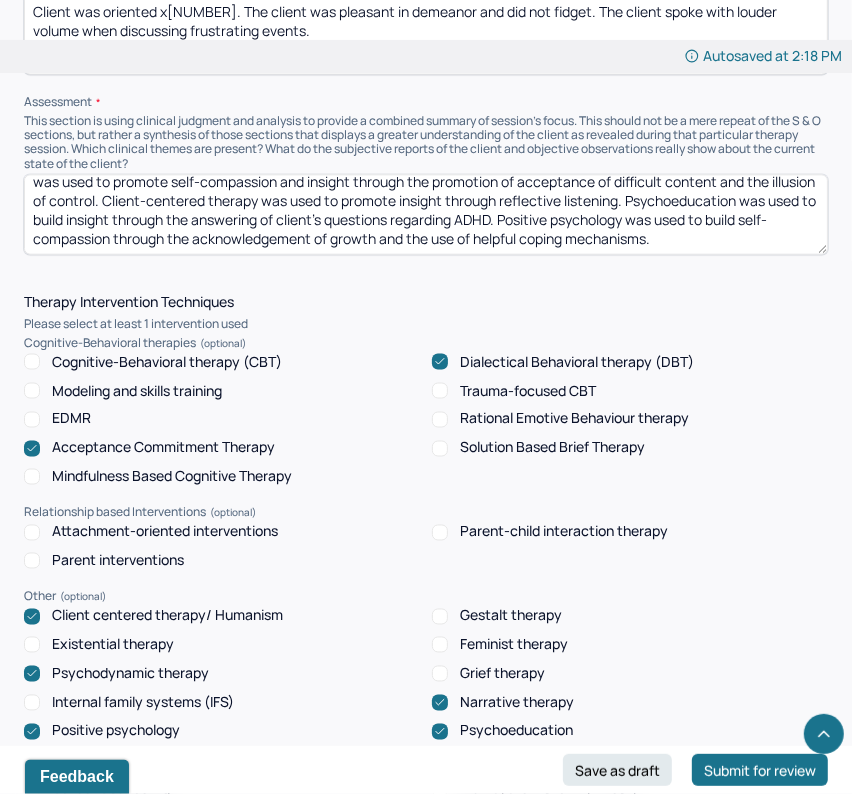click on "Psychodynamic therapy was used to promote insight through linking and interpretation. DBT was used to build coping mechanisms through the discussion of interpersonal effectiveness and communication skills and boundary-setting. ACT was used to promote self-compassion and insight through the promotion of acceptance of difficult content and the illusion of control. Client-centered therapy was used to promote insight through reflective listening. Psychoeducation was used to build insight through the answering of client's questions regarding ADHD. Positive psychology was used to build self-compassion through the acknowledgement of growth and the use of helpful coping mechanisms." at bounding box center (426, 215) 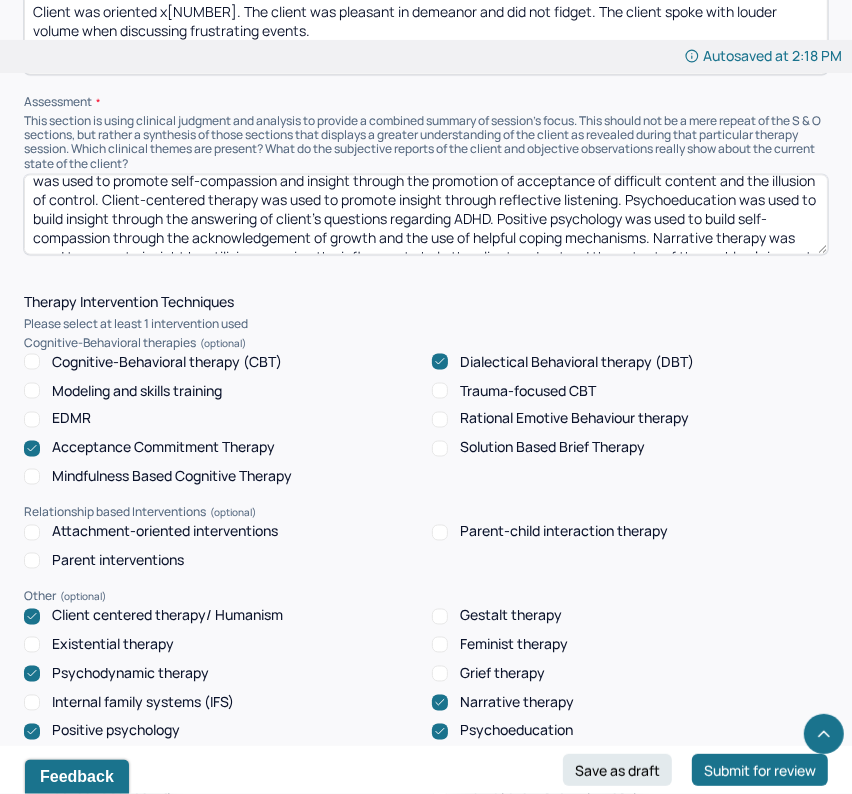 scroll, scrollTop: 82, scrollLeft: 0, axis: vertical 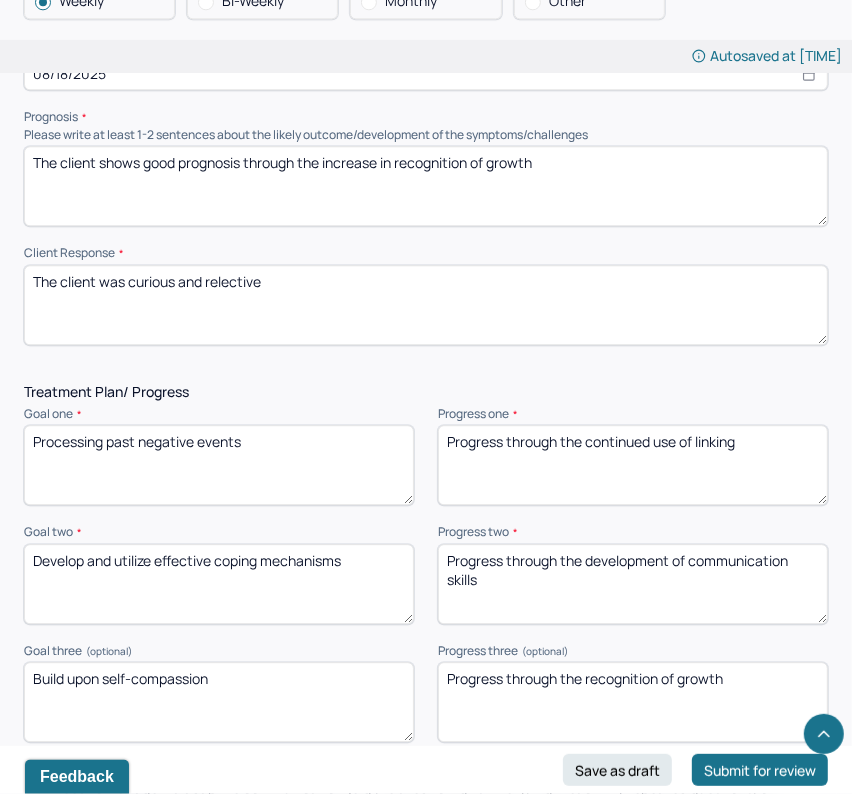 type on "Psychodynamic therapy was used to promote insight through linking and interpretation. DBT was used to build coping mechanisms through the discussion of interpersonal effectiveness and communication skills and boundary-setting. ACT was used to promote self-compassion and insight through the promotion of acceptance of difficult content and the illusion of control. Client-centered therapy was used to promote insight through reflective listening. Psychoeducation was used to build insight through the answering of client's questions regarding ADHD. Positive psychology was used to build self-compassion through the acknowledgement of growth and the use of helpful coping mechanisms. Narrative therapy was used to promote insight by utilizing mapping the influence to help the client understand the extent of the problem's impact on their life and relationships" 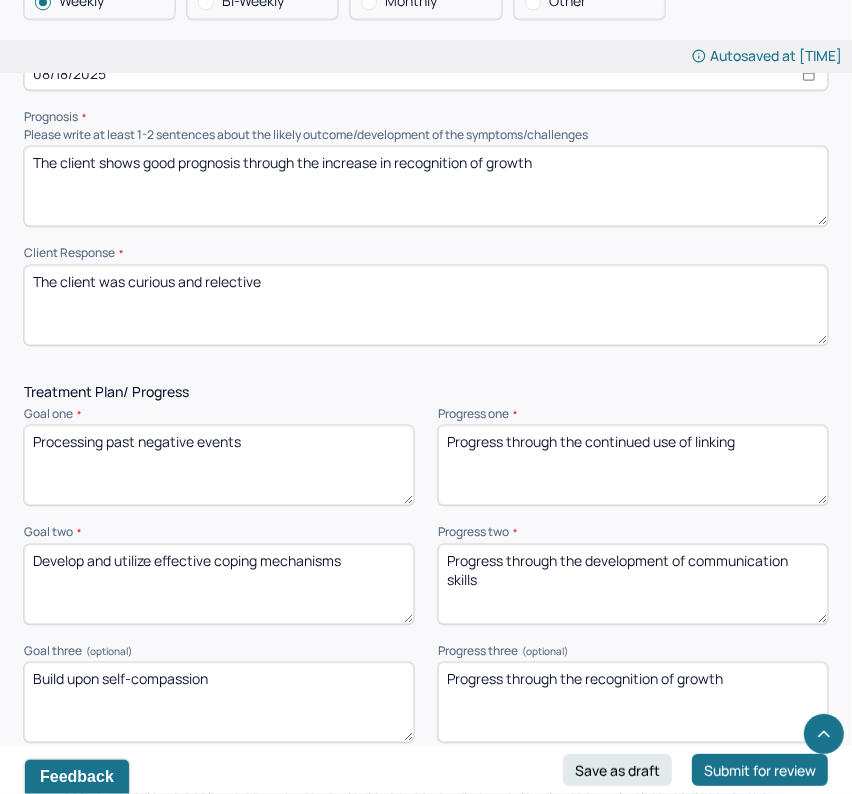drag, startPoint x: 755, startPoint y: 439, endPoint x: 584, endPoint y: 442, distance: 171.0263 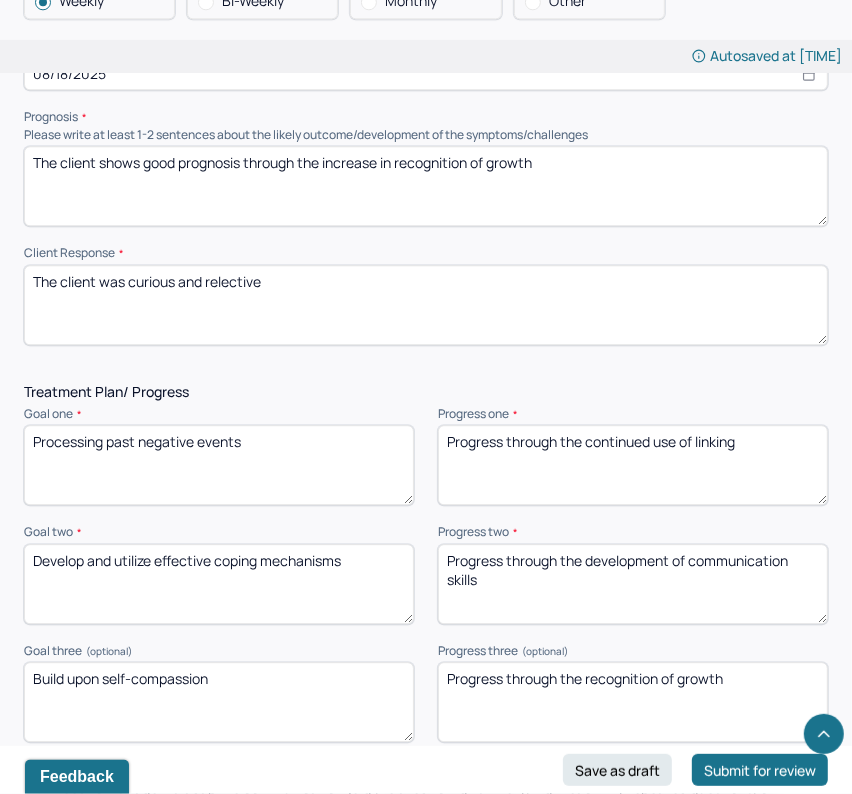 click on "Progress through the continued use of linking" at bounding box center (633, 465) 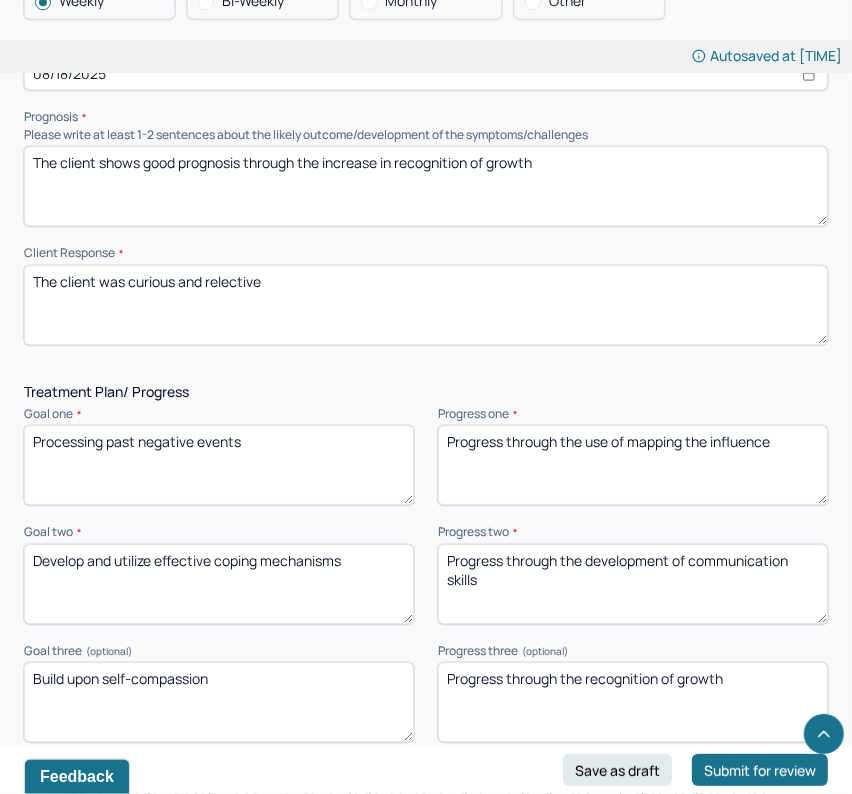 type on "Progress through the use of mapping the influence" 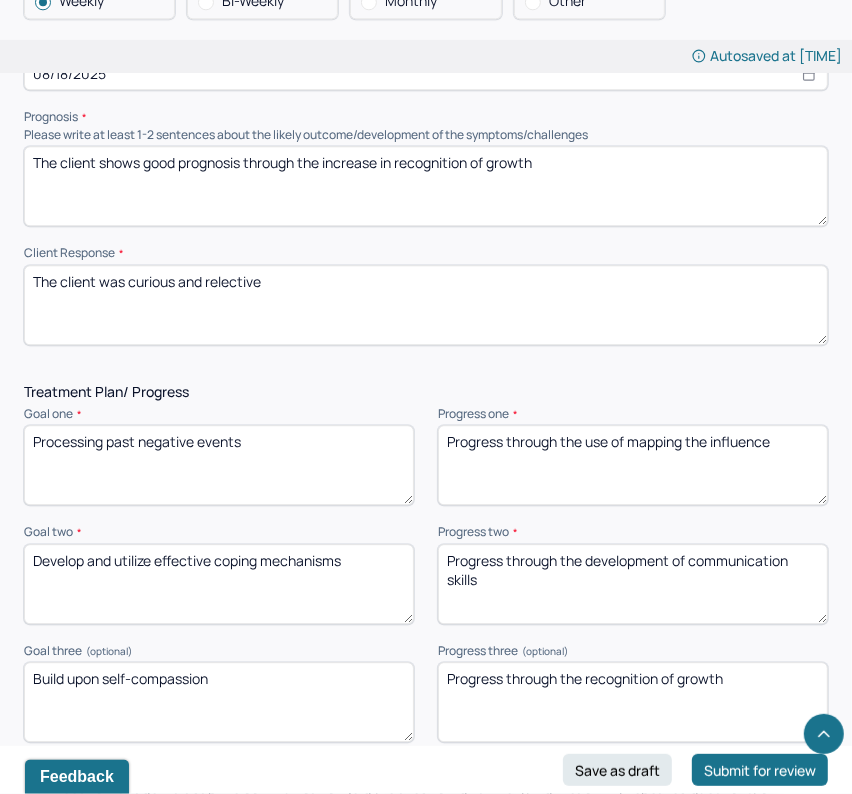 drag, startPoint x: 593, startPoint y: 613, endPoint x: 579, endPoint y: 560, distance: 54.81788 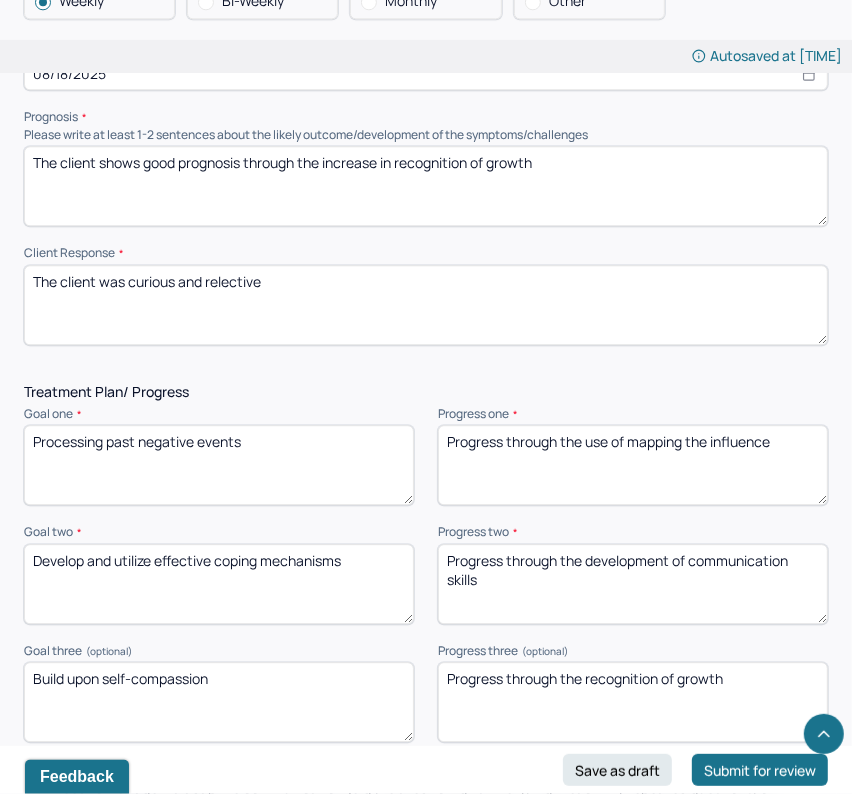 click on "Progress through the development of communication skills" at bounding box center [633, 584] 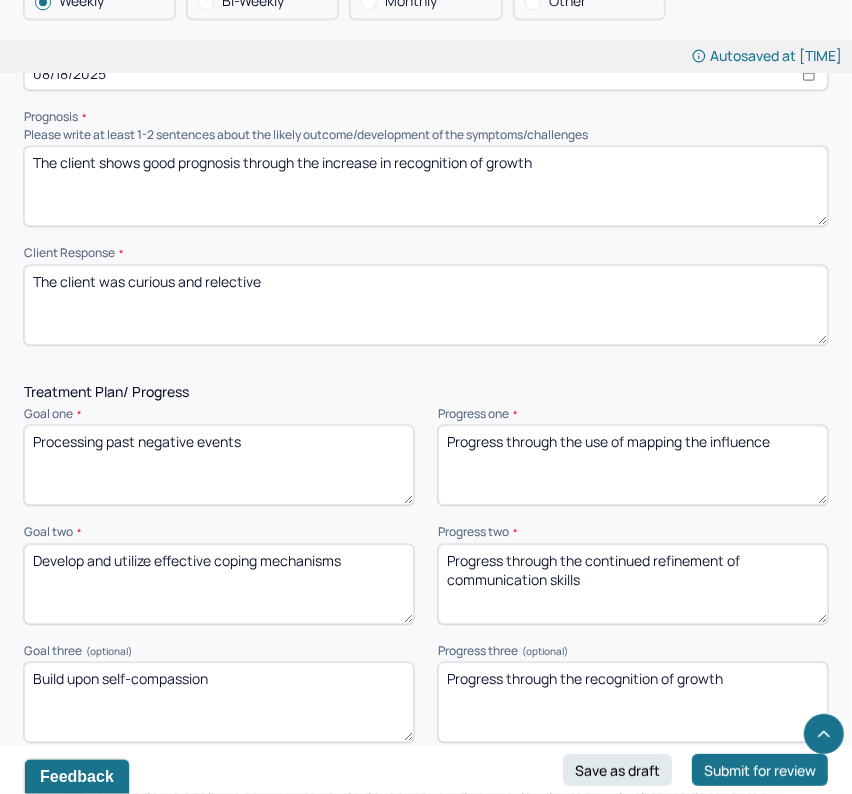 type on "Progress through the continued refinement of communication skills" 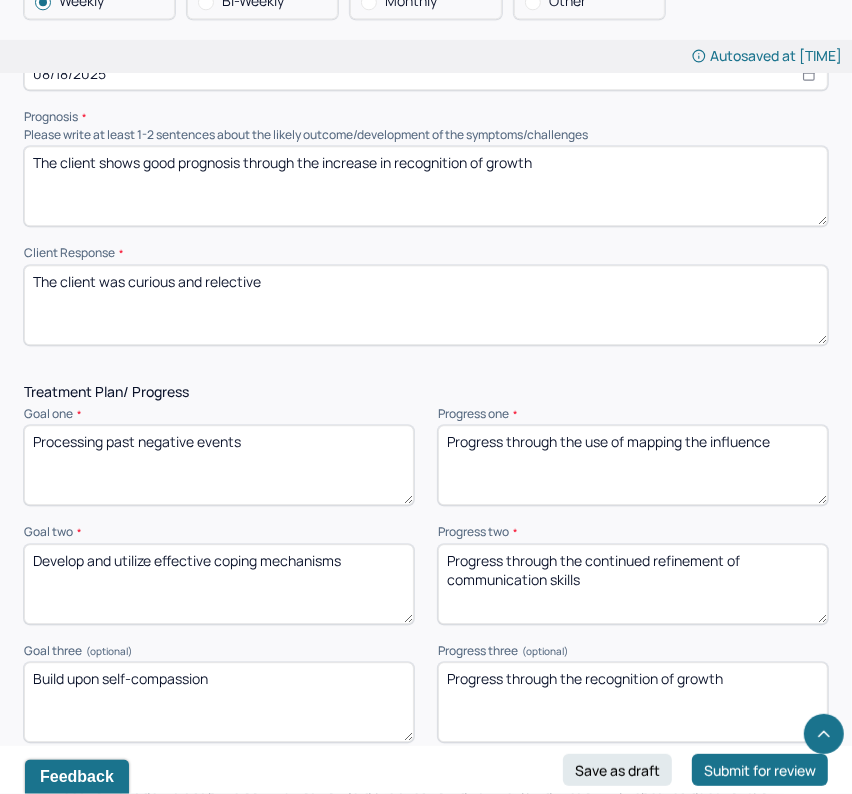 drag, startPoint x: 747, startPoint y: 676, endPoint x: 585, endPoint y: 668, distance: 162.19742 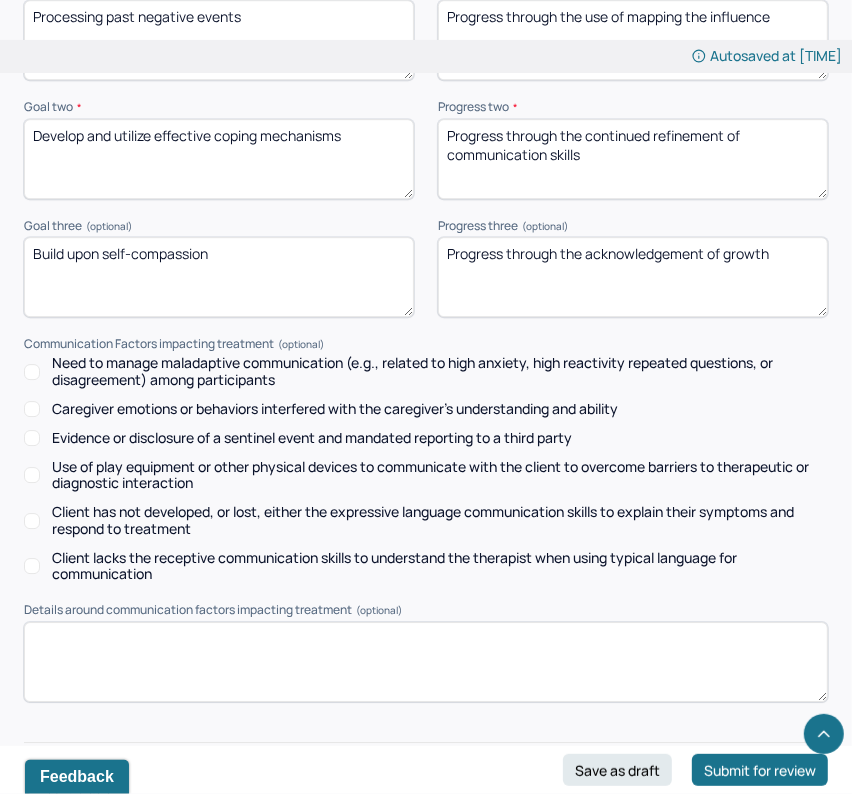 scroll, scrollTop: 3054, scrollLeft: 0, axis: vertical 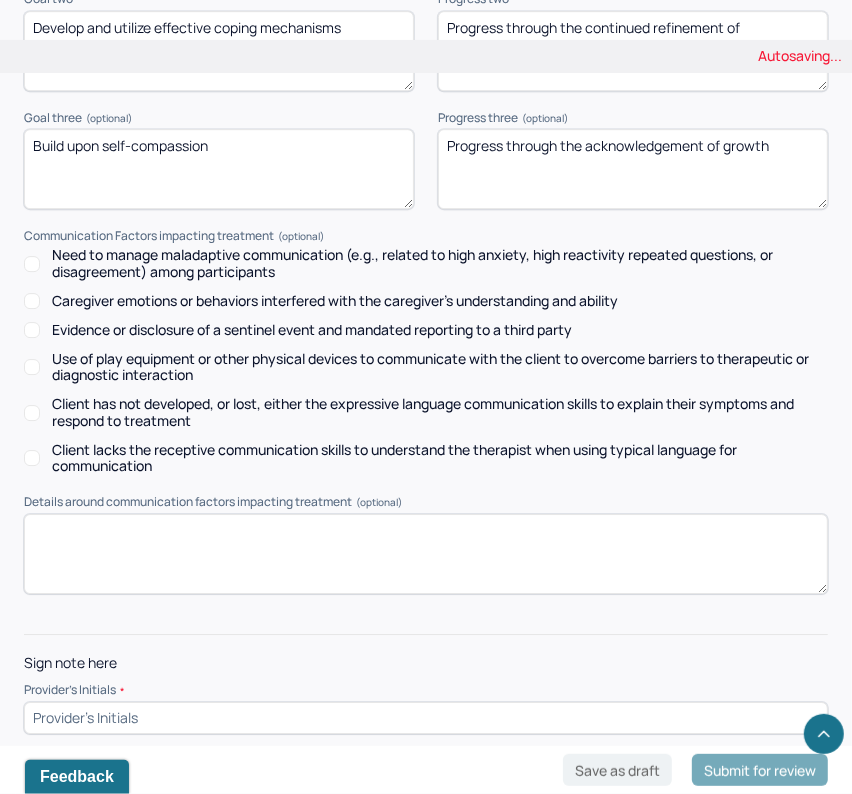 type on "Progress through the acknowledgement of growth" 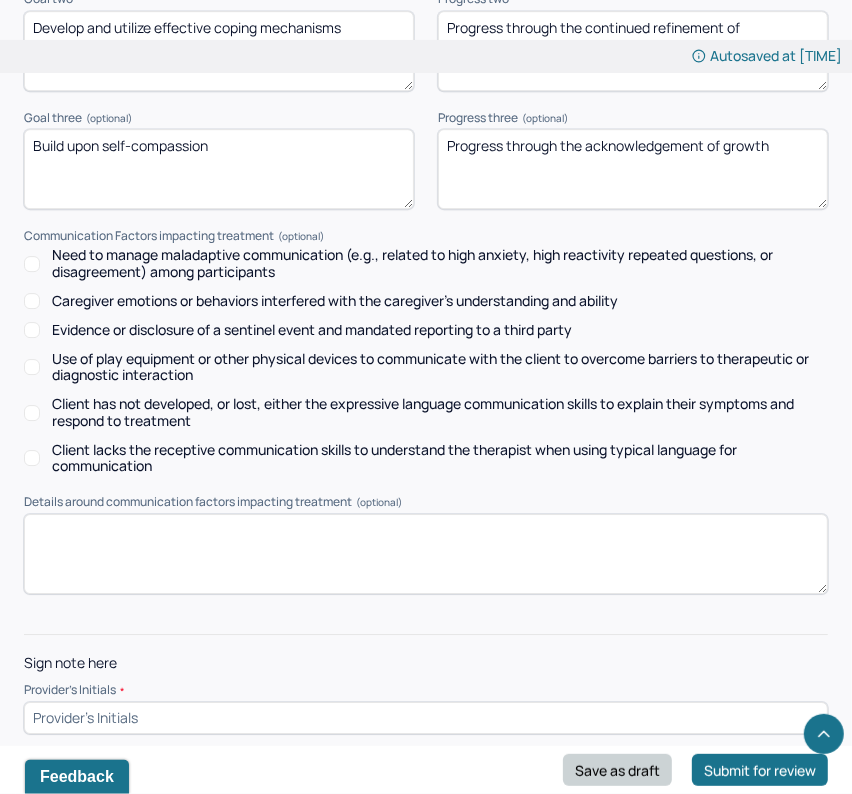 click on "Save as draft" at bounding box center [617, 770] 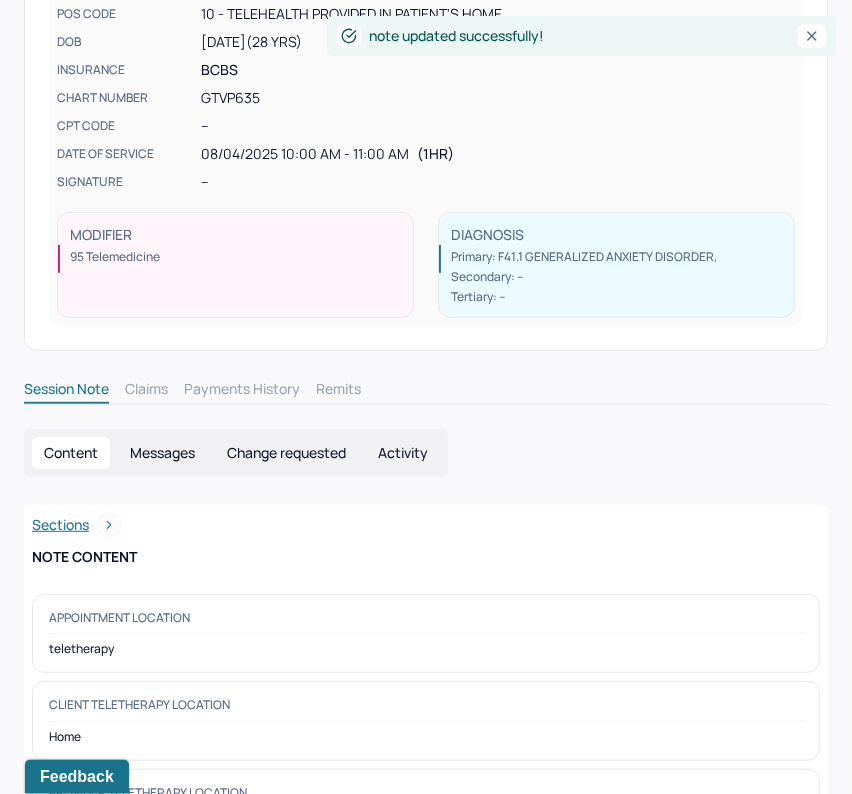 scroll, scrollTop: 0, scrollLeft: 0, axis: both 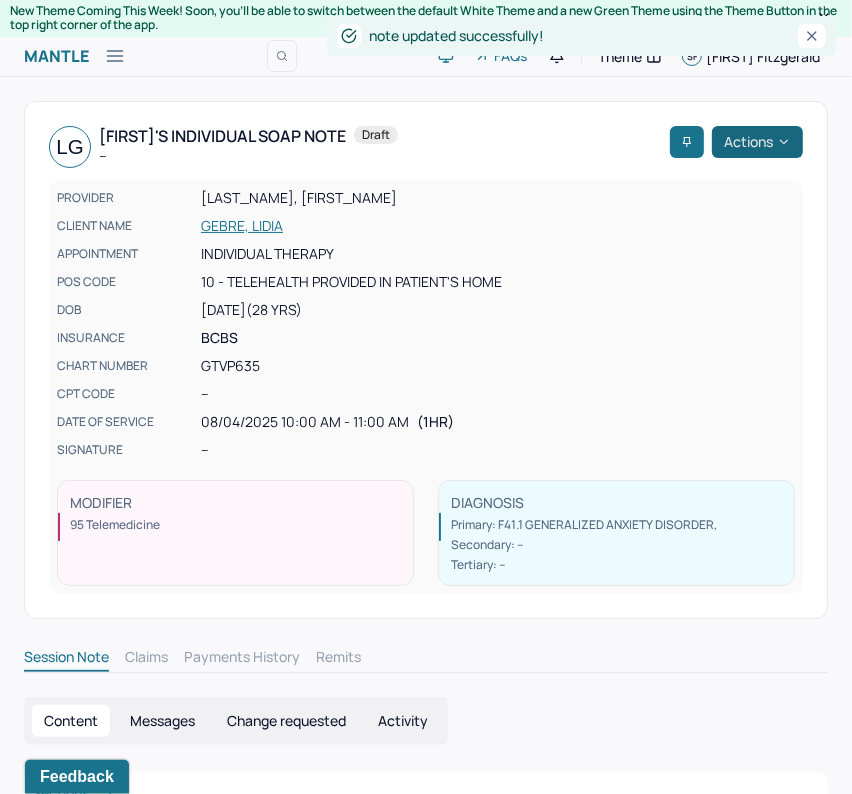 click on "Actions" at bounding box center (757, 142) 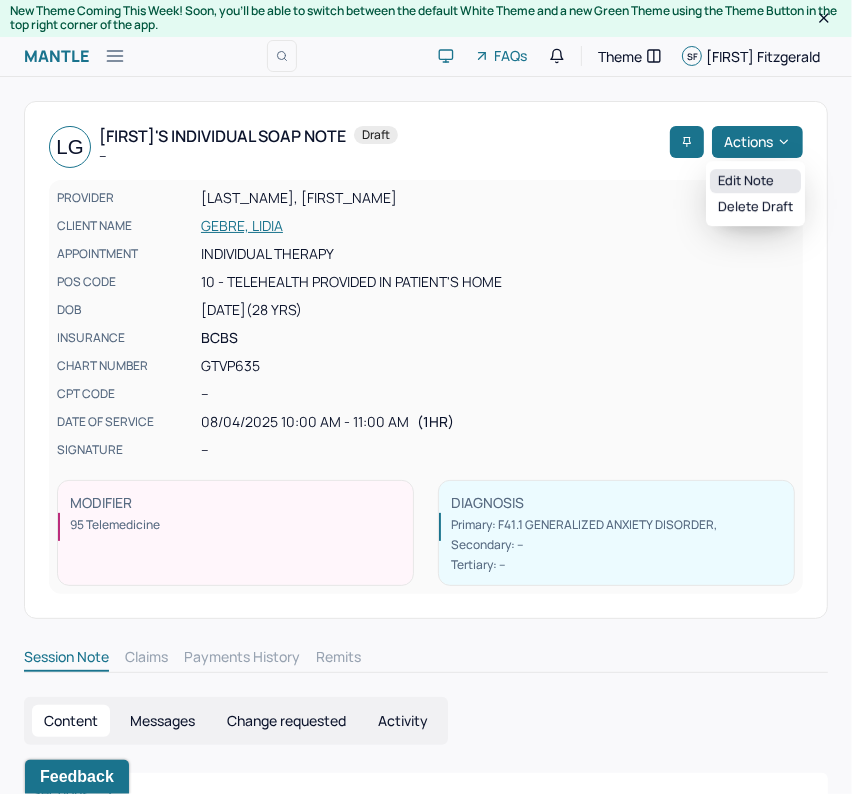 click on "Edit note" at bounding box center [755, 181] 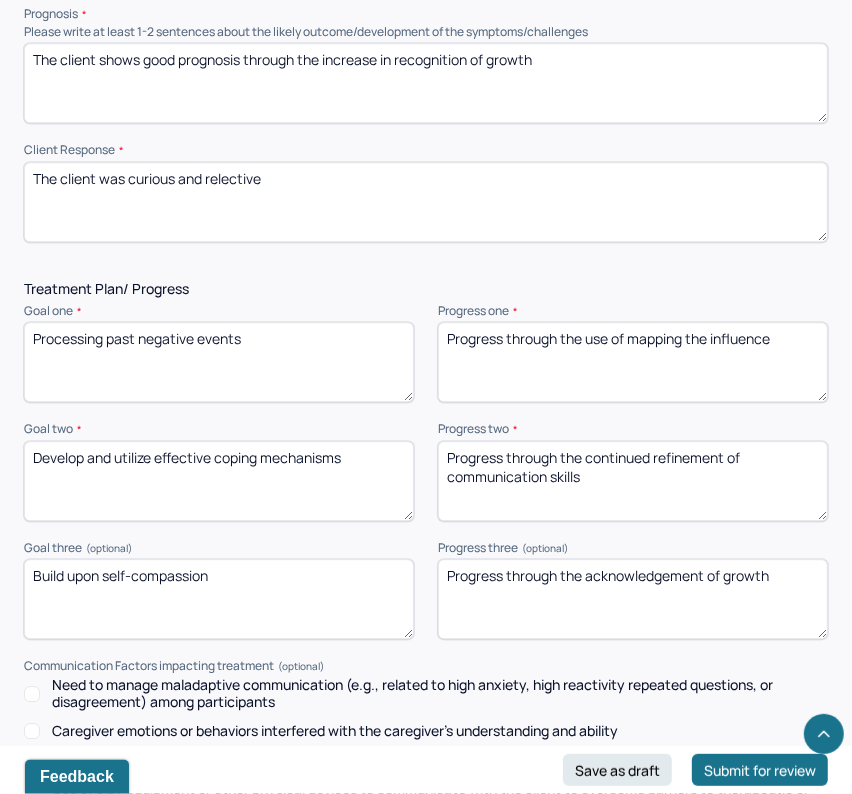 scroll, scrollTop: 3054, scrollLeft: 0, axis: vertical 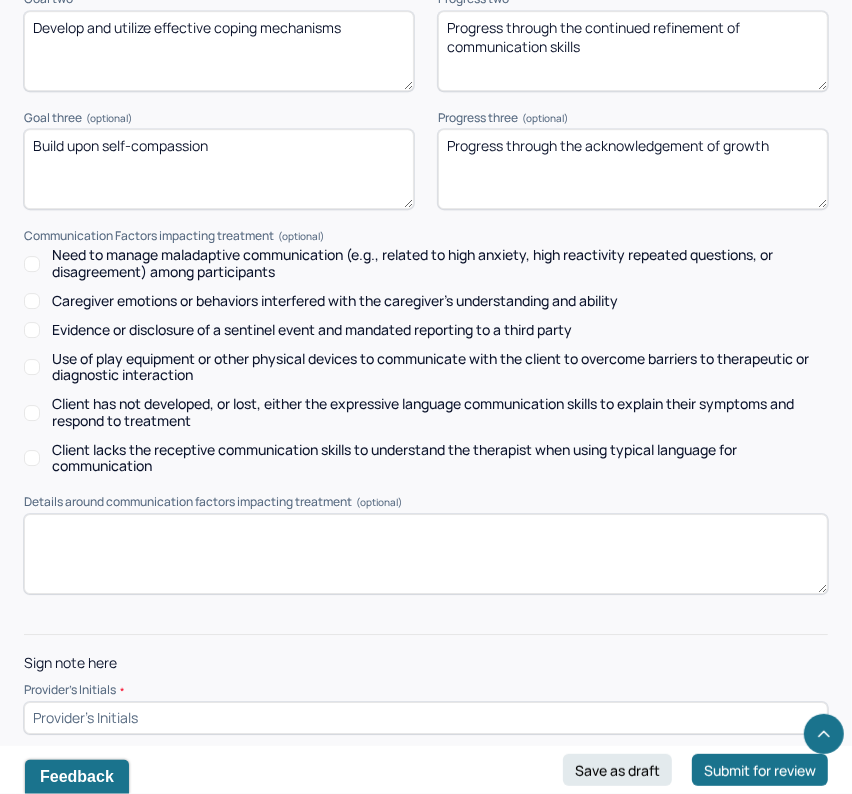 click on "Provider's Initials *" at bounding box center [426, 708] 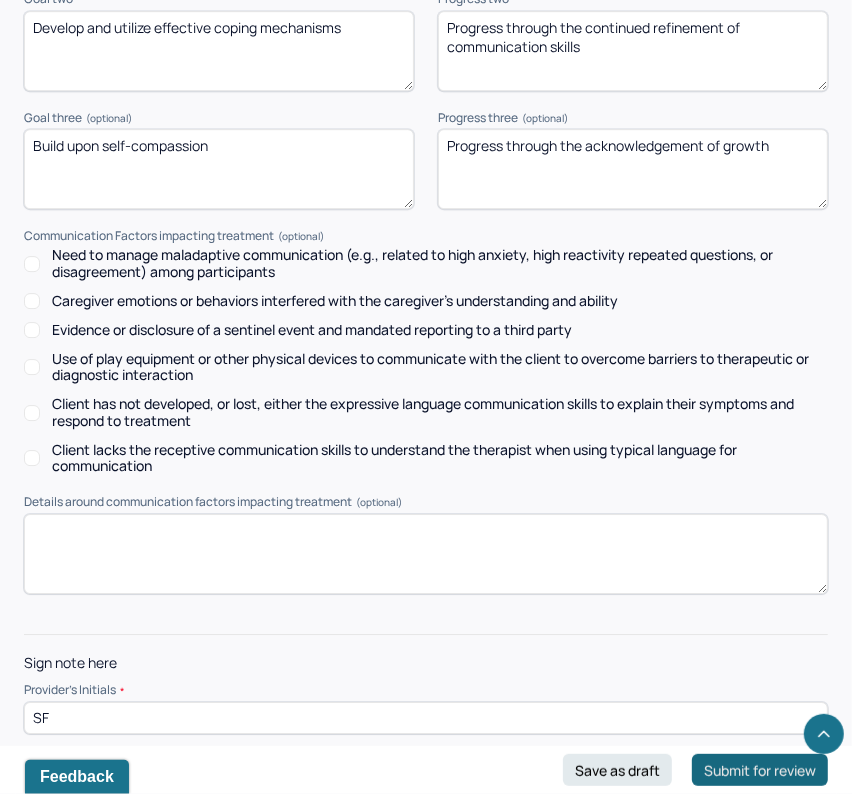 type on "SF" 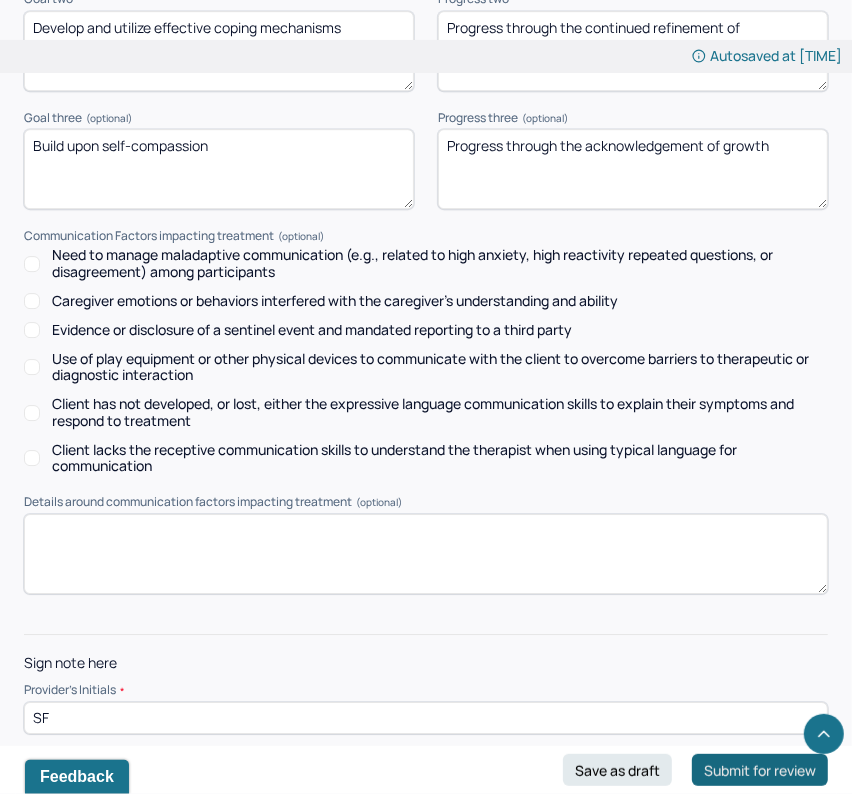 click on "Submit for review" at bounding box center [760, 770] 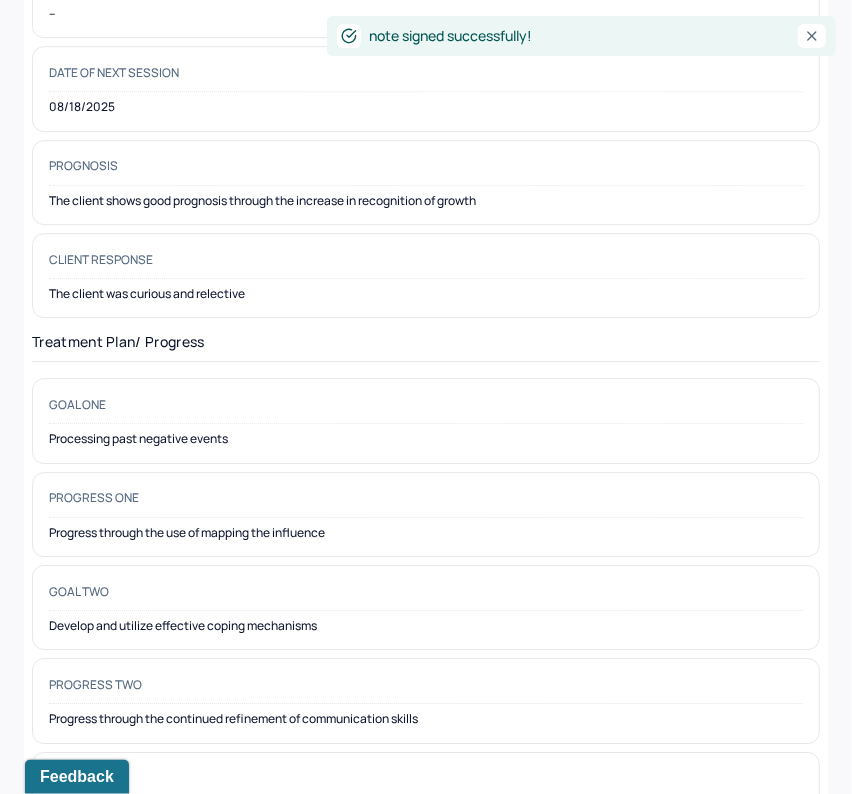 scroll, scrollTop: 0, scrollLeft: 0, axis: both 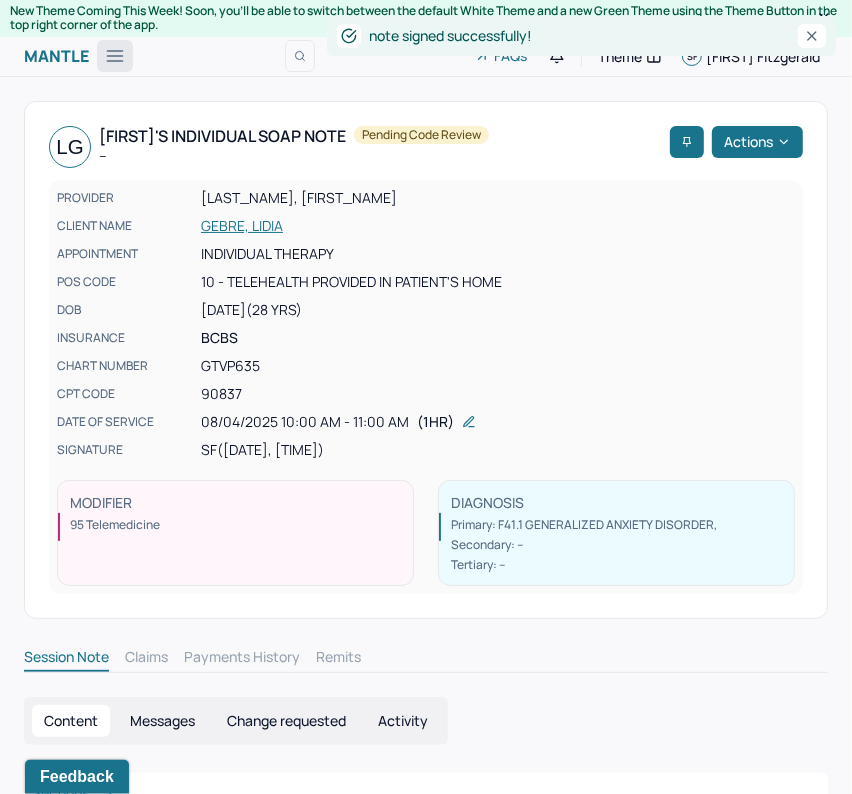 click 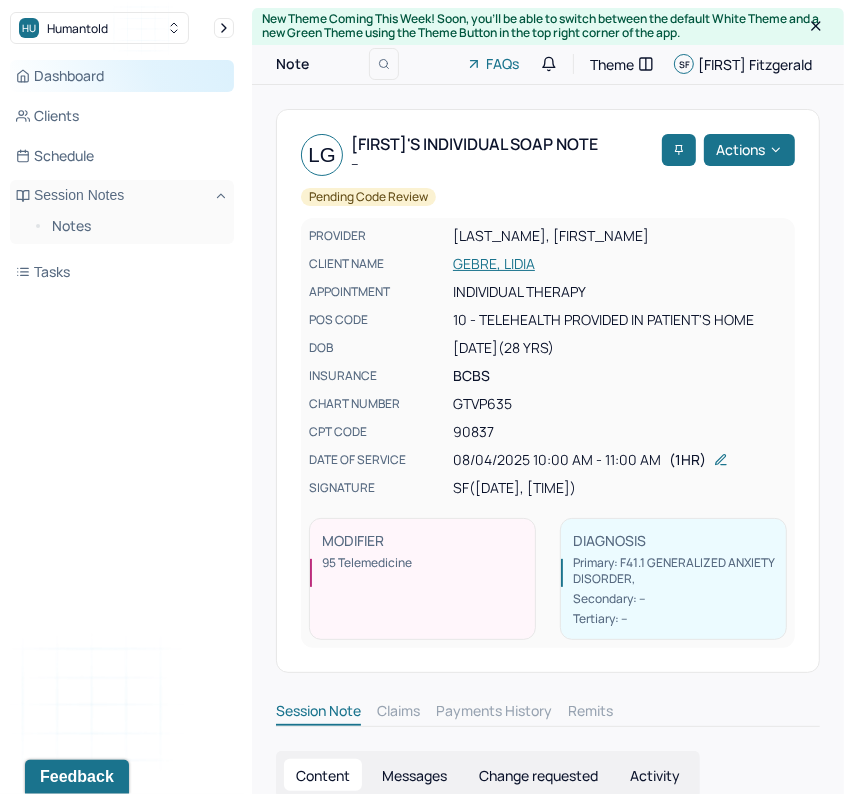 click on "Dashboard" at bounding box center [122, 76] 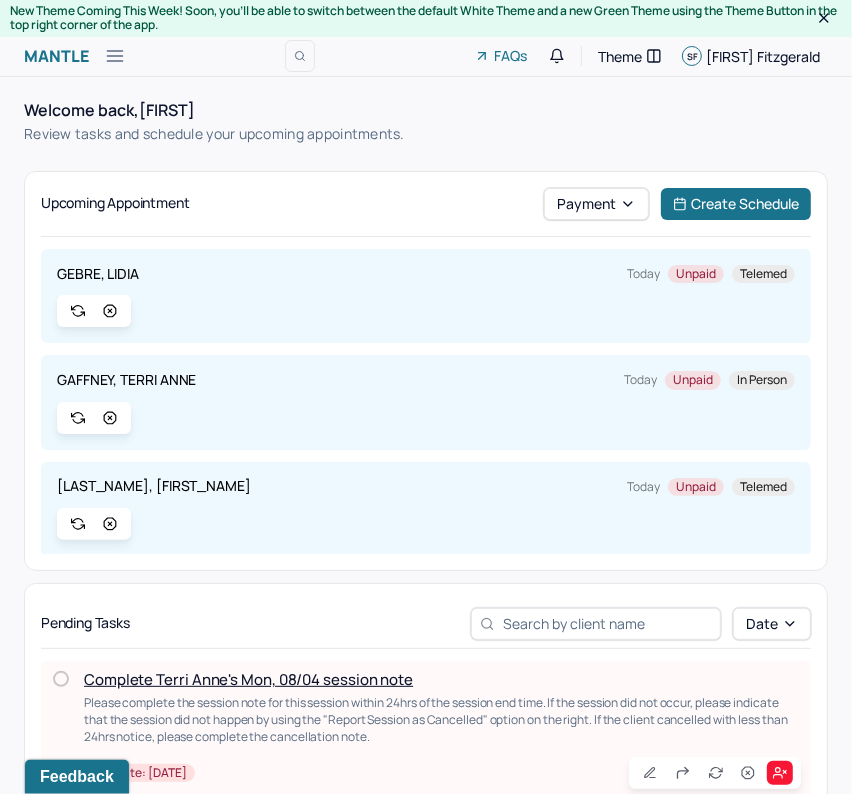 scroll, scrollTop: 12, scrollLeft: 0, axis: vertical 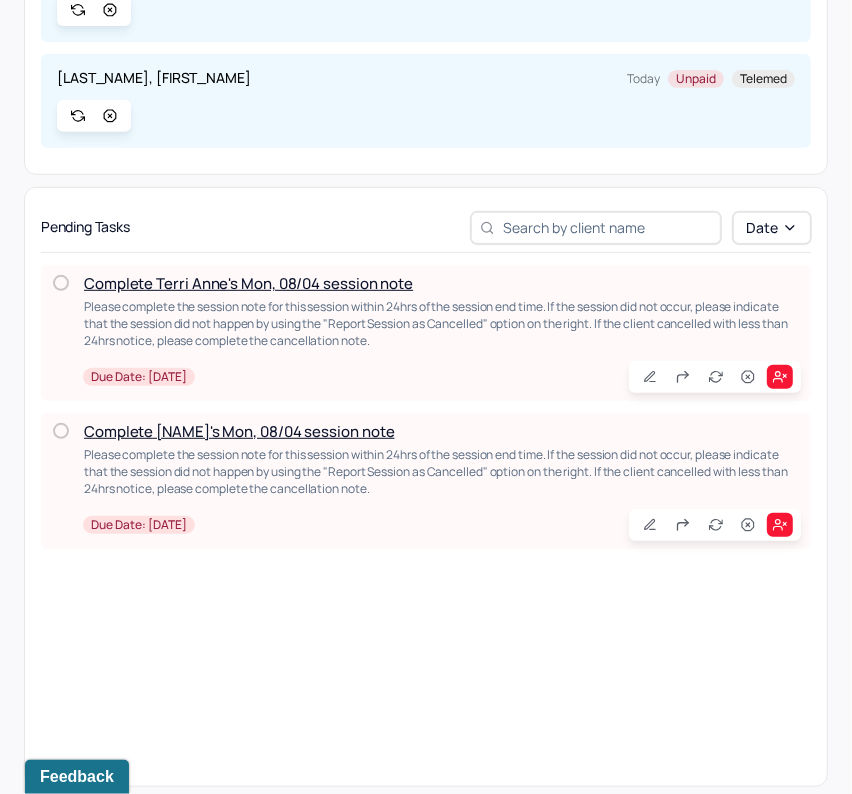 click on "Complete Terri Anne's Mon, 08/04 session note" at bounding box center [248, 283] 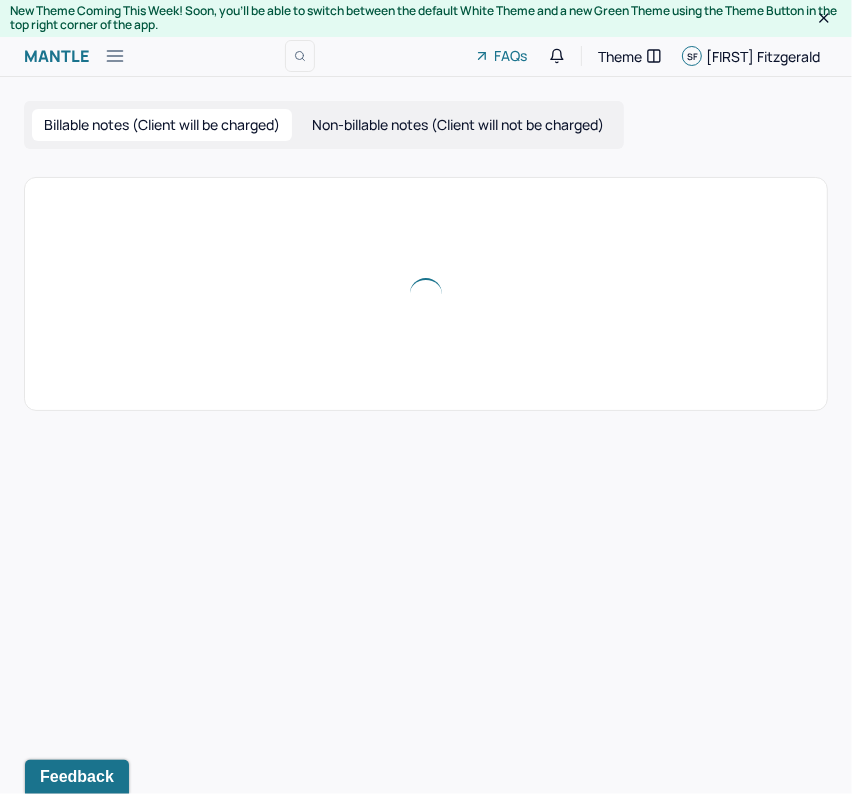 scroll, scrollTop: 0, scrollLeft: 0, axis: both 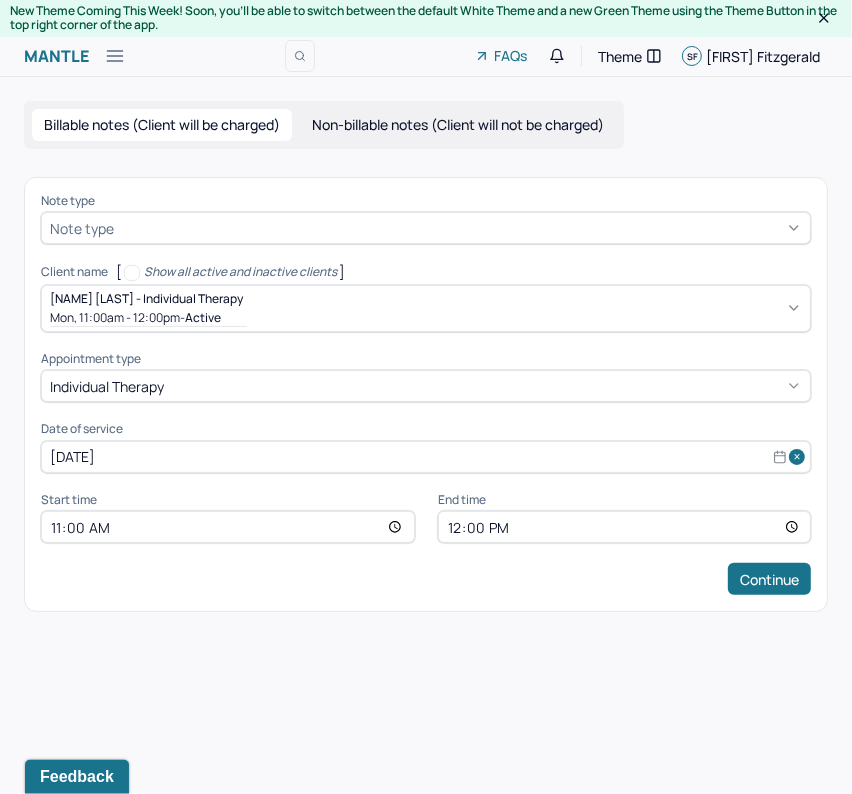 click at bounding box center [460, 228] 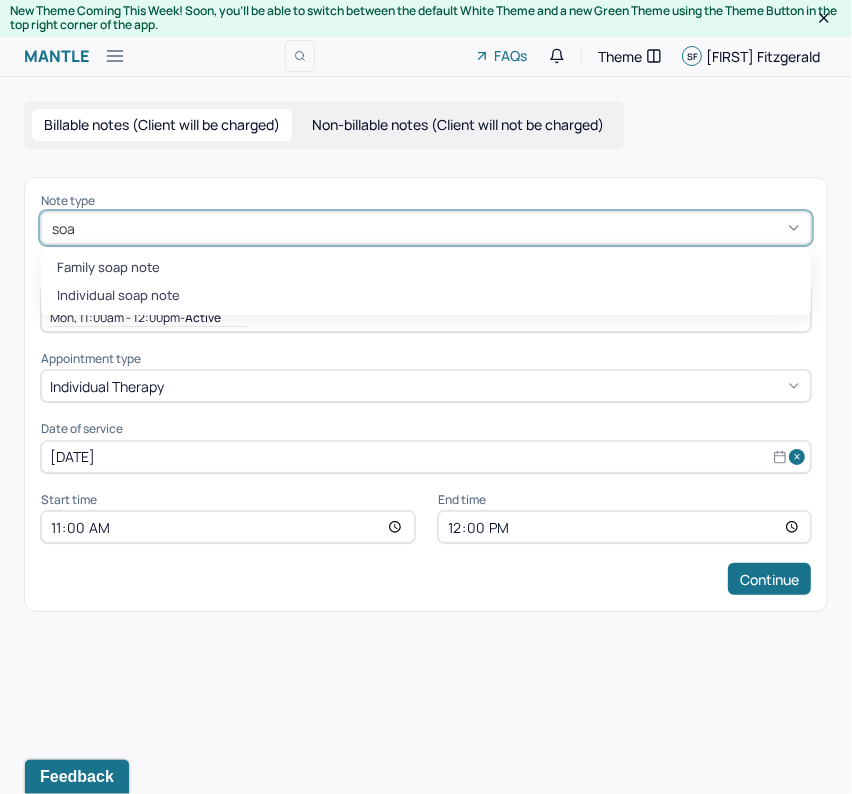 type on "soap" 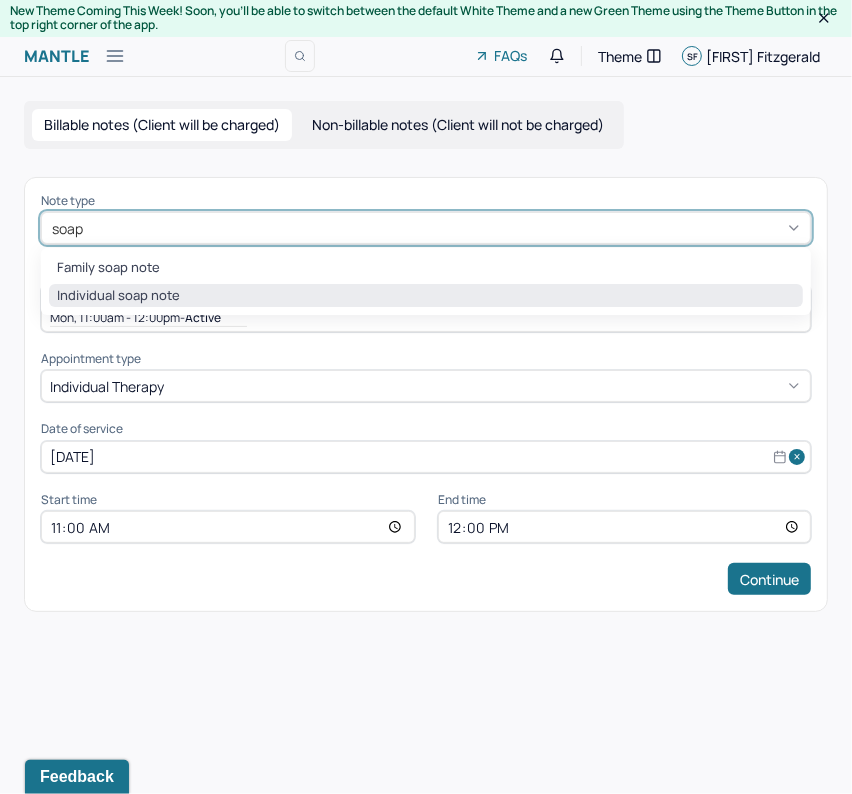 click on "Individual soap note" at bounding box center [426, 296] 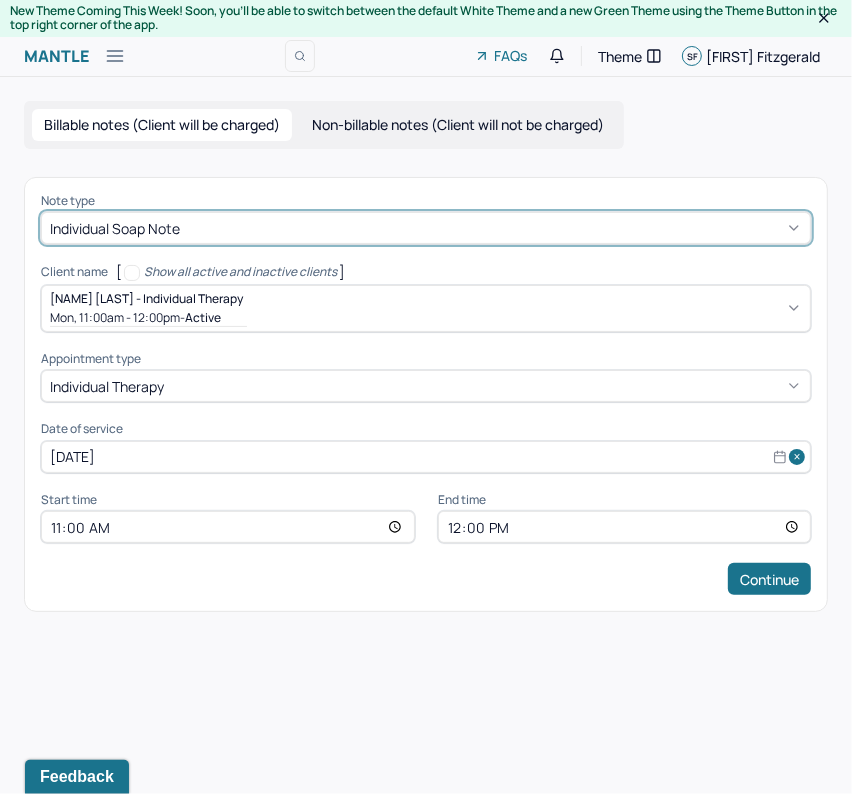 click on "Client name [Show all active and inactive clients] [FIRST] [LAST] - Individual therapy Mon, 11:00am - 12:00pm - active Supervisee name [FIRST] [LAST] Appointment type individual therapy Date of service Aug 4, 2025 Start time 11:00 End time 12:00 Continue" at bounding box center [426, 394] 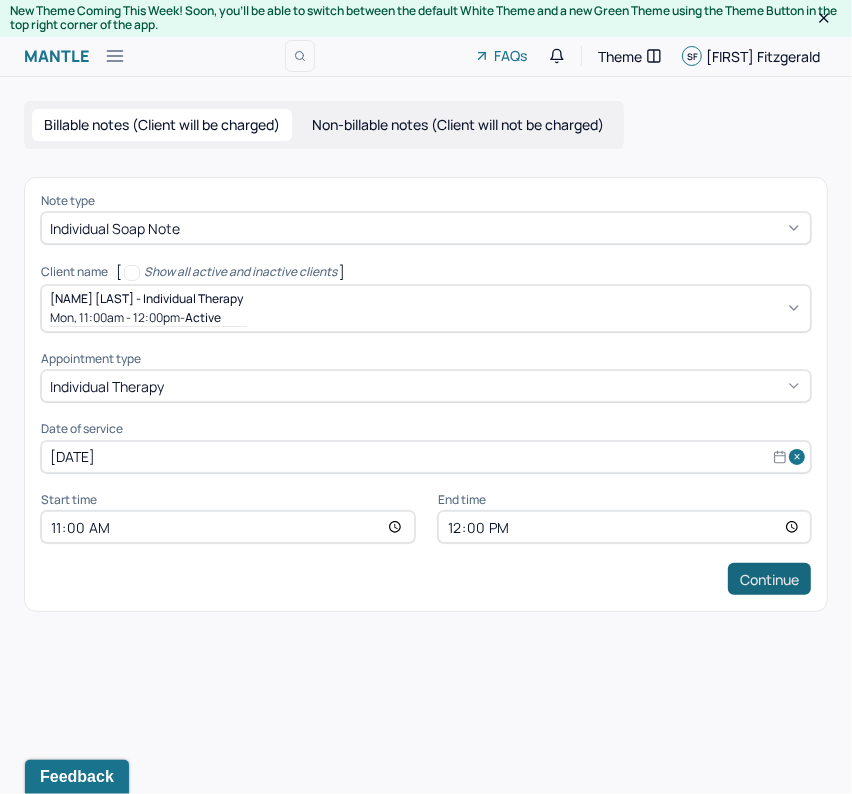 click on "Continue" at bounding box center (769, 579) 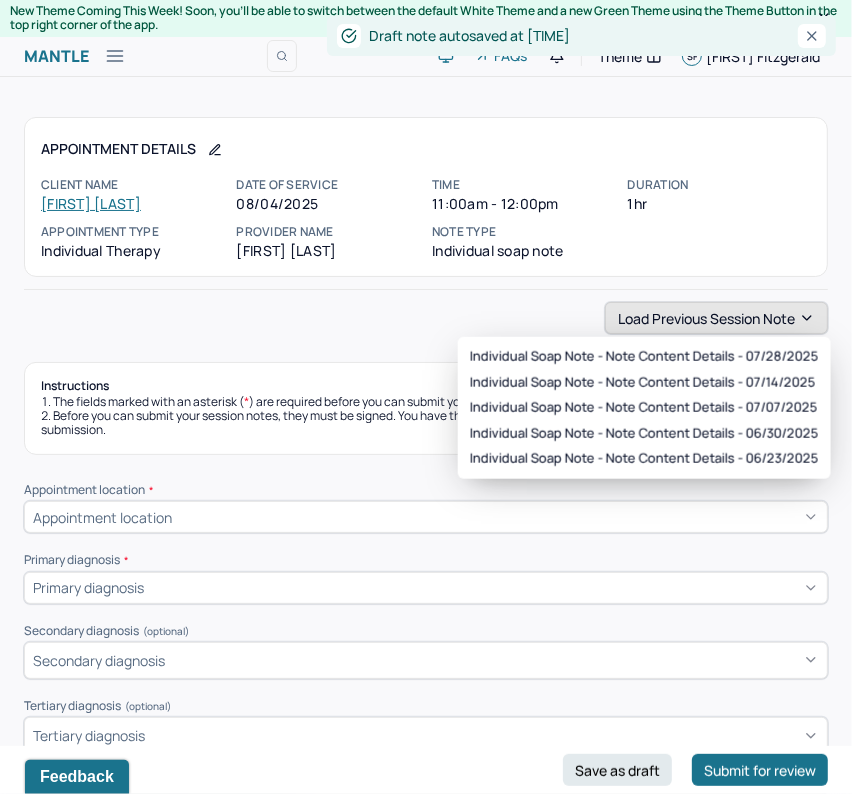 click on "Load previous session note" at bounding box center [716, 318] 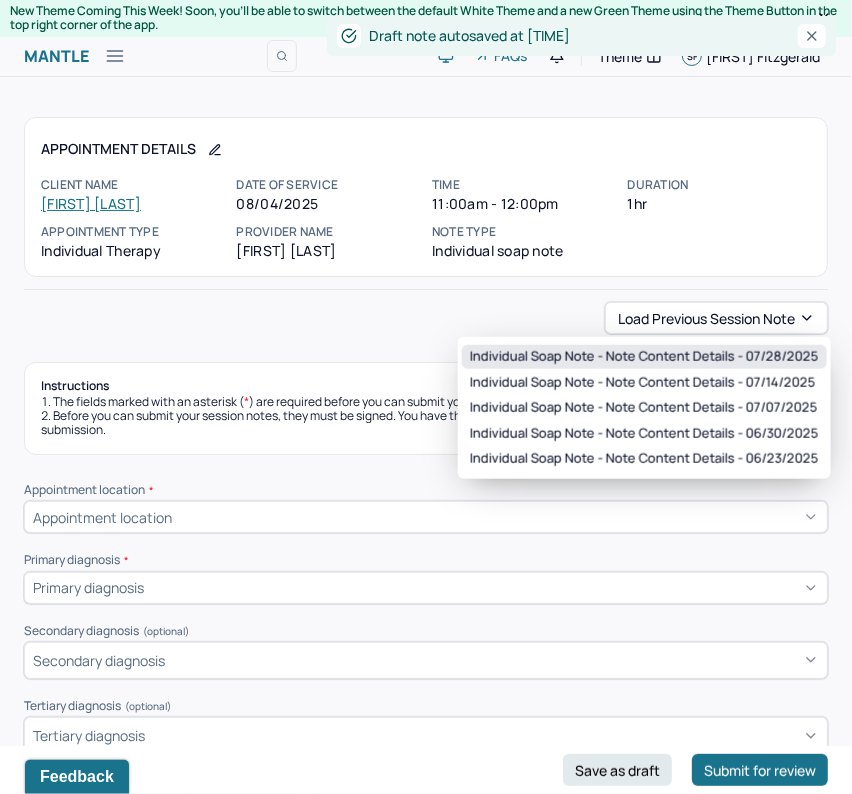 click on "Individual soap note   - Note content Details -   07/28/2025" at bounding box center [644, 357] 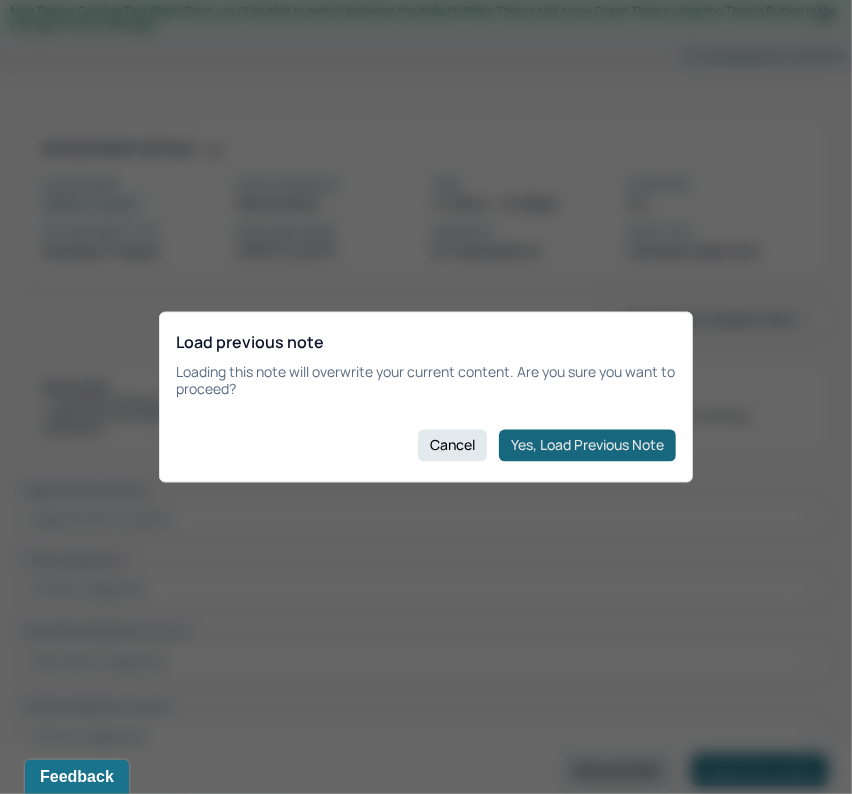 click on "Yes, Load Previous Note" at bounding box center (587, 445) 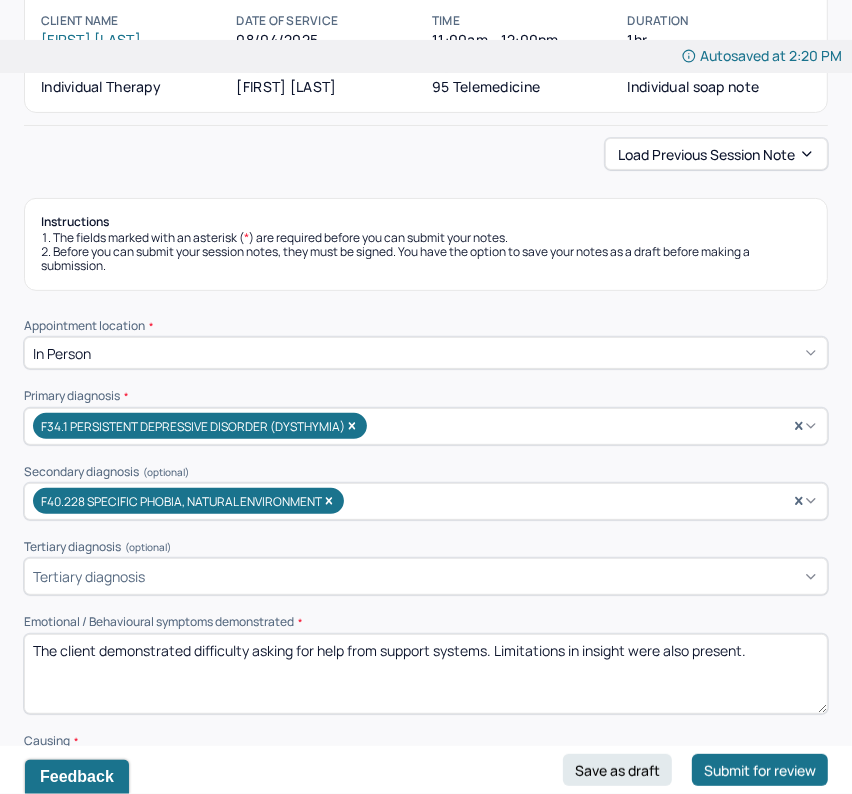 scroll, scrollTop: 476, scrollLeft: 0, axis: vertical 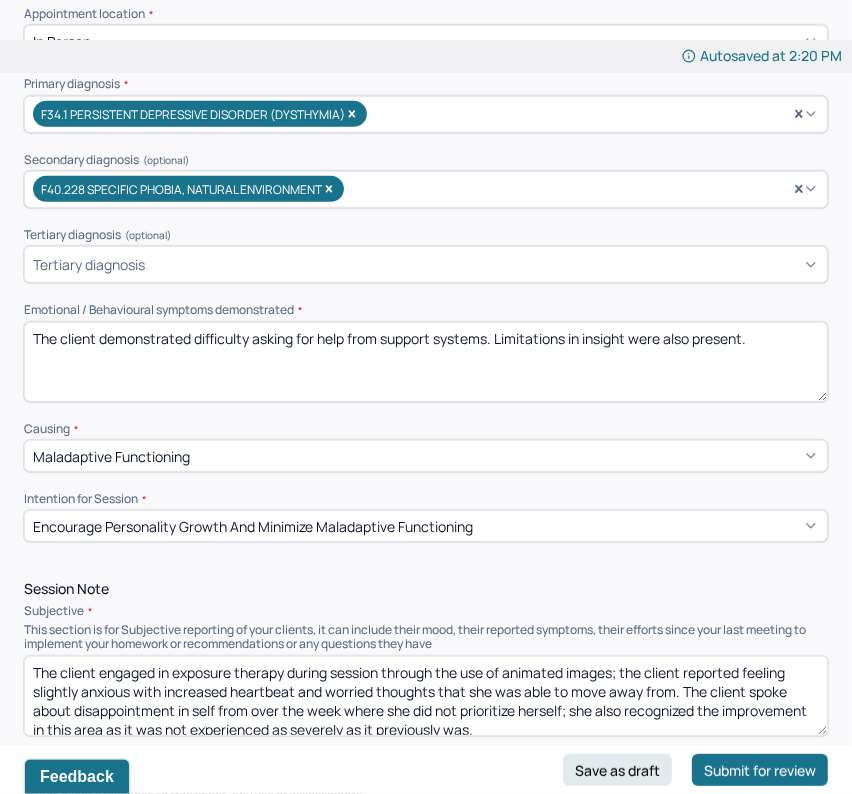 click on "The client demonstrated difficulty asking for help from support systems. Limitations in insight were also present." at bounding box center (426, 362) 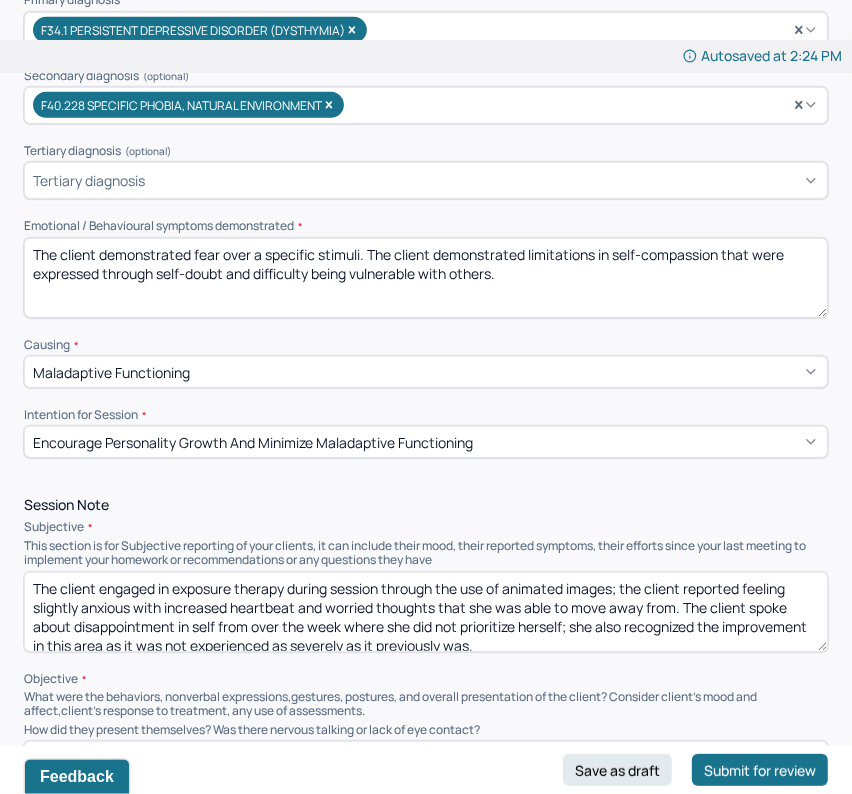 scroll, scrollTop: 585, scrollLeft: 0, axis: vertical 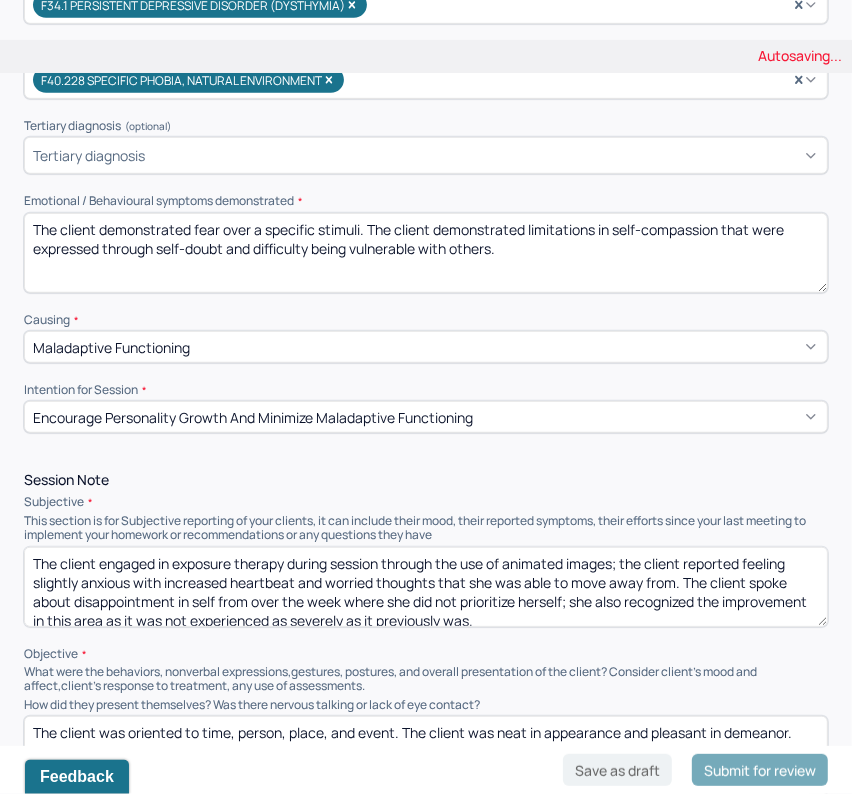 type on "The client demonstrated fear over a specific stimuli. The client demonstrated limitations in self-compassion that were expressed through self-doubt and difficulty being vulnerable with others." 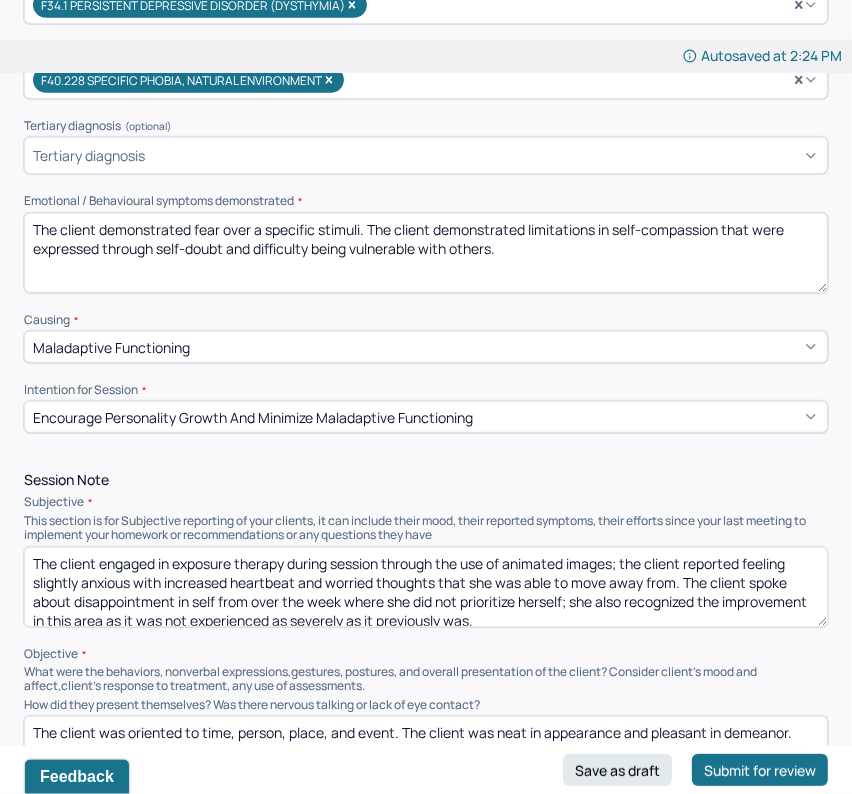 scroll, scrollTop: 11, scrollLeft: 0, axis: vertical 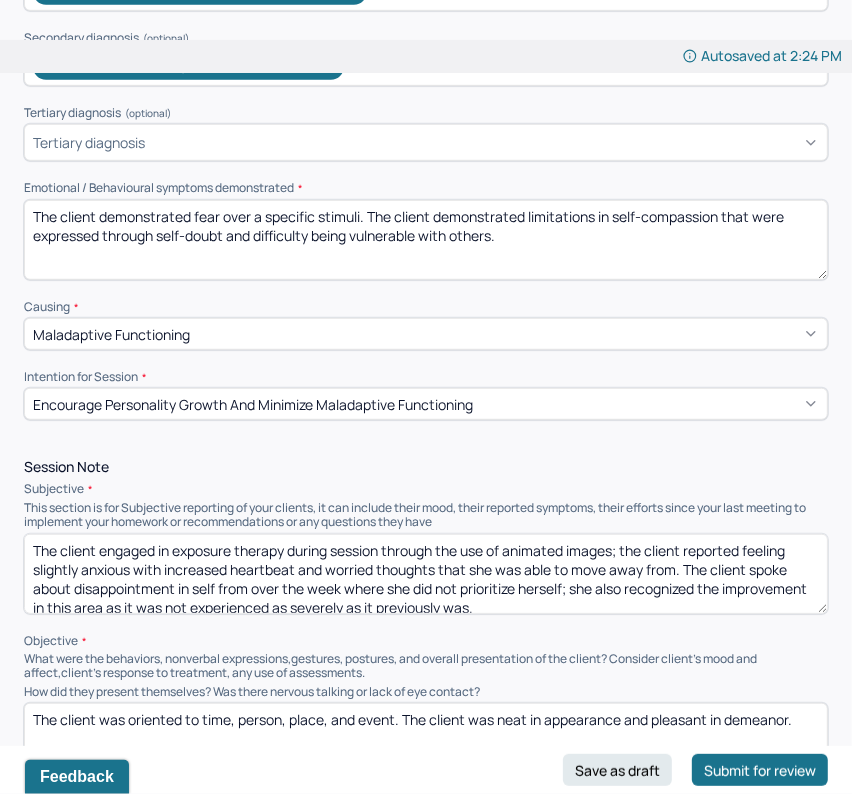 drag, startPoint x: 520, startPoint y: 593, endPoint x: 133, endPoint y: 562, distance: 388.23962 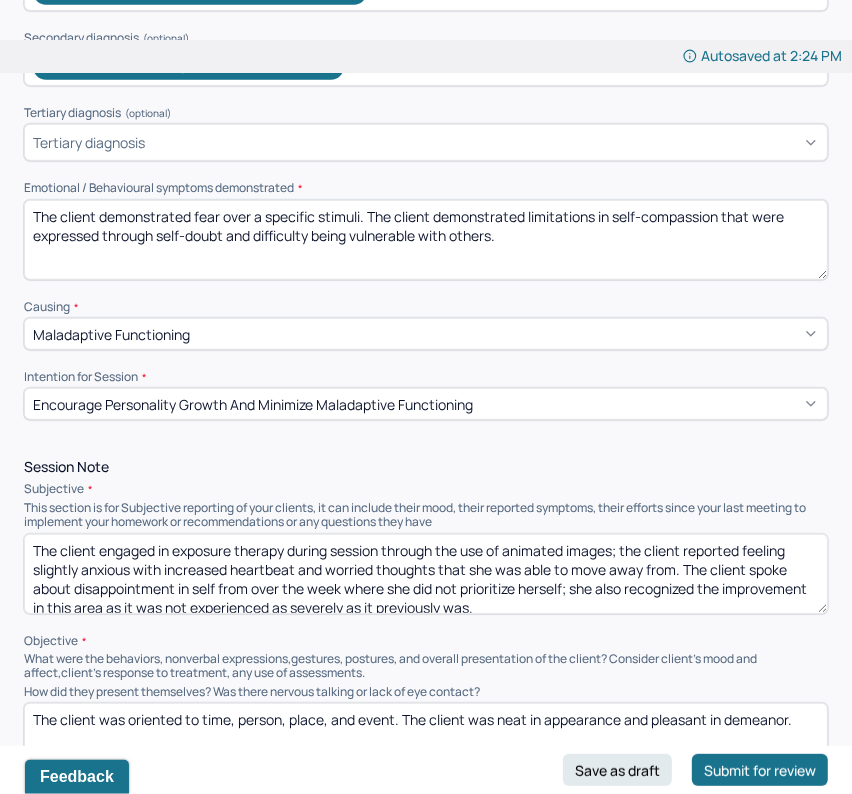 click on "The client engaged in exposure therapy during session through the use of animated images; the client reported feeling slightly anxious with increased heartbeat and worried thoughts that she was able to move away from. The client spoke about disappointment in self from over the week where she did not prioritize herself; she also recognized the improvement in this area as it was not experienced as severely as it previously was." at bounding box center (426, 574) 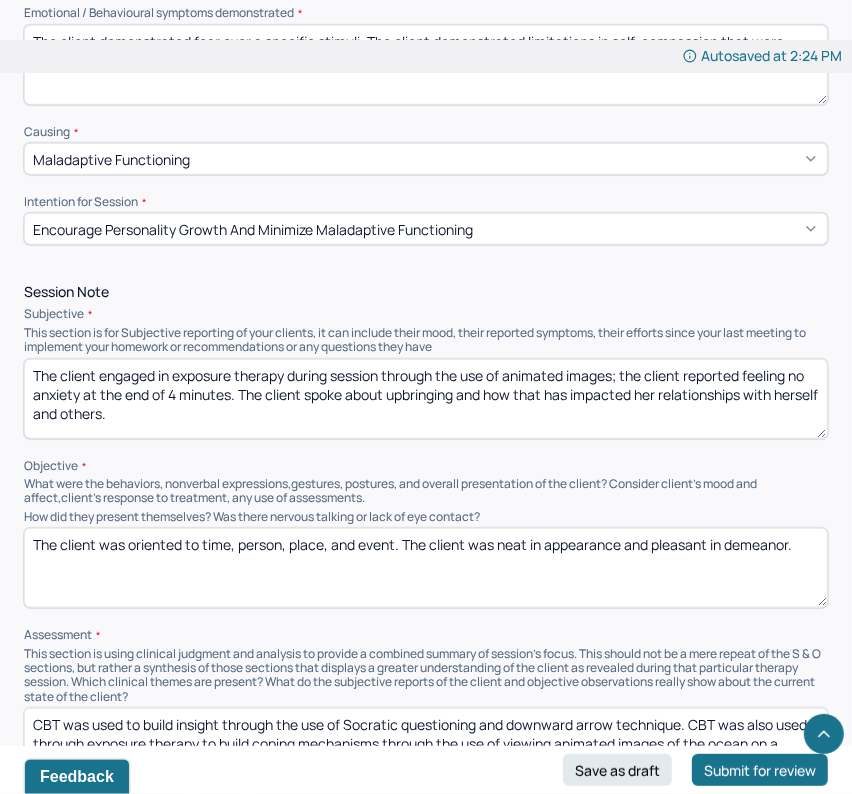 scroll, scrollTop: 800, scrollLeft: 0, axis: vertical 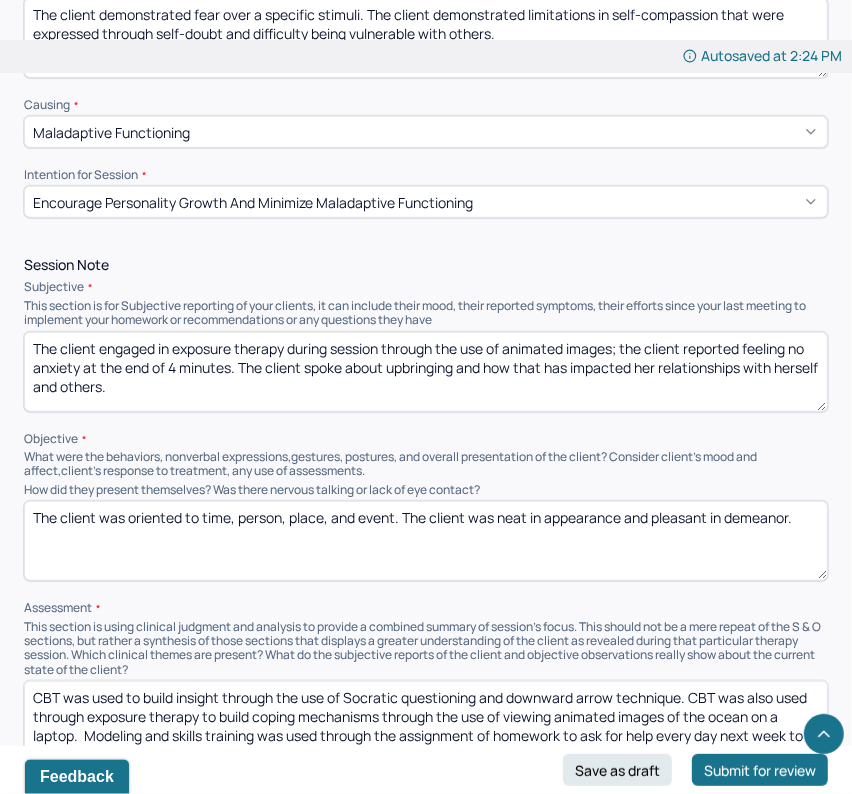 type on "The client engaged in exposure therapy during session through the use of animated images; the client reported feeling no anxiety at the end of 4 minutes. The client spoke about upbringing and how that has impacted her relationships with herself and others." 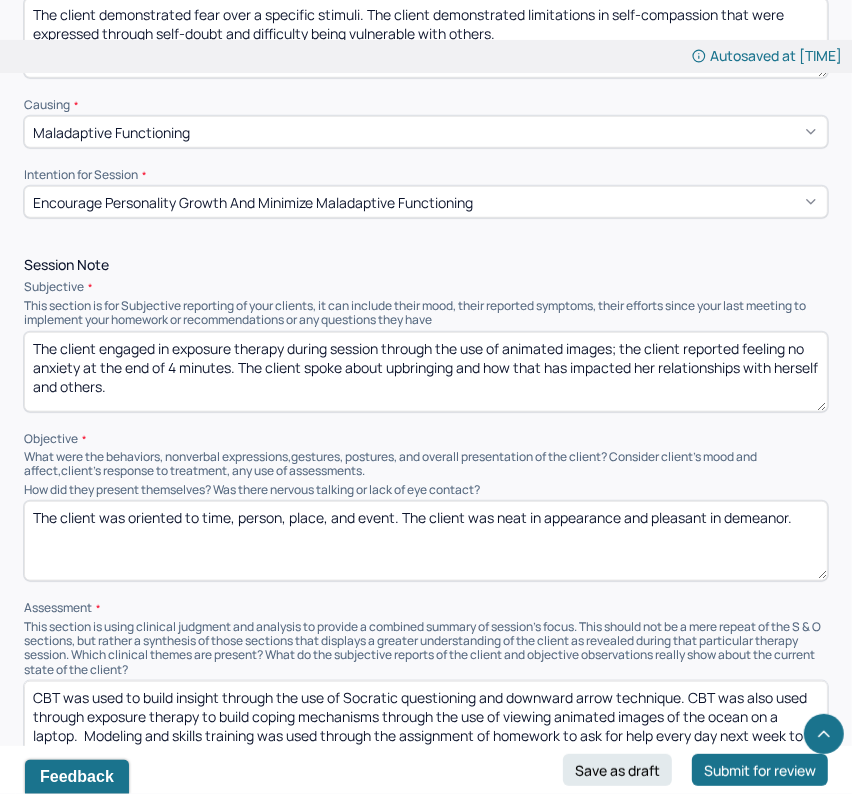 drag, startPoint x: 181, startPoint y: 517, endPoint x: 880, endPoint y: 565, distance: 700.6461 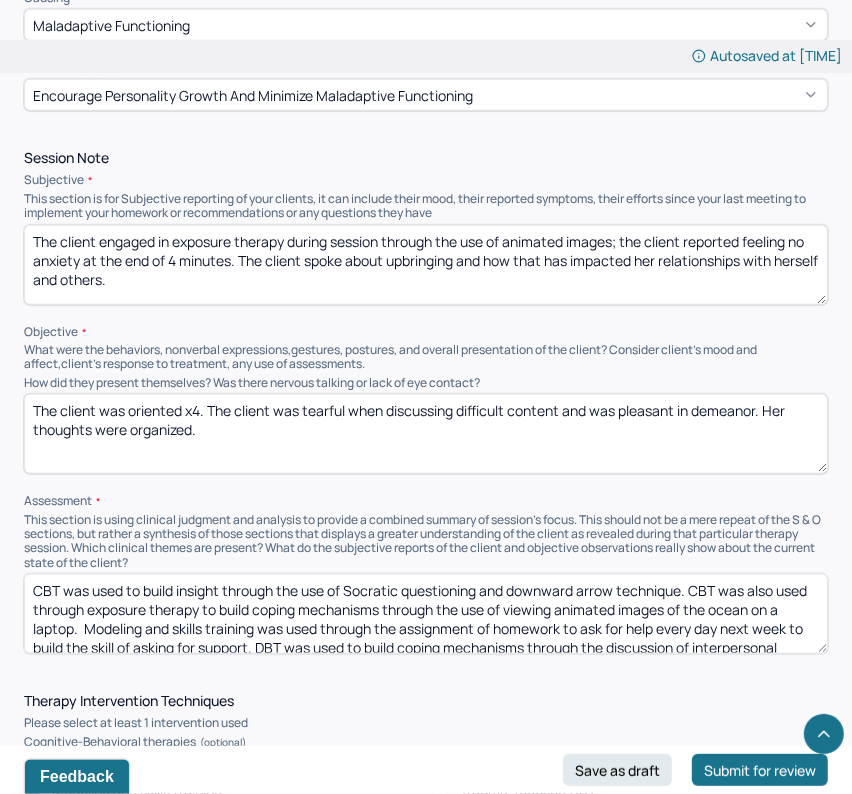 scroll, scrollTop: 944, scrollLeft: 0, axis: vertical 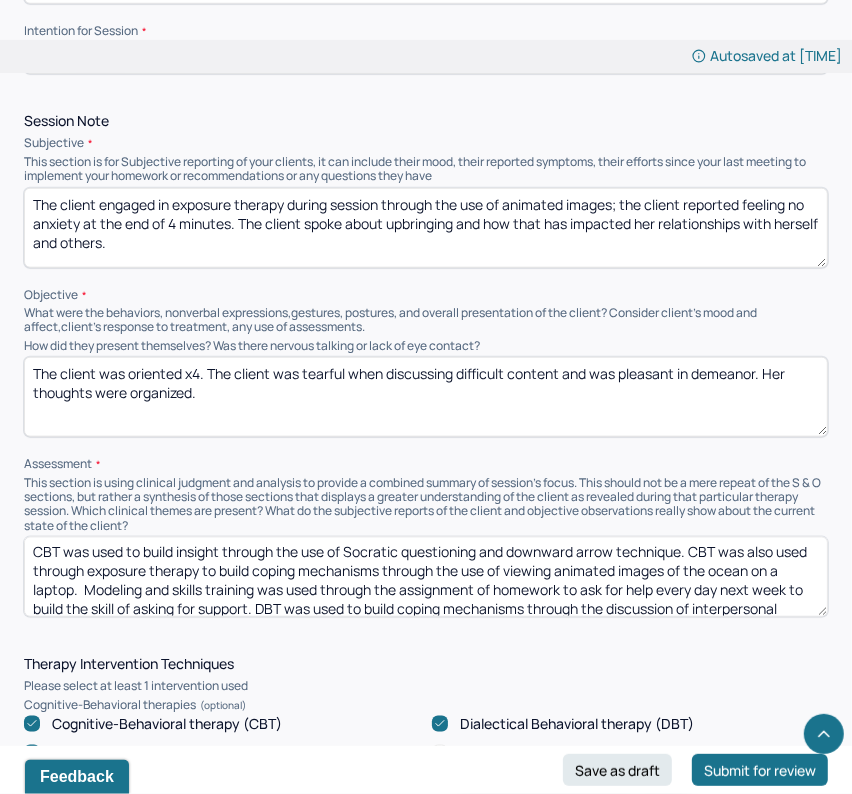type on "The client was oriented x4. The client was tearful when discussing difficult content and was pleasant in demeanor. Her thoughts were organized." 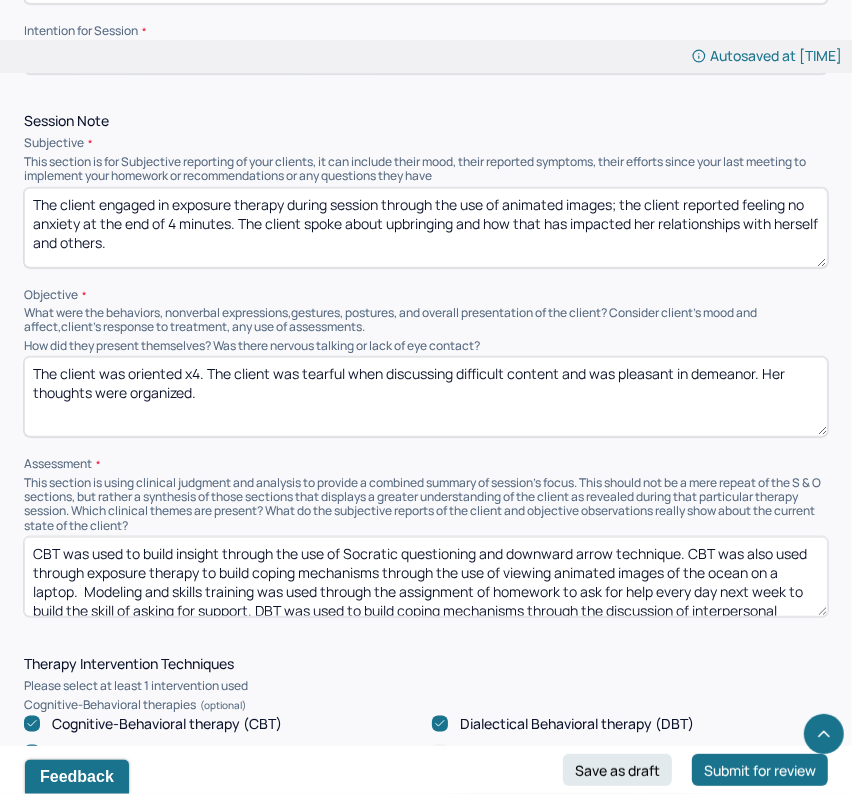 drag, startPoint x: 693, startPoint y: 546, endPoint x: 482, endPoint y: 550, distance: 211.03792 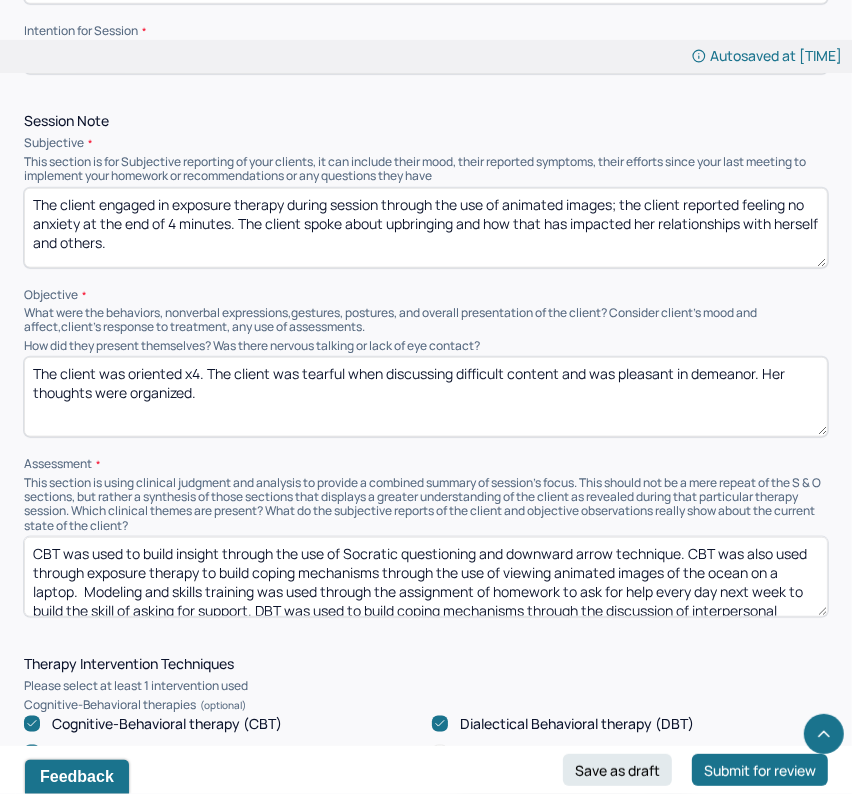 click on "CBT was used to build insight through the use of Socratic questioning and downward arrow technique. CBT was also used through exposure therapy to build coping mechanisms through the use of viewing animated images of the ocean on a laptop.  Modeling and skills training was used through the assignment of homework to ask for help every day next week to build the skill of asking for support. DBT was used to build coping mechanisms through the discussion of interpersonal effectiveness and communication skills. Client-centered therapy was used to promote insight through reflective listening. Positive psychology was used to build self-compassion through the acknowledgement of growth and the use of helpful coping mechanisms. Psychodynamic therapy was used to promote insight through linking" at bounding box center (426, 577) 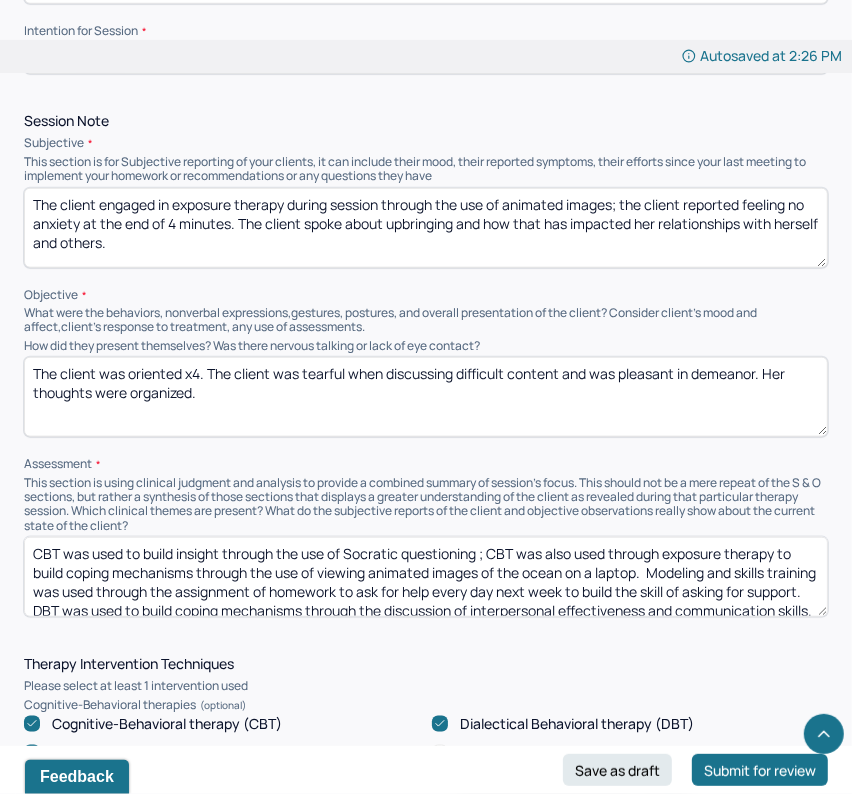 drag, startPoint x: 478, startPoint y: 555, endPoint x: 665, endPoint y: 548, distance: 187.13097 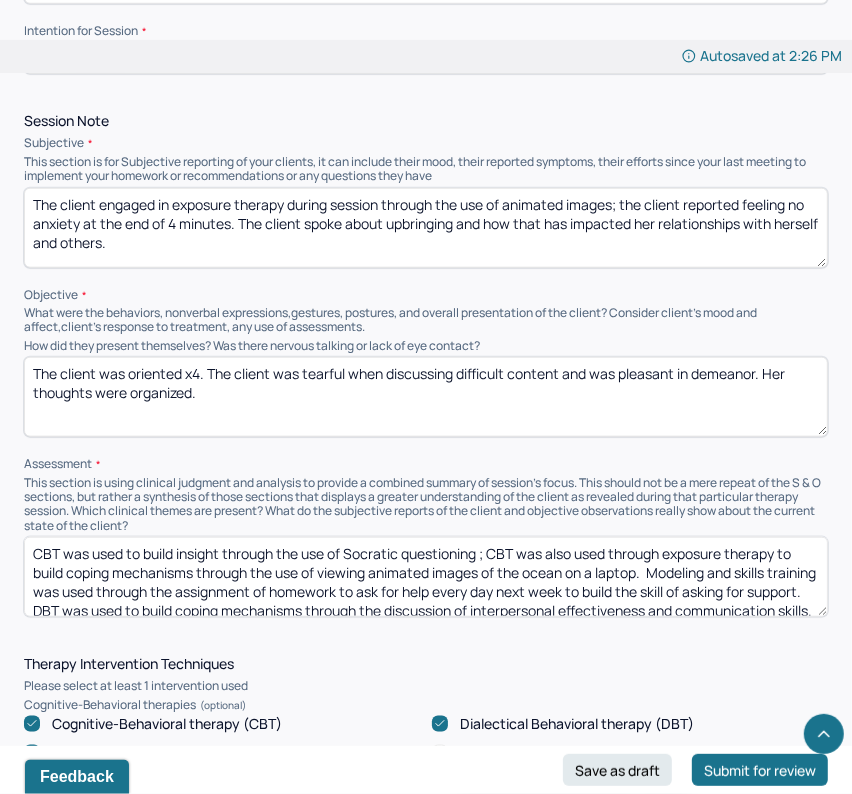 click on "CBT was used to build insight through the use of Socratic questioning CBT was also used through exposure therapy to build coping mechanisms through the use of viewing animated images of the ocean on a laptop.  Modeling and skills training was used through the assignment of homework to ask for help every day next week to build the skill of asking for support. DBT was used to build coping mechanisms through the discussion of interpersonal effectiveness and communication skills. Client-centered therapy was used to promote insight through reflective listening. Positive psychology was used to build self-compassion through the acknowledgement of growth and the use of helpful coping mechanisms. Psychodynamic therapy was used to promote insight through linking" at bounding box center [426, 577] 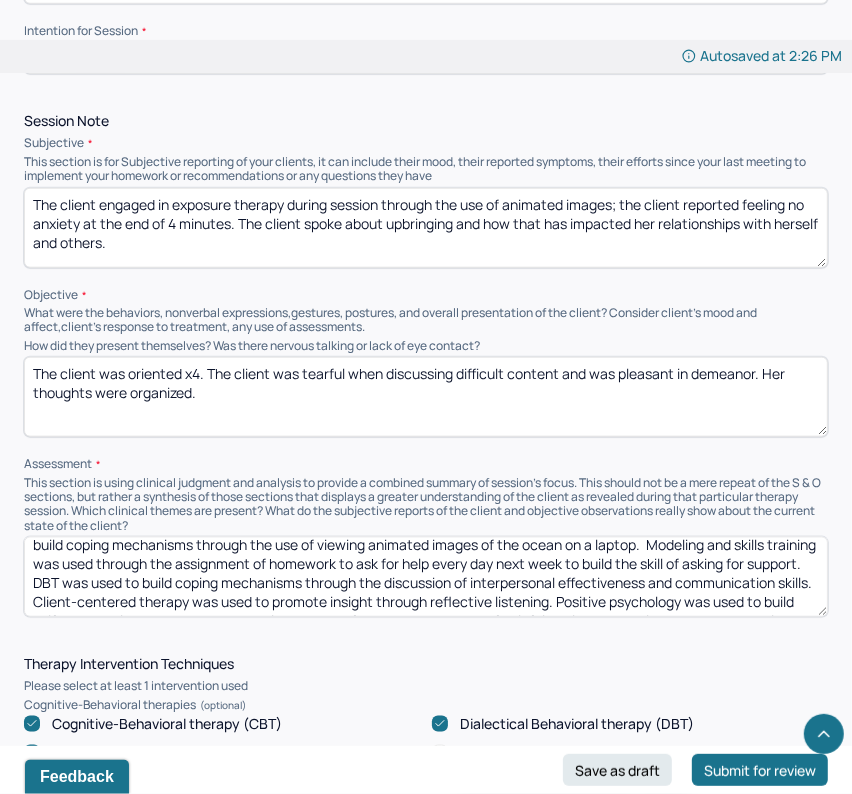 scroll, scrollTop: 30, scrollLeft: 0, axis: vertical 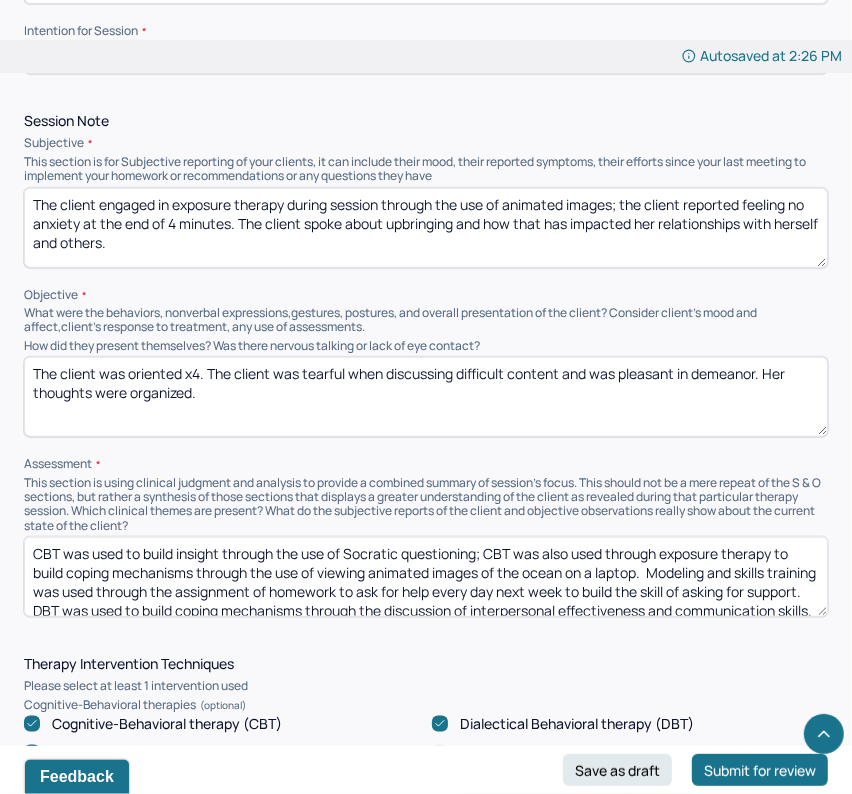 drag, startPoint x: 84, startPoint y: 583, endPoint x: 649, endPoint y: 563, distance: 565.3539 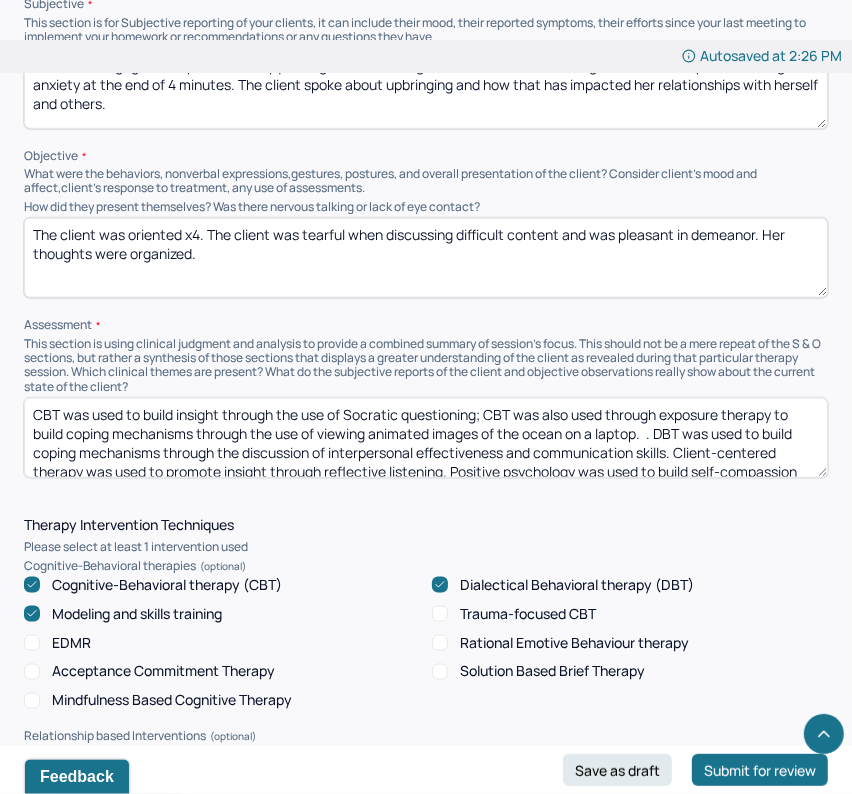 scroll, scrollTop: 1113, scrollLeft: 0, axis: vertical 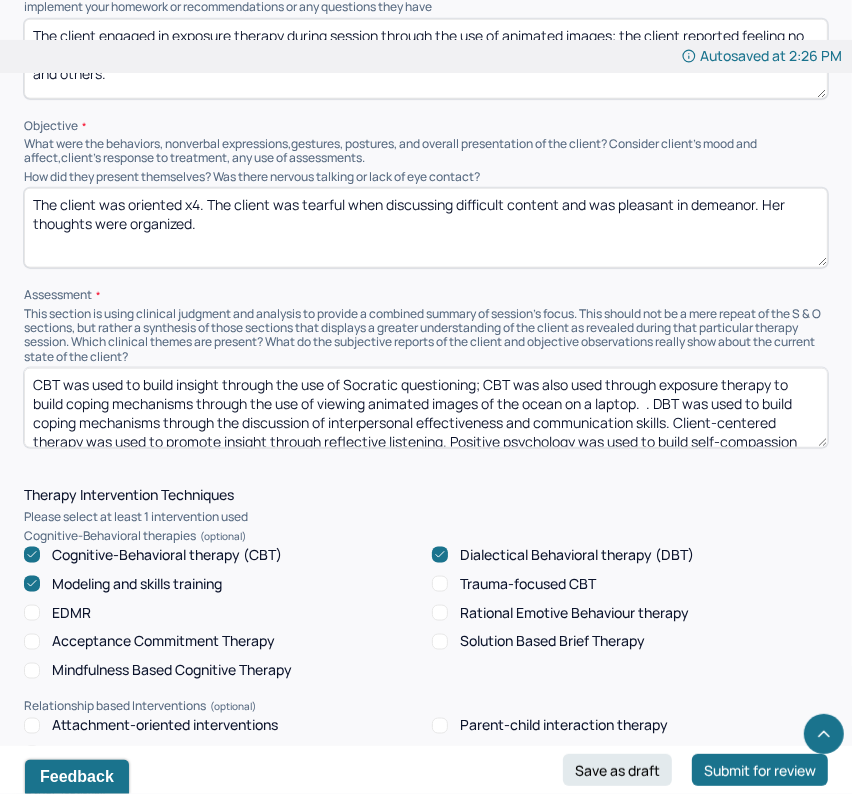 type on "CBT was used to build insight through the use of Socratic questioning; CBT was also used through exposure therapy to build coping mechanisms through the use of viewing animated images of the ocean on a laptop.  . DBT was used to build coping mechanisms through the discussion of interpersonal effectiveness and communication skills. Client-centered therapy was used to promote insight through reflective listening. Positive psychology was used to build self-compassion through the acknowledgement of growth and the use of helpful coping mechanisms. Psychodynamic therapy was used to promote insight through linking" 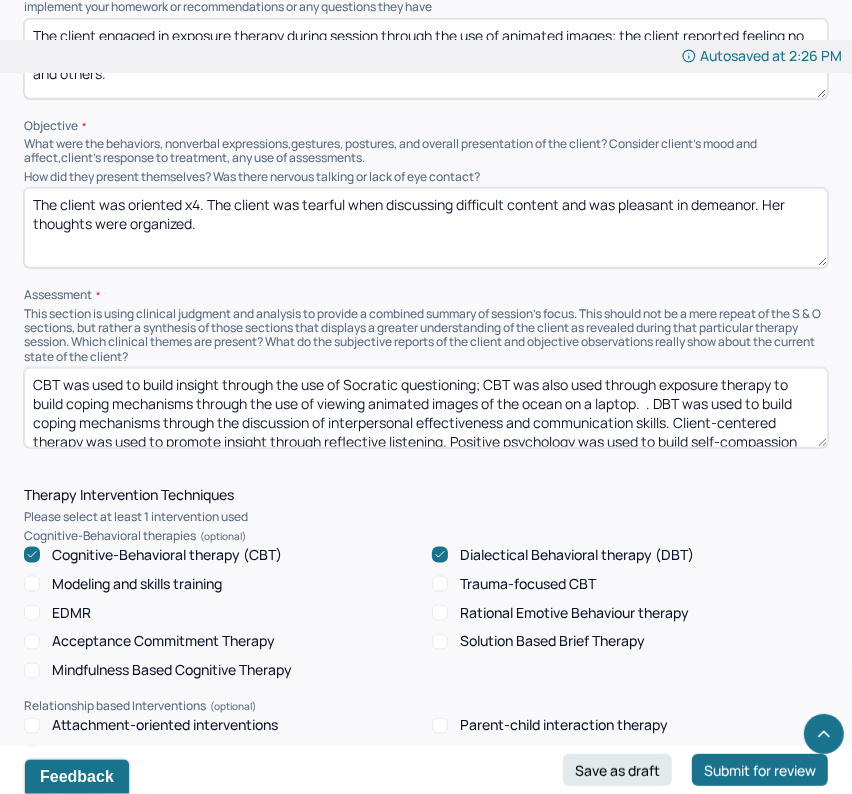 click on "CBT was used to build insight through the use of Socratic questioning; CBT was also used through exposure therapy to build coping mechanisms through the use of viewing animated images of the ocean on a laptop.  . DBT was used to build coping mechanisms through the discussion of interpersonal effectiveness and communication skills. Client-centered therapy was used to promote insight through reflective listening. Positive psychology was used to build self-compassion through the acknowledgement of growth and the use of helpful coping mechanisms. Psychodynamic therapy was used to promote insight through linking" at bounding box center [426, 408] 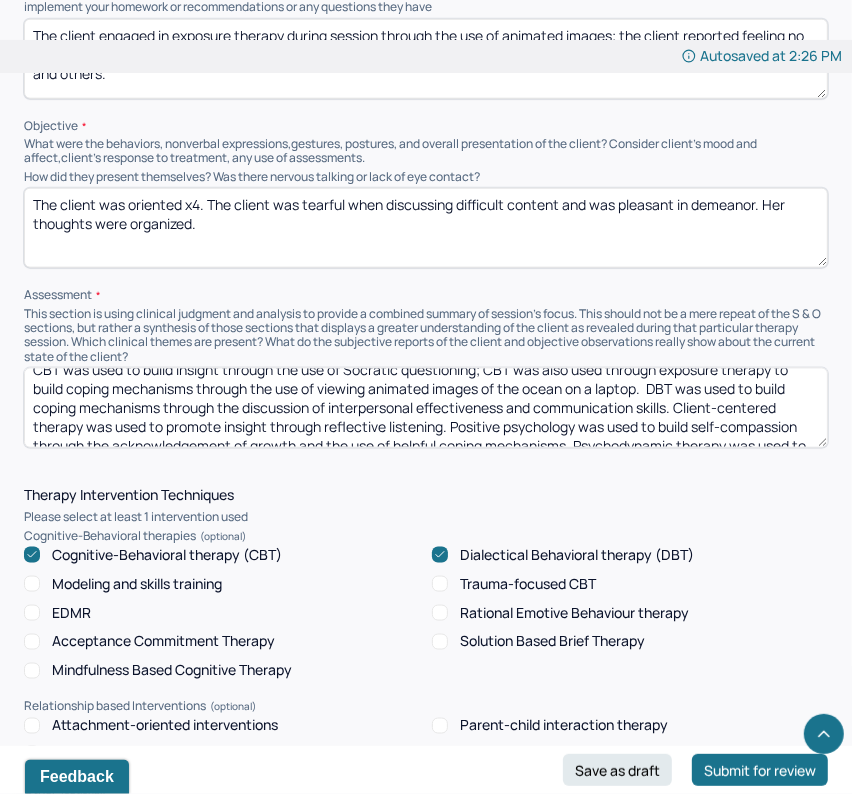 scroll, scrollTop: 22, scrollLeft: 0, axis: vertical 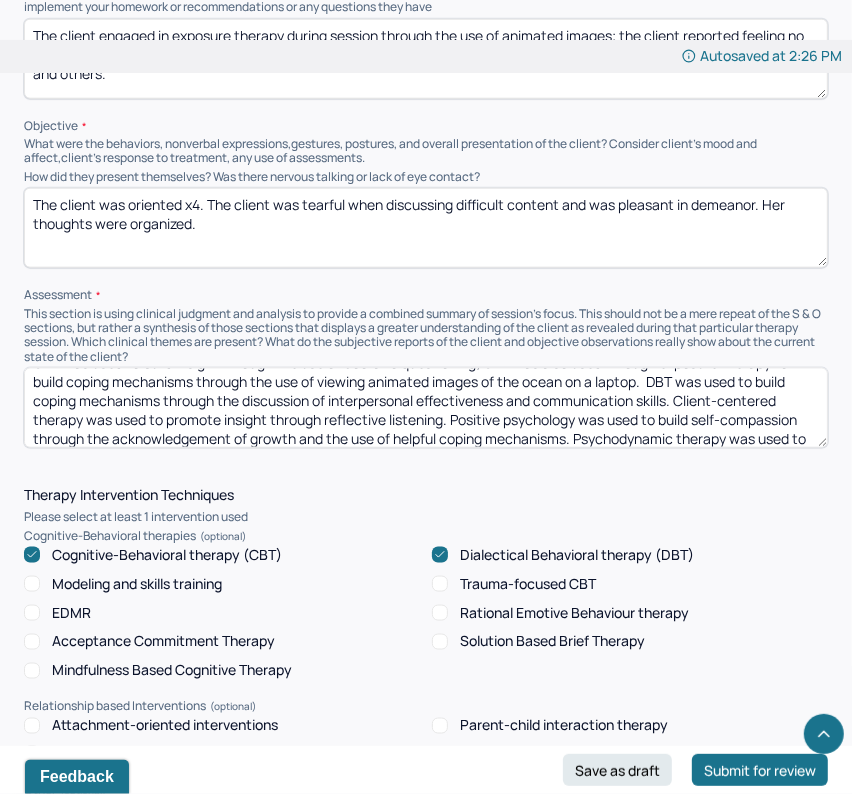 drag, startPoint x: 448, startPoint y: 416, endPoint x: 337, endPoint y: 421, distance: 111.11256 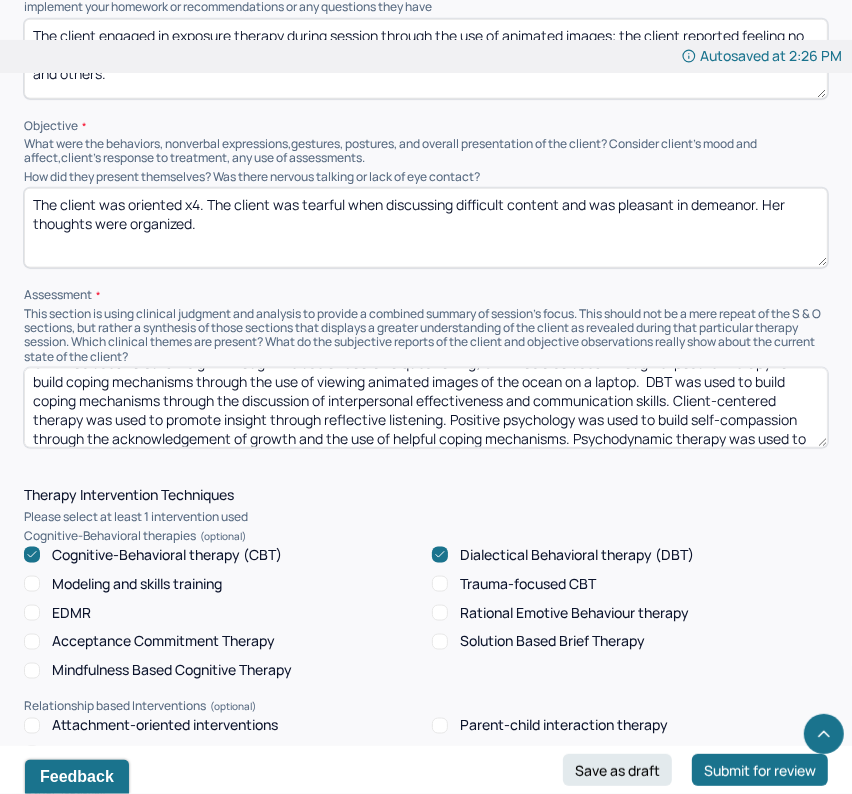click on "CBT was used to build insight through the use of Socratic questioning; CBT was also used through exposure therapy to build coping mechanisms through the use of viewing animated images of the ocean on a laptop.  DBT was used to build coping mechanisms through the discussion of interpersonal effectiveness and communication skills. Client-centered therapy was used to promote insight through reflective listening. Positive psychology was used to build self-compassion through the acknowledgement of growth and the use of helpful coping mechanisms. Psychodynamic therapy was used to promote insight through linking" at bounding box center (426, 408) 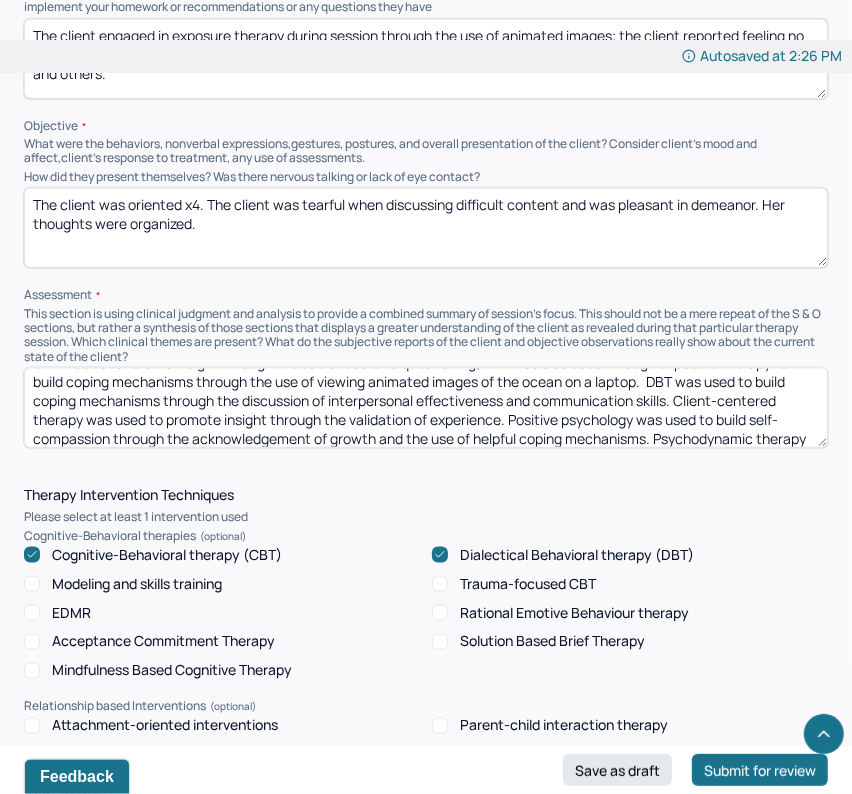 click on "CBT was used to build insight through the use of Socratic questioning; CBT was also used through exposure therapy to build coping mechanisms through the use of viewing animated images of the ocean on a laptop.  DBT was used to build coping mechanisms through the discussion of interpersonal effectiveness and communication skills. Client-centered therapy was used to promote insight through reflective listening. Positive psychology was used to build self-compassion through the acknowledgement of growth and the use of helpful coping mechanisms. Psychodynamic therapy was used to promote insight through linking" at bounding box center [426, 408] 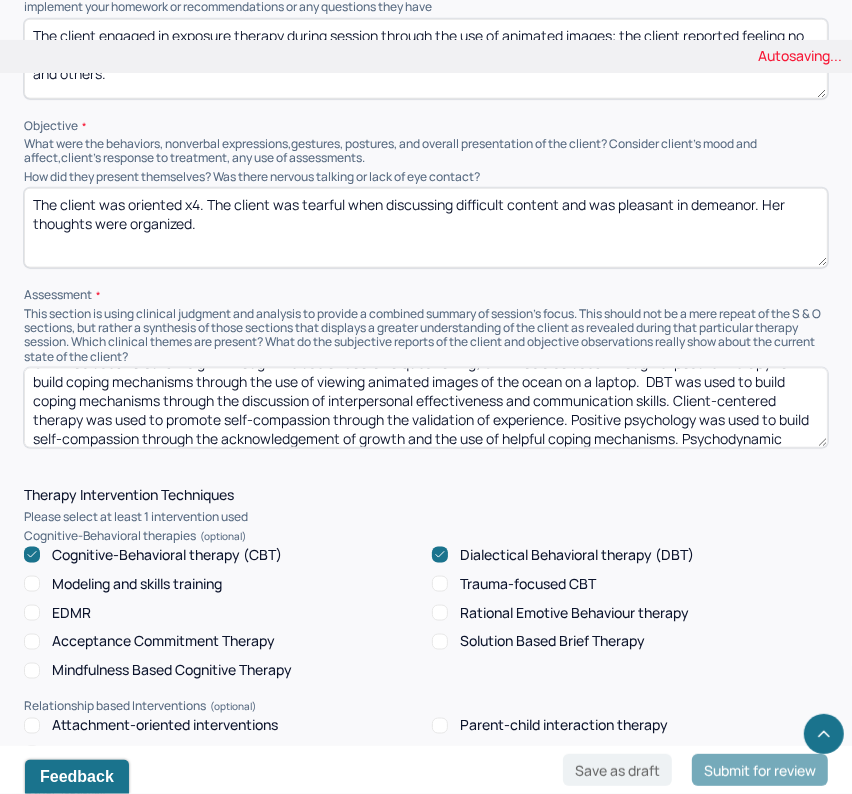 scroll, scrollTop: 31, scrollLeft: 0, axis: vertical 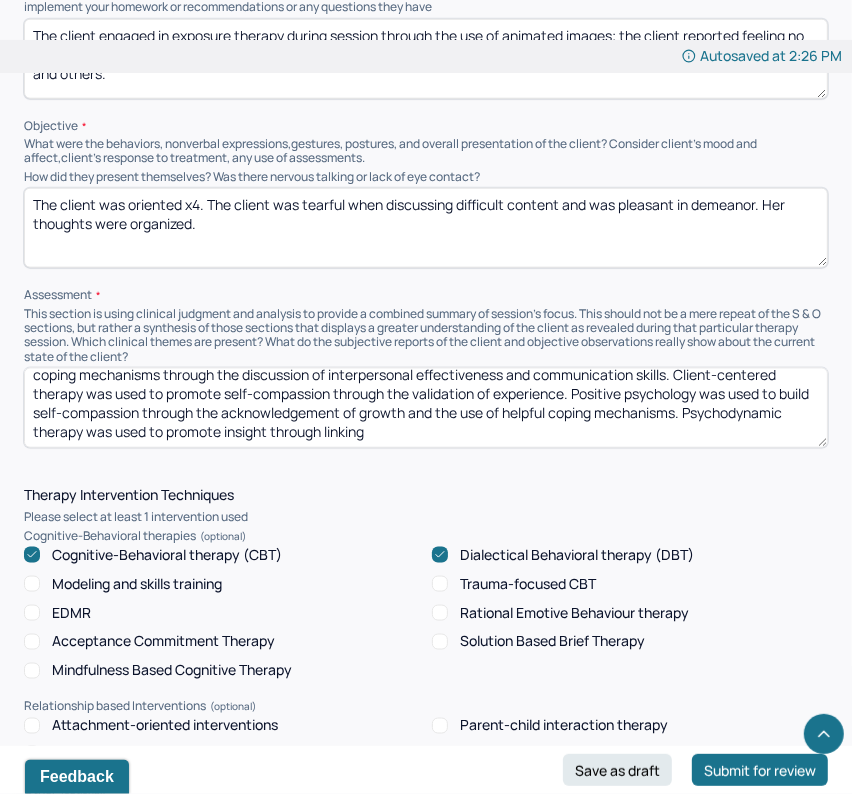 drag, startPoint x: 567, startPoint y: 405, endPoint x: 690, endPoint y: 414, distance: 123.32883 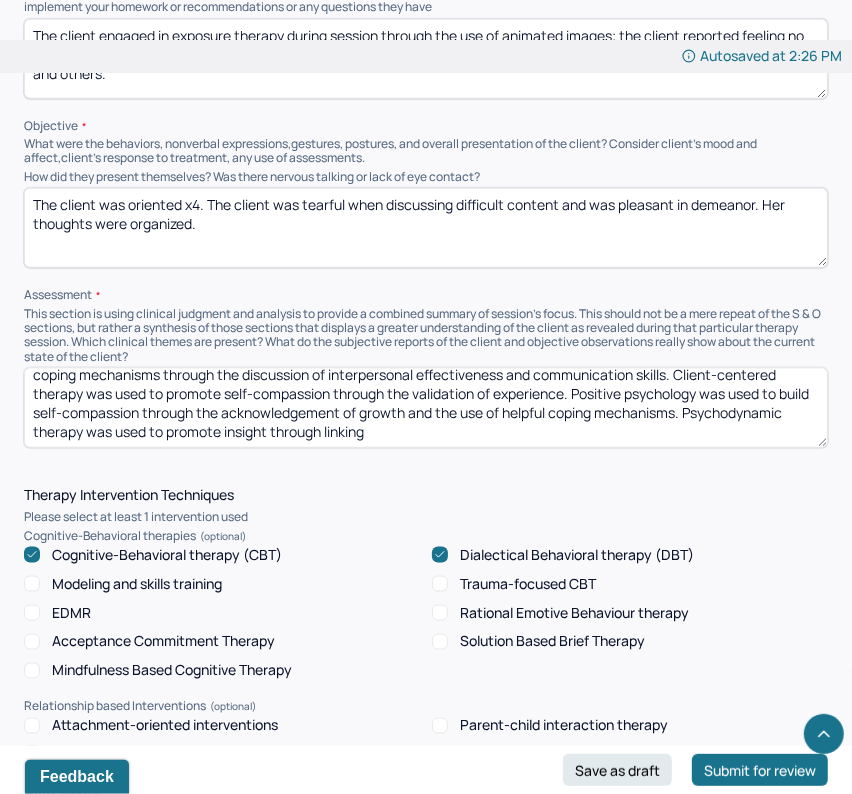 click on "CBT was used to build insight through the use of Socratic questioning; CBT was also used through exposure therapy to build coping mechanisms through the use of viewing animated images of the ocean on a laptop.  DBT was used to build coping mechanisms through the discussion of interpersonal effectiveness and communication skills. Client-centered therapy was used to promote self-compassion through the validation of experience. Positive psychology was used to build self-compassion through the acknowledgement of growth and the use of helpful coping mechanisms. Psychodynamic therapy was used to promote insight through linking" at bounding box center [426, 408] 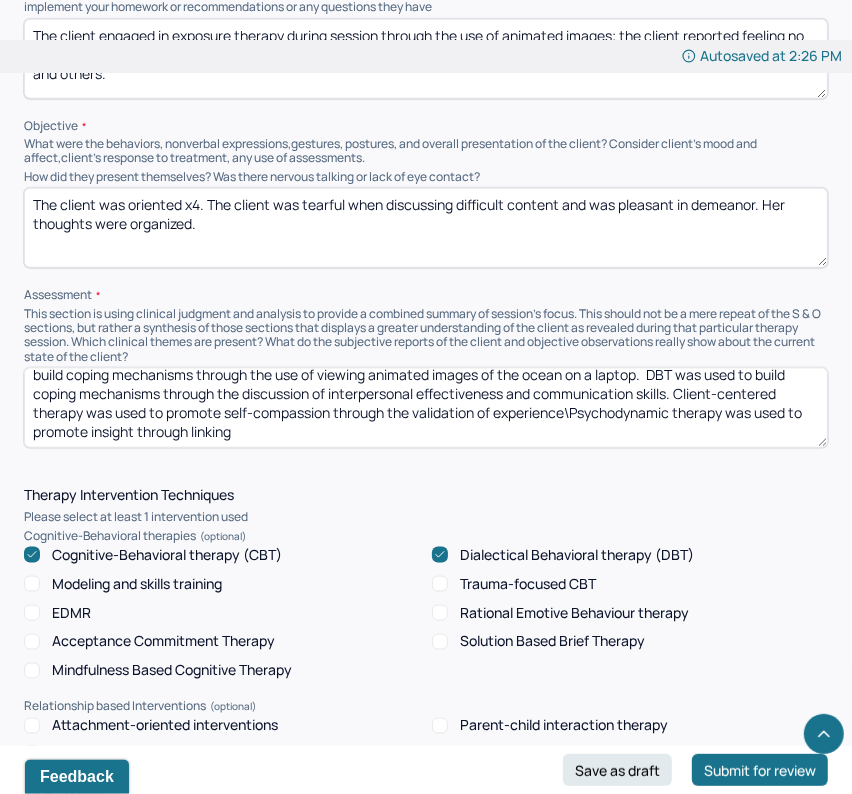 scroll, scrollTop: 30, scrollLeft: 0, axis: vertical 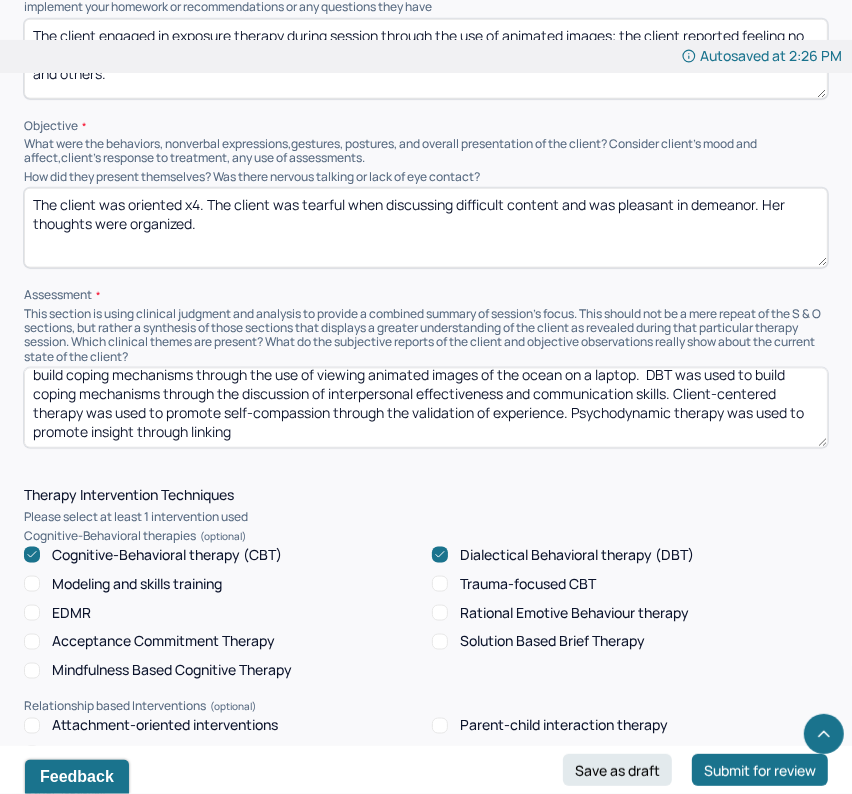 drag, startPoint x: 677, startPoint y: 432, endPoint x: 542, endPoint y: 425, distance: 135.18137 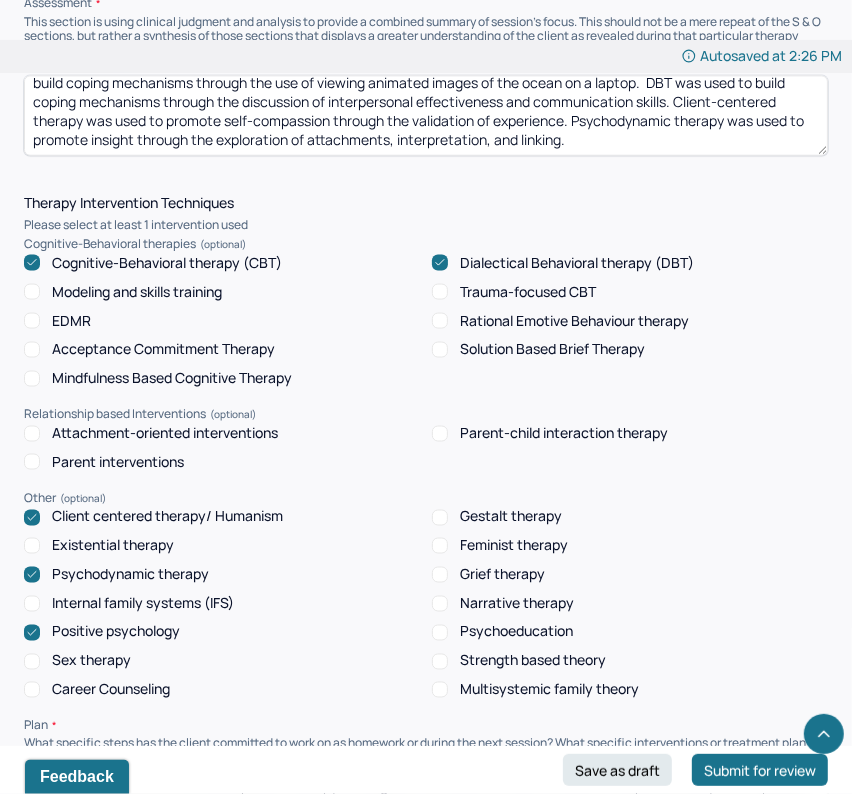 scroll, scrollTop: 1494, scrollLeft: 0, axis: vertical 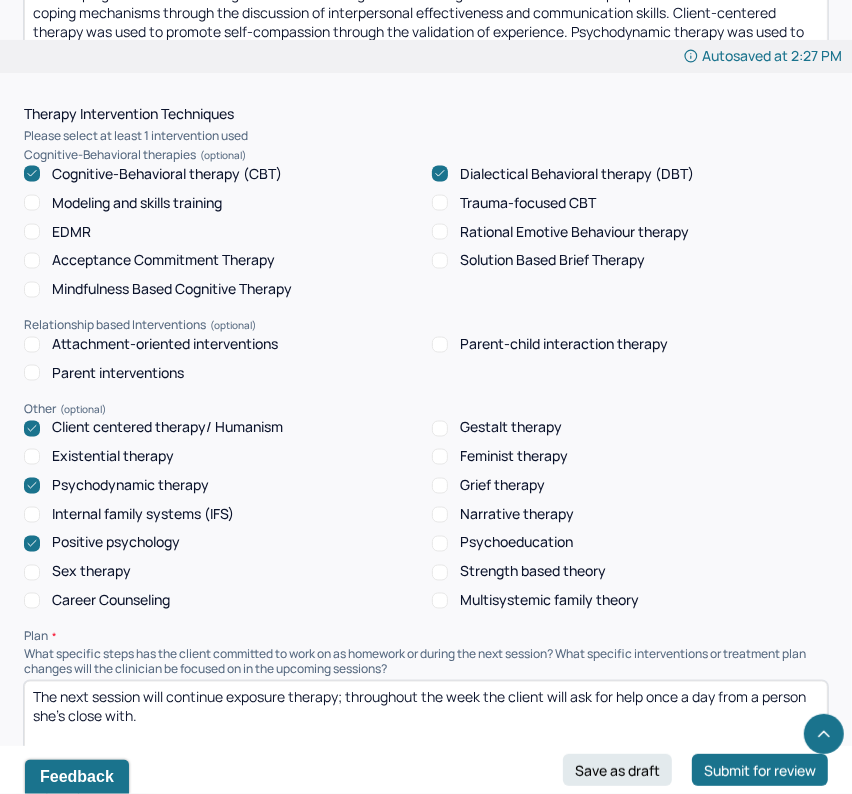 type on "CBT was used to build insight through the use of Socratic questioning; CBT was also used through exposure therapy to build coping mechanisms through the use of viewing animated images of the ocean on a laptop.  DBT was used to build coping mechanisms through the discussion of interpersonal effectiveness and communication skills. Client-centered therapy was used to promote self-compassion through the validation of experience. Psychodynamic therapy was used to promote insight through the exploration of attachments, interpretation, and linking." 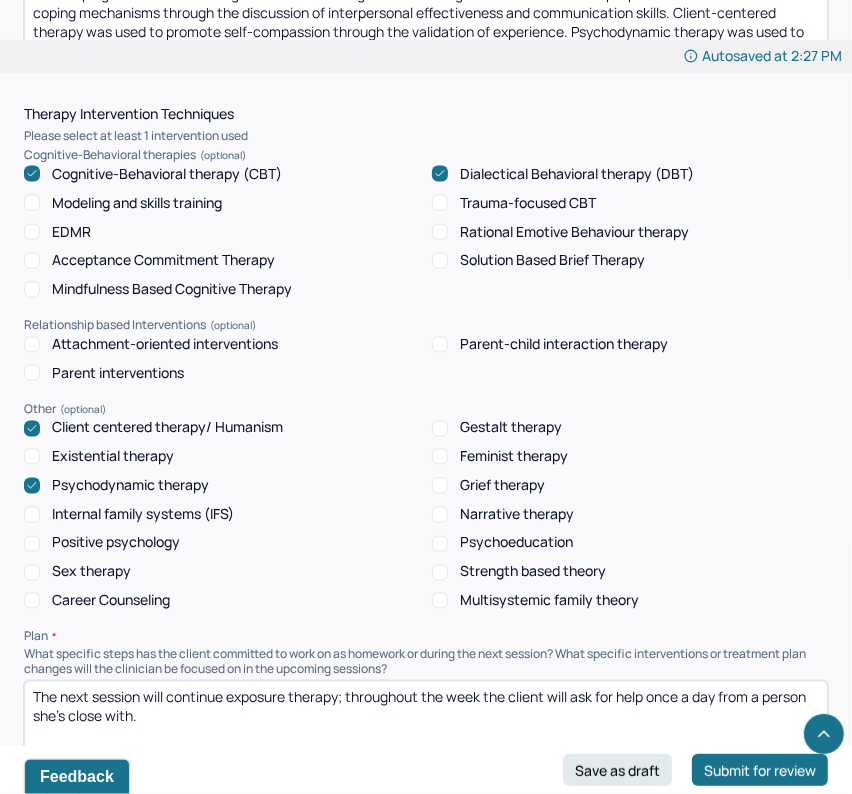 click on "Positive psychology" at bounding box center (116, 543) 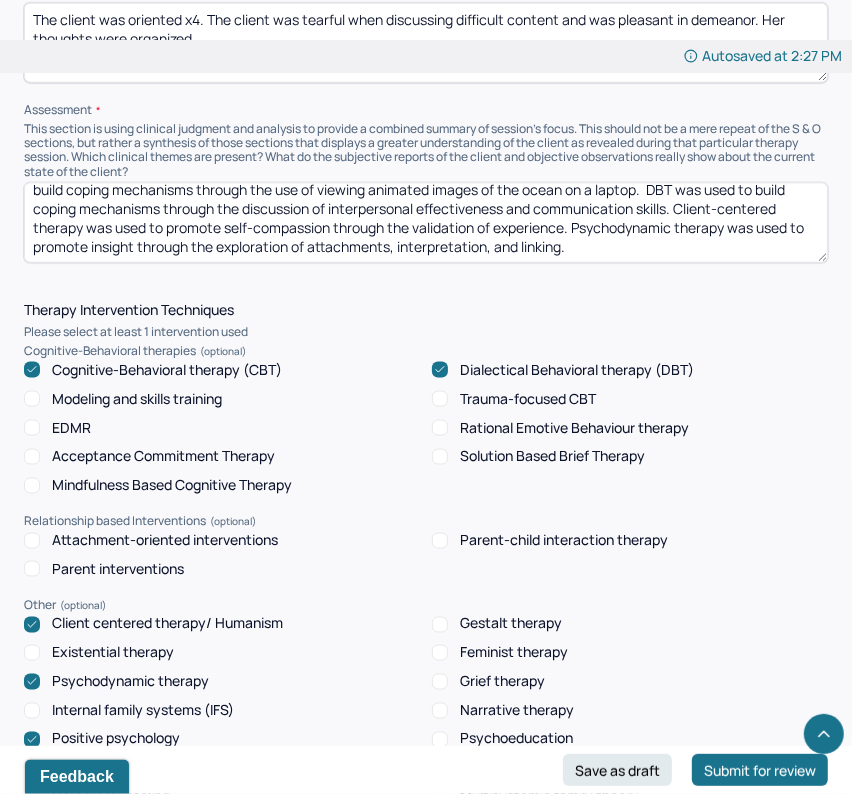 scroll, scrollTop: 1217, scrollLeft: 0, axis: vertical 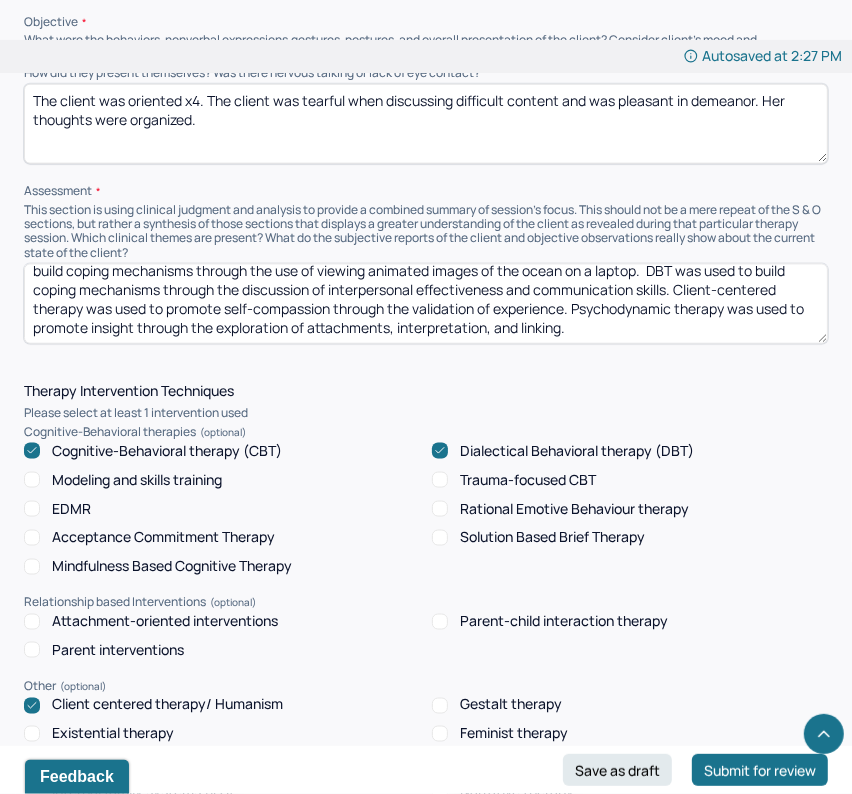 click on "CBT was used to build insight through the use of Socratic questioning; CBT was also used through exposure therapy to build coping mechanisms through the use of viewing animated images of the ocean on a laptop.  DBT was used to build coping mechanisms through the discussion of interpersonal effectiveness and communication skills. Client-centered therapy was used to promote self-compassion through the validation of experience. Psychodynamic therapy was used to promote insight through the exploration of attachments, interpretation, and linking." at bounding box center (426, 304) 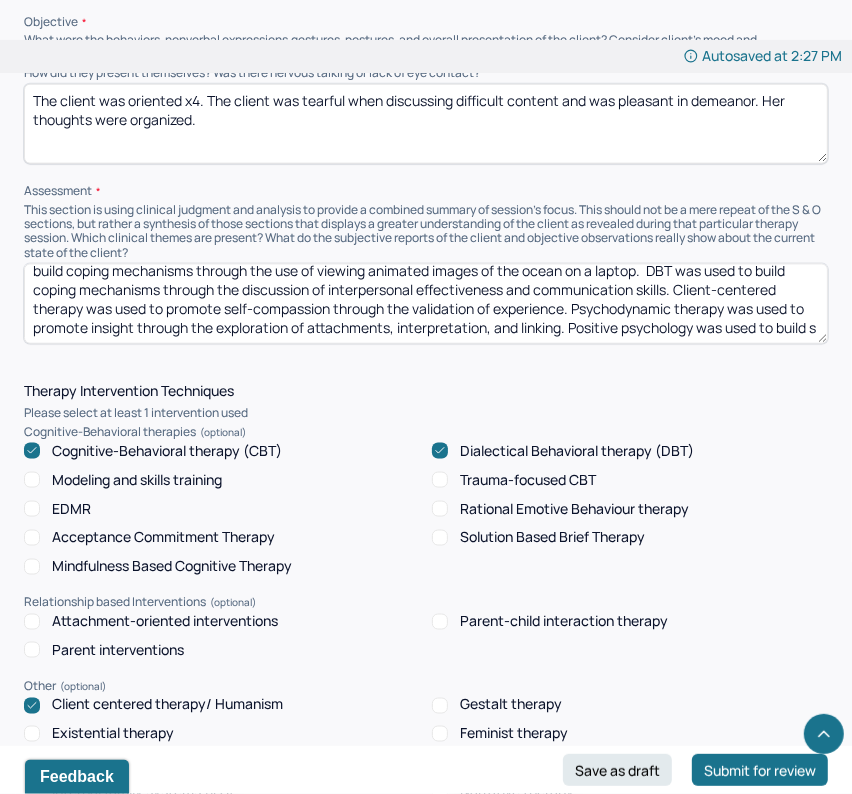 scroll, scrollTop: 44, scrollLeft: 0, axis: vertical 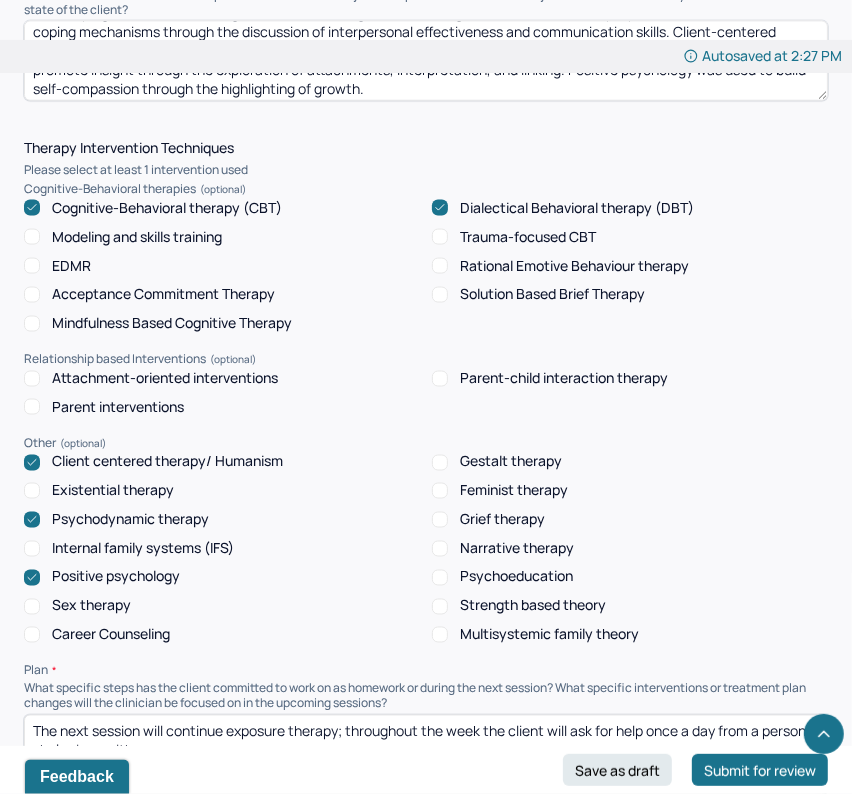 type on "CBT was used to build insight through the use of Socratic questioning; CBT was also used through exposure therapy to build coping mechanisms through the use of viewing animated images of the ocean on a laptop.  DBT was used to build coping mechanisms through the discussion of interpersonal effectiveness and communication skills. Client-centered therapy was used to promote self-compassion through the validation of experience. Psychodynamic therapy was used to promote insight through the exploration of attachments, interpretation, and linking. Positive psychology was used to build self-compassion through the highlighting of growth." 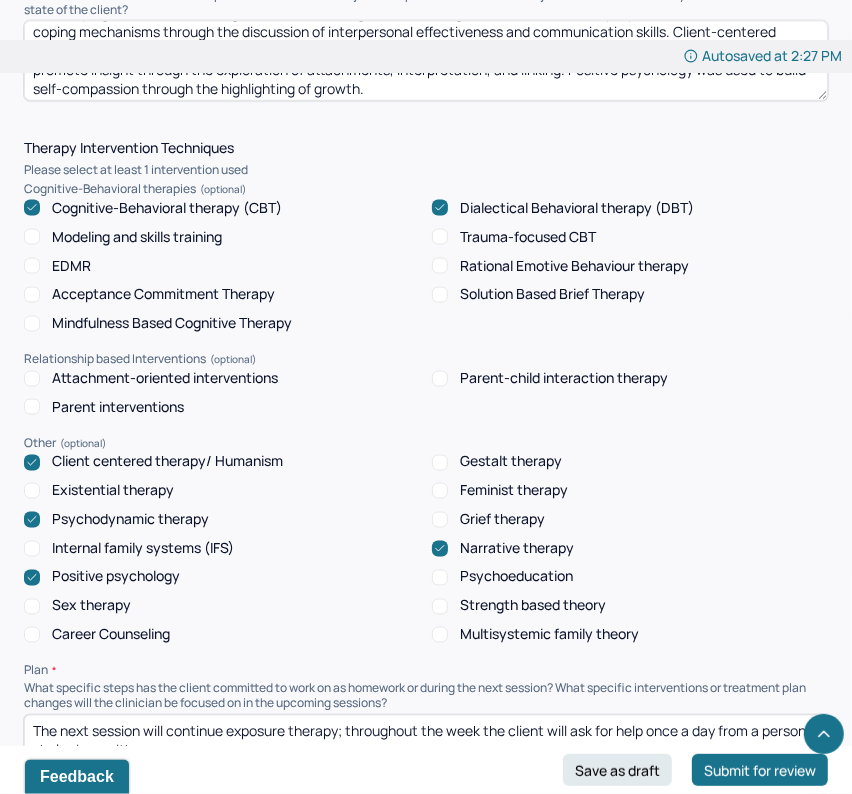click on "CBT was used to build insight through the use of Socratic questioning; CBT was also used through exposure therapy to build coping mechanisms through the use of viewing animated images of the ocean on a laptop.  DBT was used to build coping mechanisms through the discussion of interpersonal effectiveness and communication skills. Client-centered therapy was used to promote self-compassion through the validation of experience. Psychodynamic therapy was used to promote insight through the exploration of attachments, interpretation, and linking. Positive psychology was used to build self-compassion through the highlighting of growth." at bounding box center [426, 61] 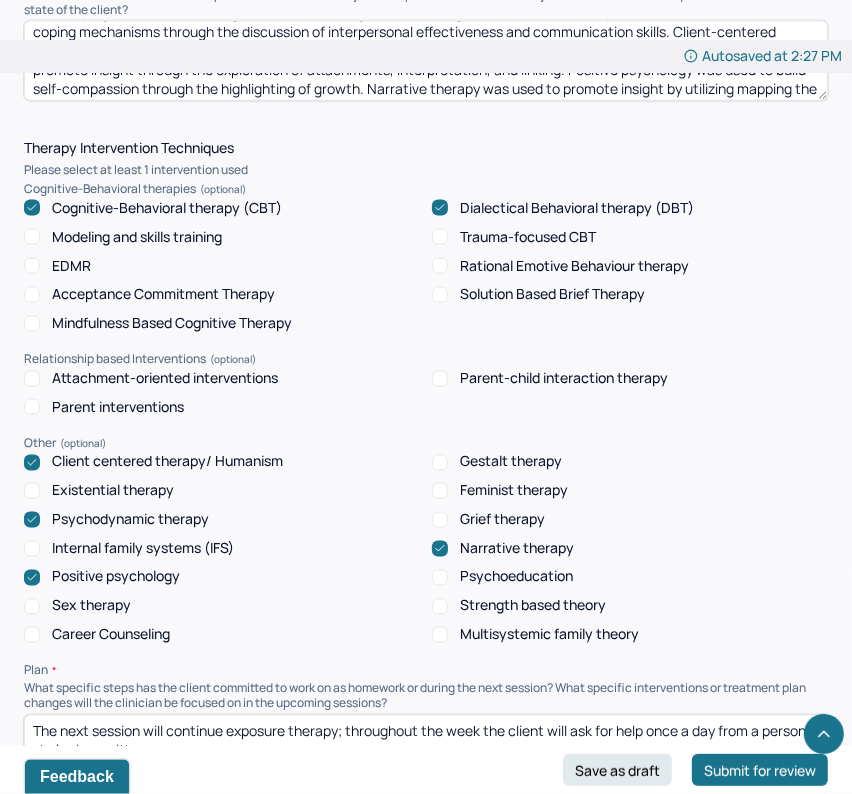 scroll, scrollTop: 63, scrollLeft: 0, axis: vertical 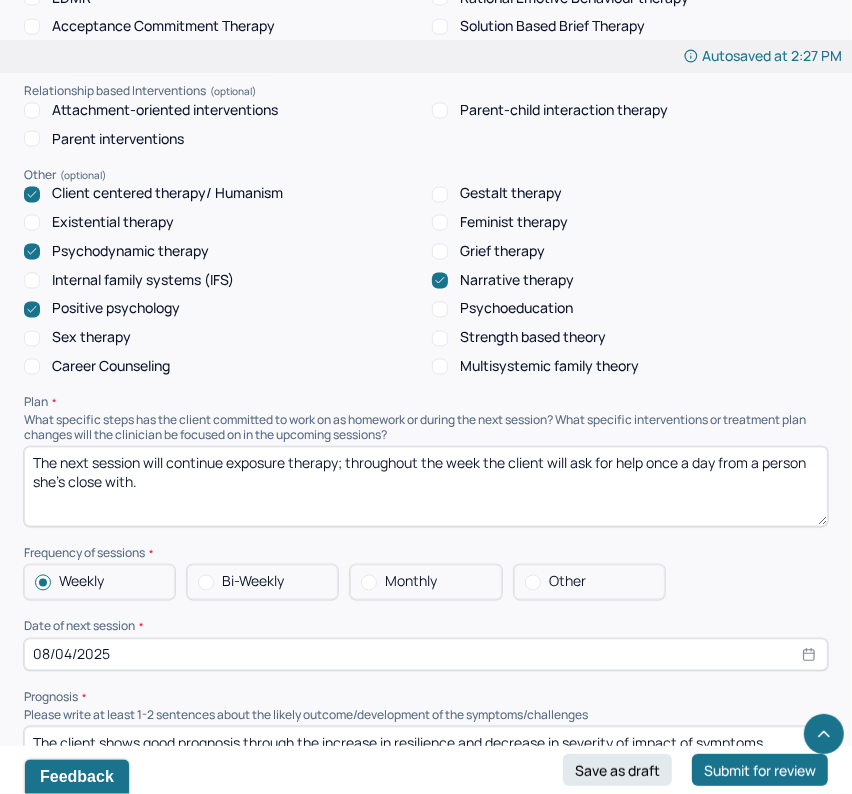 type on "CBT was used to build insight through the use of Socratic questioning; CBT was also used through exposure therapy to build coping mechanisms through the use of viewing animated images of the ocean on a laptop.  DBT was used to build coping mechanisms through the discussion of interpersonal effectiveness and communication skills. Client-centered therapy was used to promote self-compassion through the validation of experience. Psychodynamic therapy was used to promote insight through the exploration of attachments, interpretation, and linking. Positive psychology was used to build self-compassion through the highlighting of growth. Narrative therapy was used to promote insight by utilizing mapping the influence to help the client understand the extent of the problem's impact on their life and relationships" 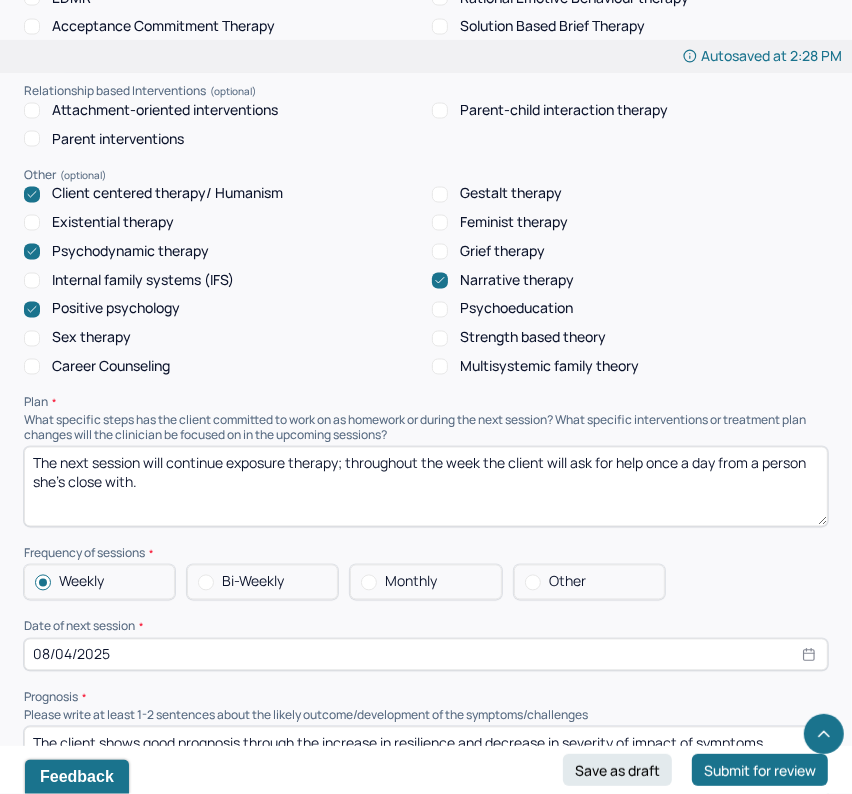 click on "The next session will continue exposure therapy; throughout the week the client will ask for help once a day from a person she's close with." at bounding box center (426, 487) 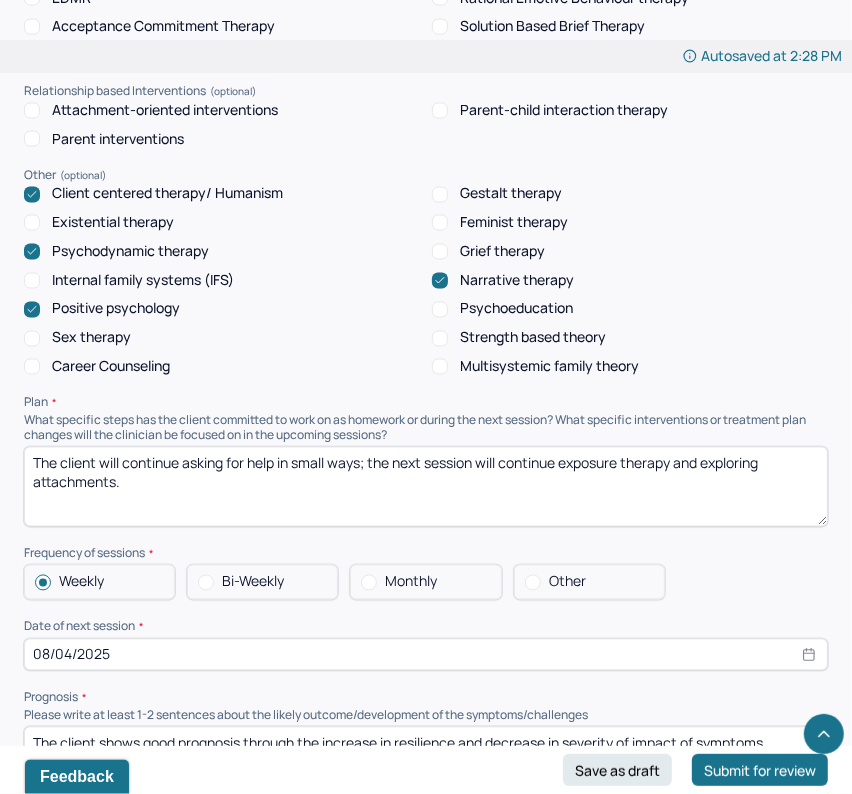 type on "The client will continue asking for help in small ways; the next session will continue exposure therapy and exploring attachments." 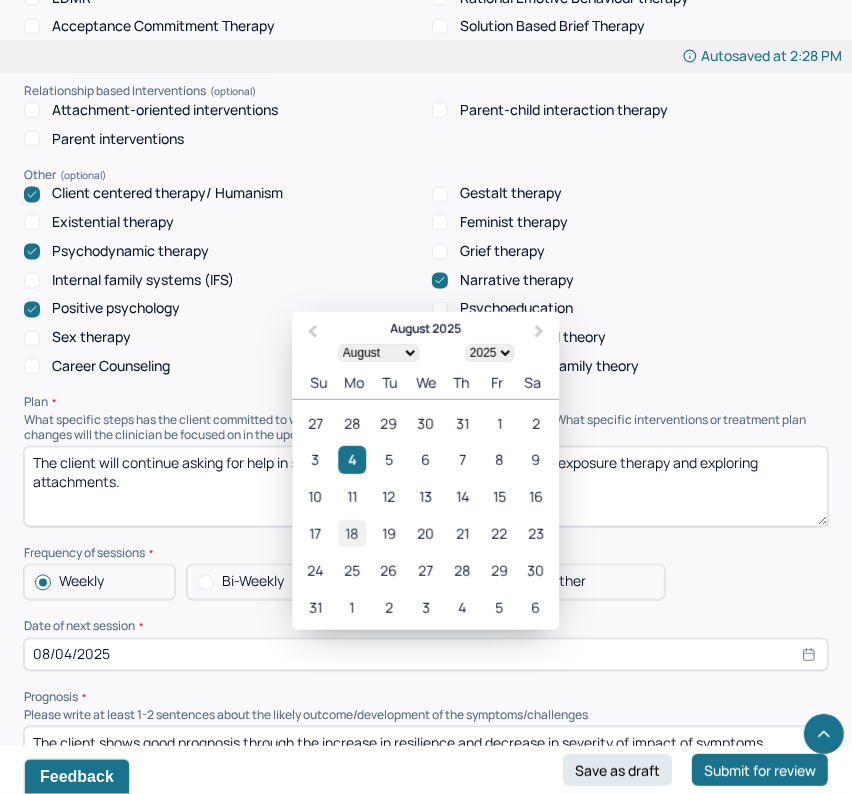 click on "18" at bounding box center (352, 533) 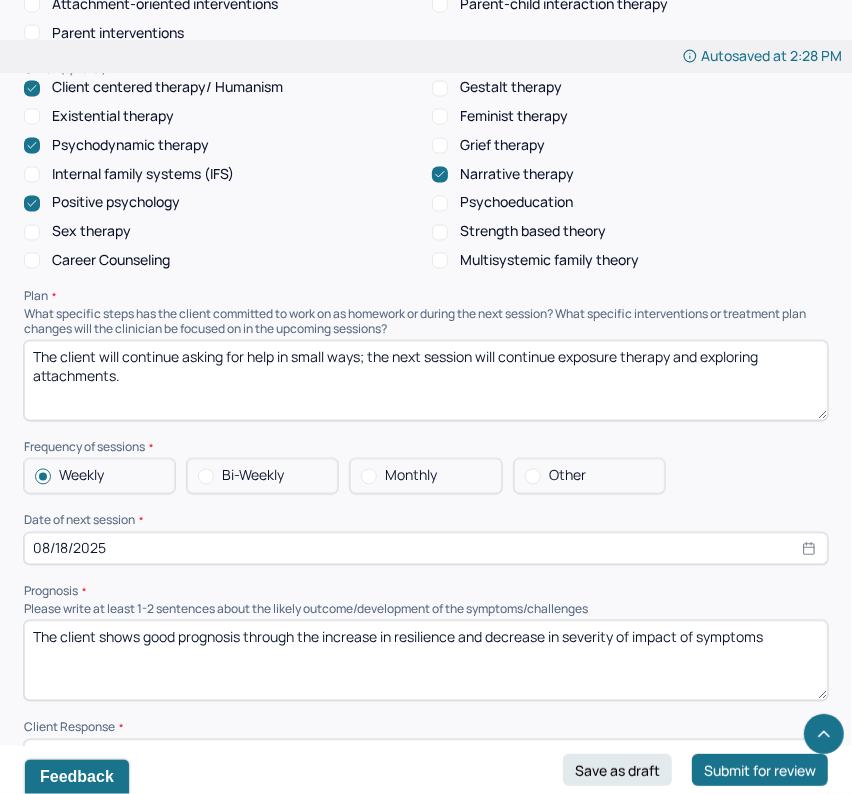 scroll, scrollTop: 2004, scrollLeft: 0, axis: vertical 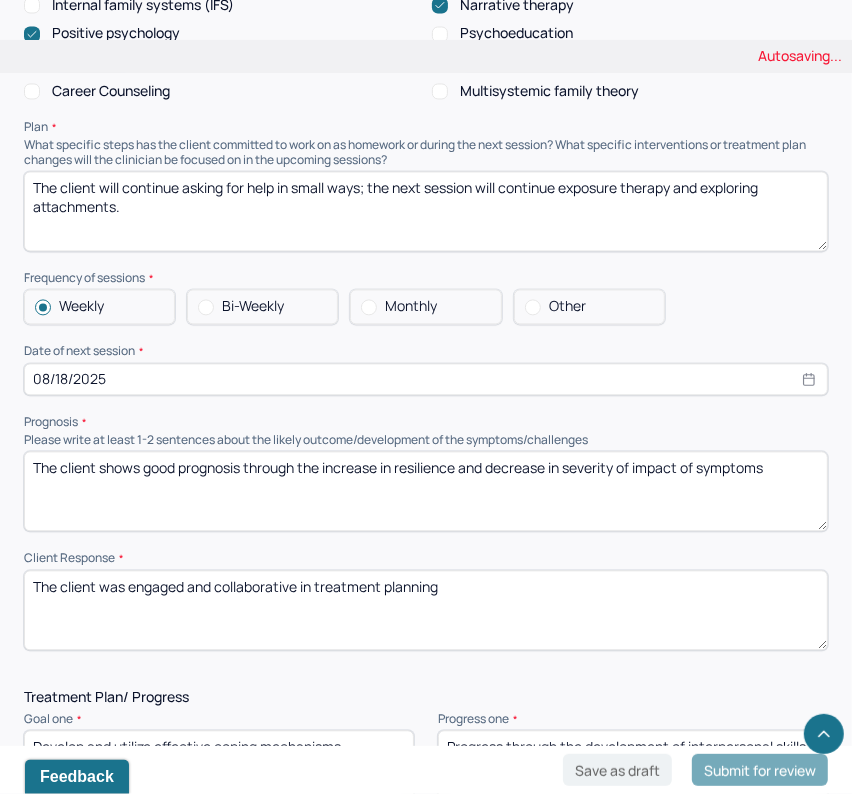 click on "The client shows good prognosis through the increase in resilience and decrease in severity of impact of symptoms" at bounding box center (426, 491) 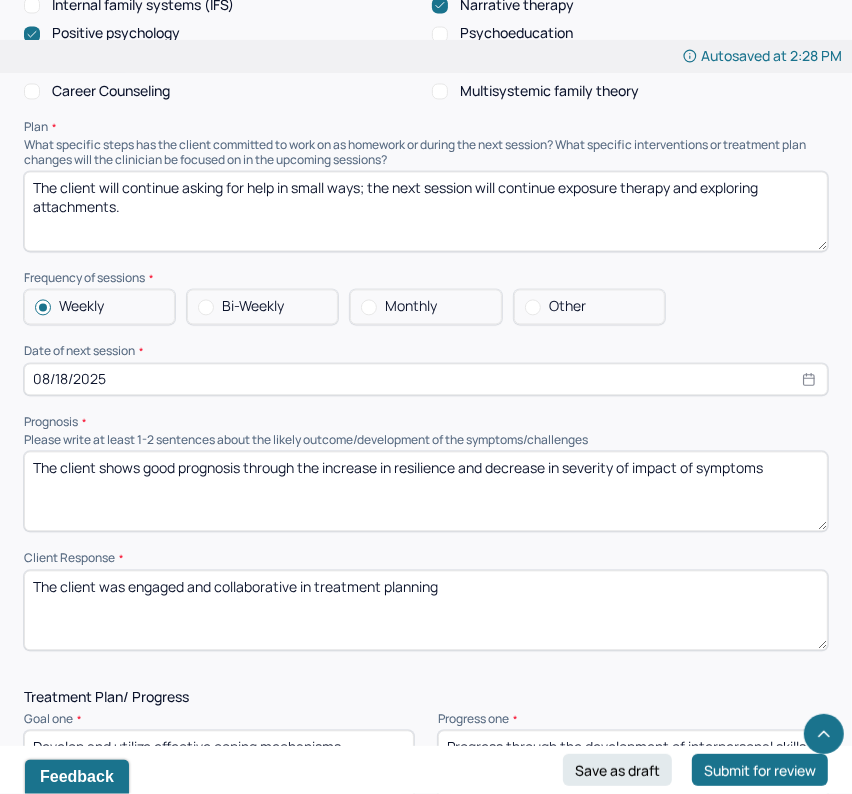 click on "The client shows good prognosis through the increase in resilience and decrease in severity of impact of symptoms" at bounding box center [426, 491] 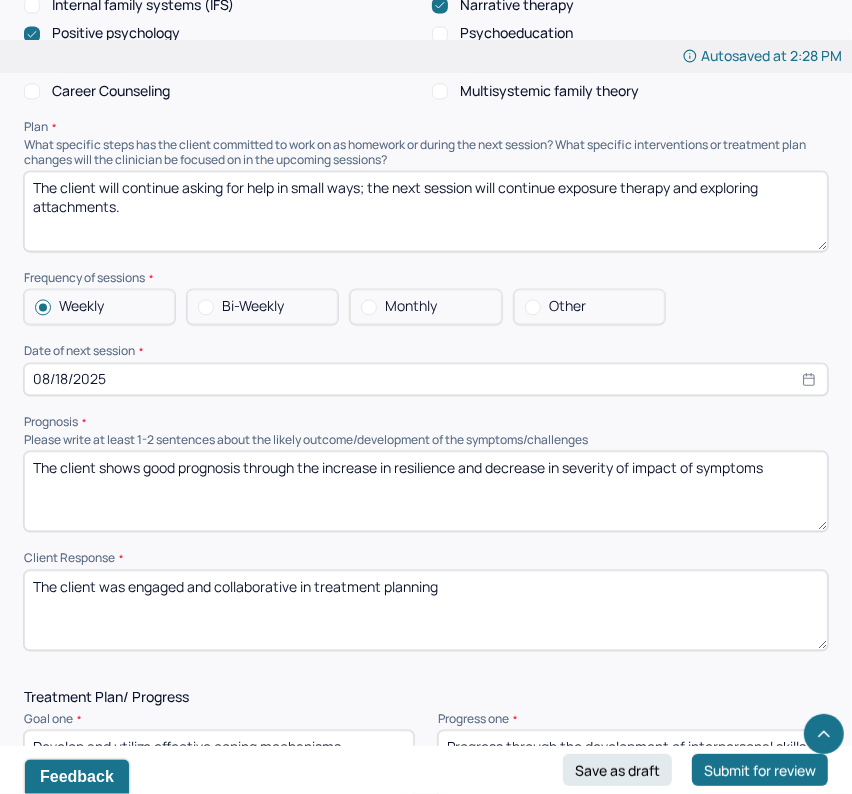 click on "The client shows good prognosis through the increase in resilience and decrease in severity of impact of symptoms" at bounding box center [426, 491] 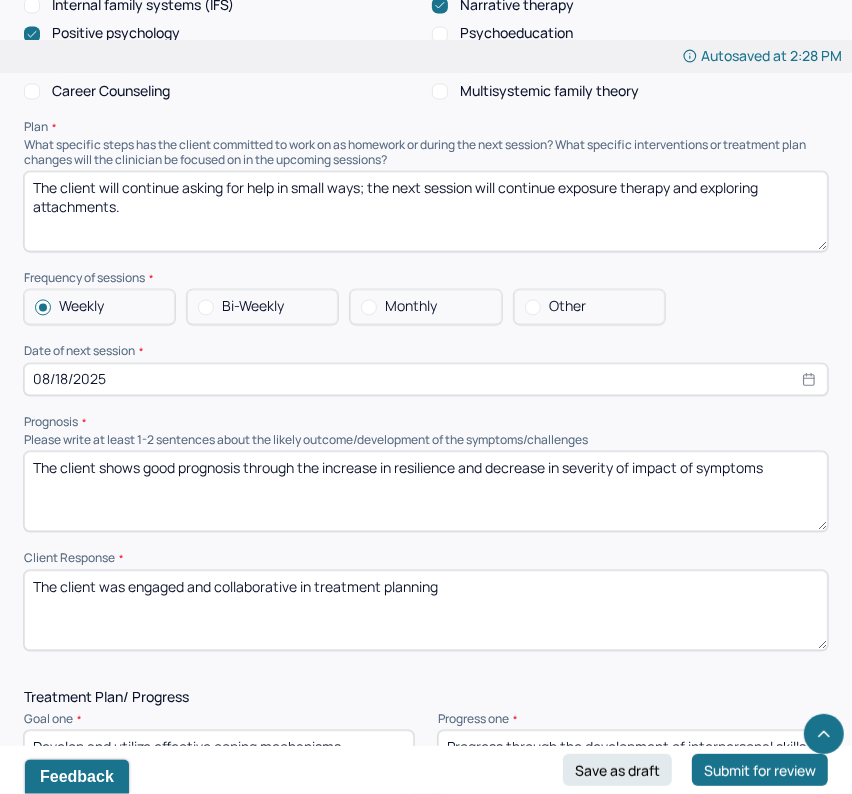 drag, startPoint x: 769, startPoint y: 483, endPoint x: 326, endPoint y: 464, distance: 443.40726 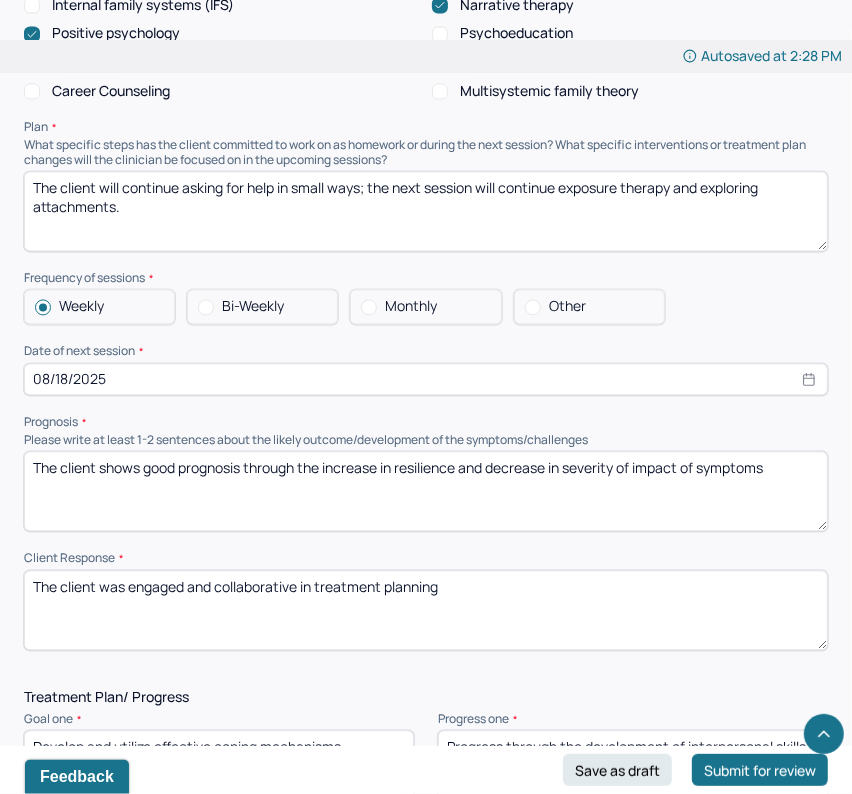 click on "The client shows good prognosis through the increase in resilience and decrease in severity of impact of symptoms" at bounding box center (426, 491) 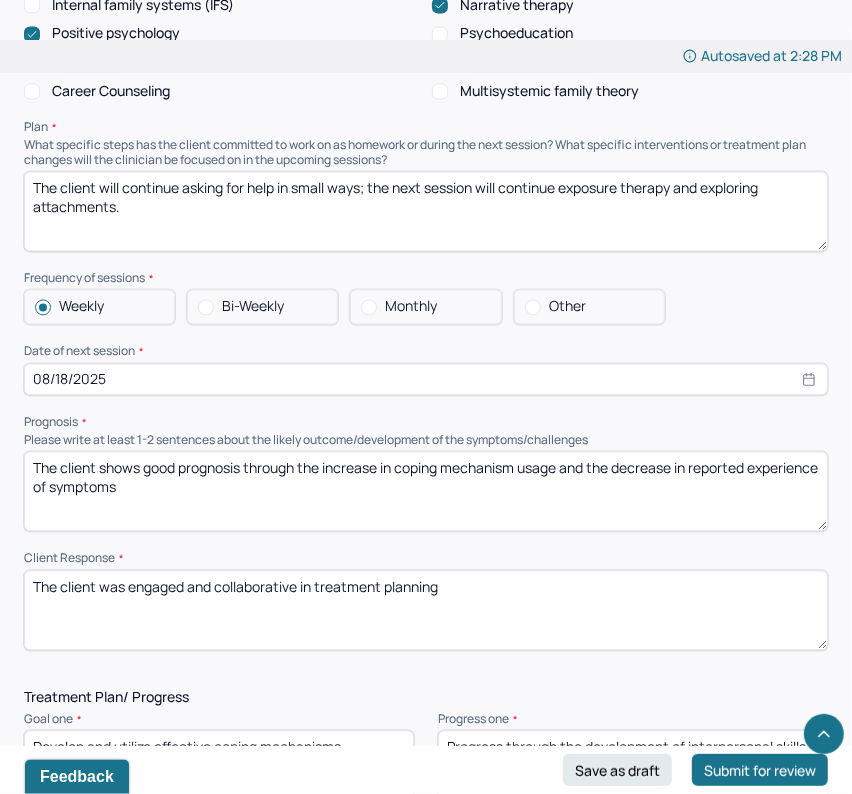 type on "The client shows good prognosis through the increase in coping mechanism usage and the decrease in reported experience of symptoms" 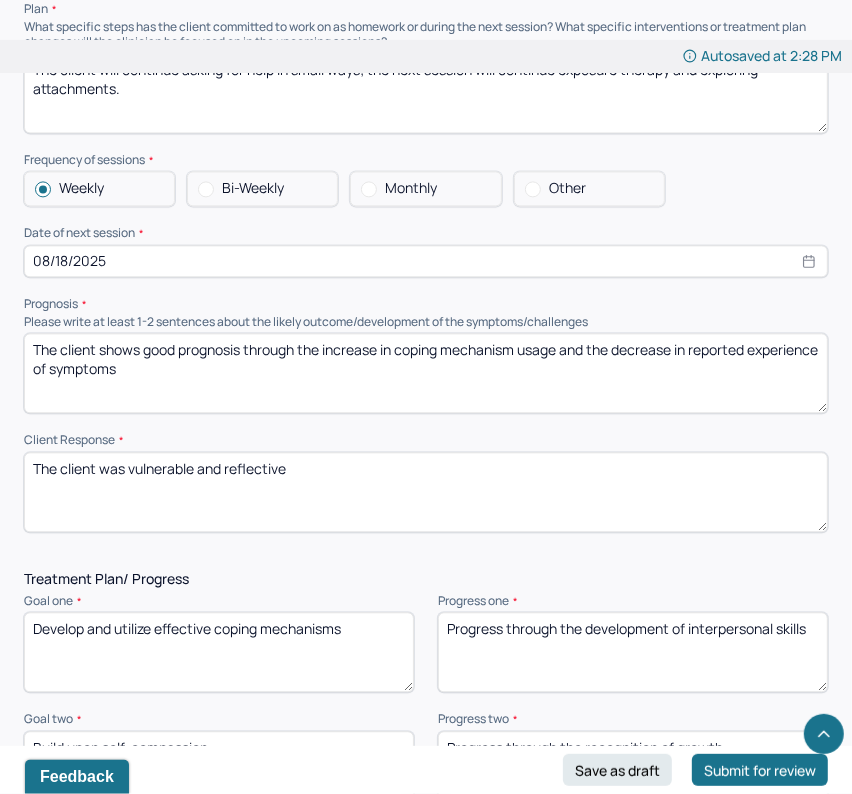 scroll, scrollTop: 2271, scrollLeft: 0, axis: vertical 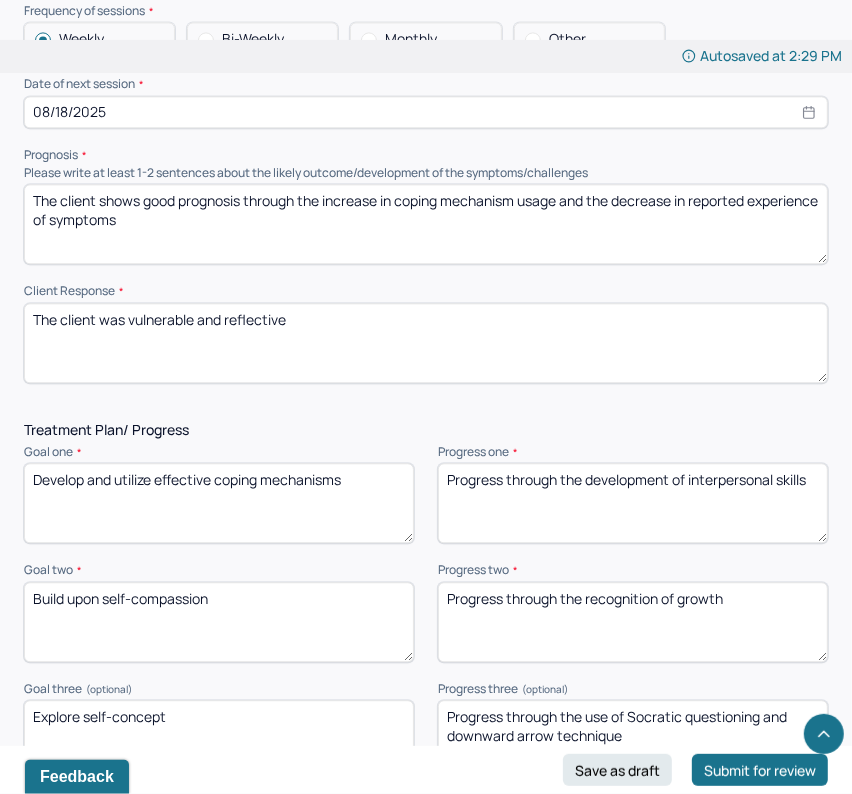 type on "The client was vulnerable and reflective" 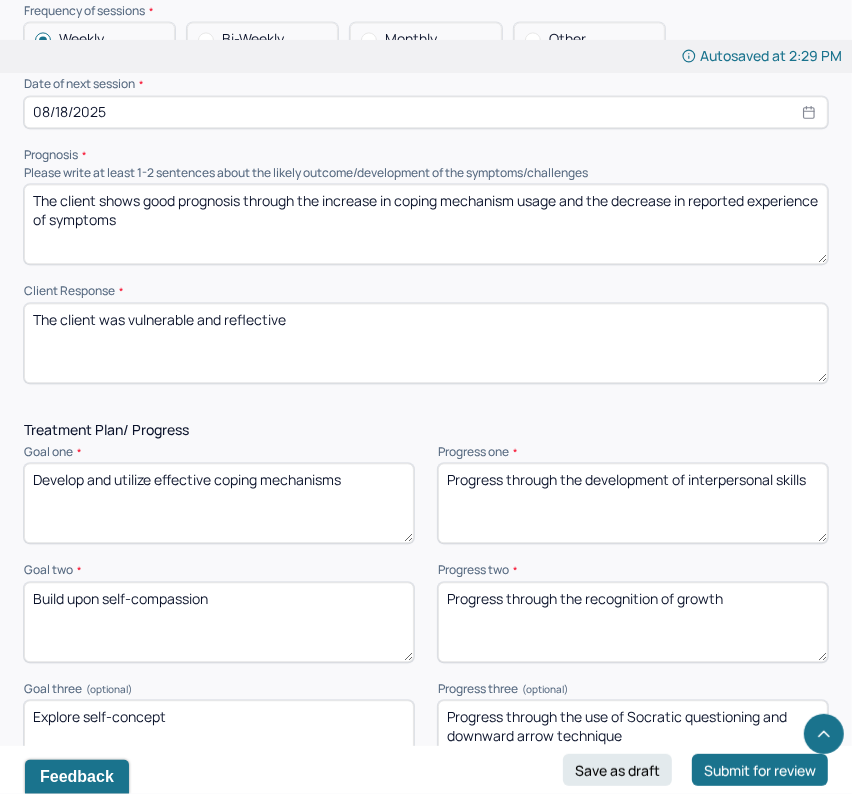 drag, startPoint x: 812, startPoint y: 483, endPoint x: 587, endPoint y: 476, distance: 225.10886 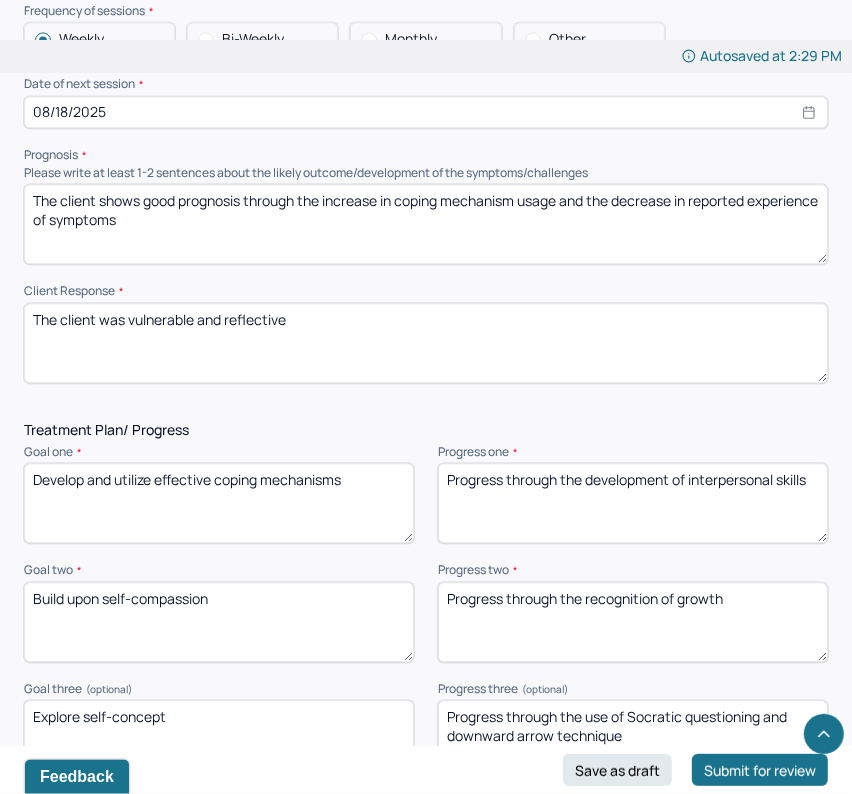 click on "Progress through the development of interpersonal skills" at bounding box center (633, 503) 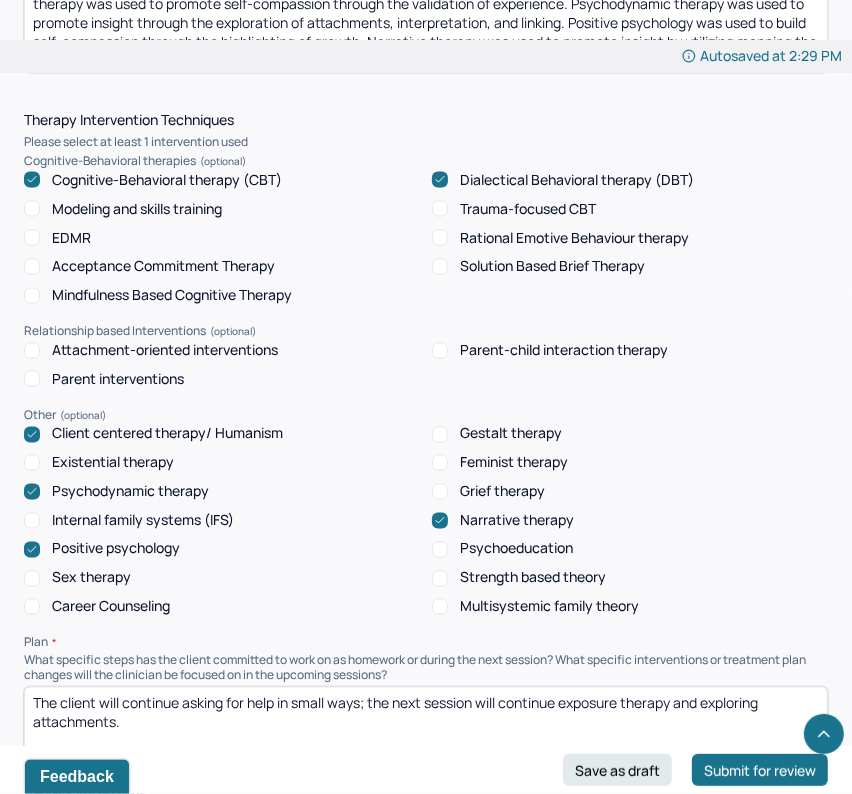 scroll, scrollTop: 1077, scrollLeft: 0, axis: vertical 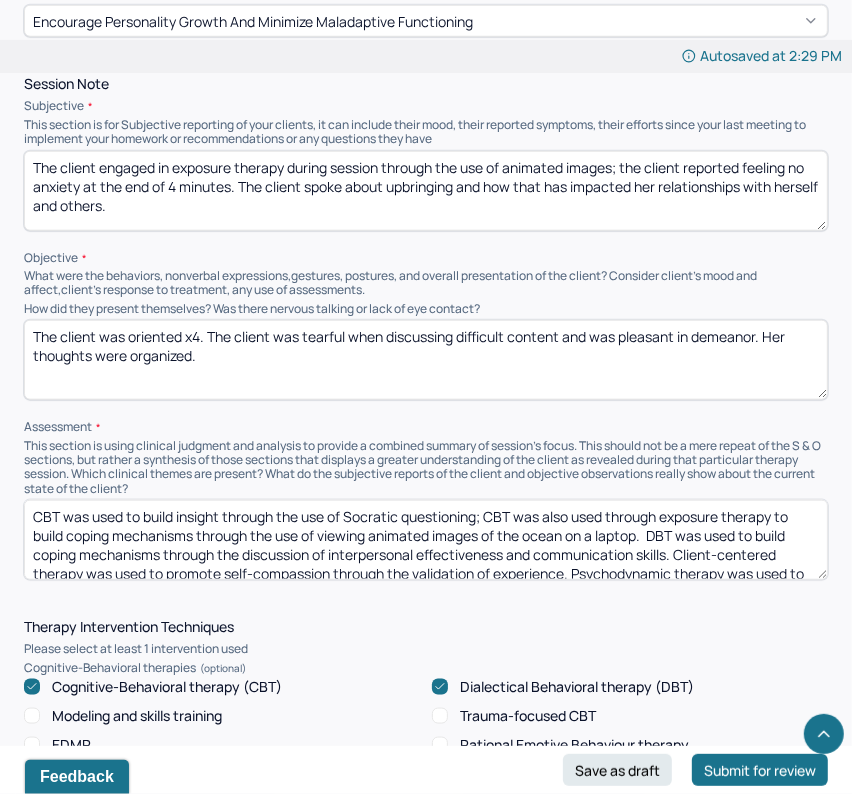 click on "CBT was used to build insight through the use of Socratic questioning; CBT was also used through exposure therapy to build coping mechanisms through the use of viewing animated images of the ocean on a laptop.  DBT was used to build coping mechanisms through the discussion of interpersonal effectiveness and communication skills. Client-centered therapy was used to promote self-compassion through the validation of experience. Psychodynamic therapy was used to promote insight through the exploration of attachments, interpretation, and linking. Positive psychology was used to build self-compassion through the highlighting of growth. Narrative therapy was used to promote insight by utilizing mapping the influence to help the client understand the extent of the problem's impact on their life and relationships" at bounding box center [426, 540] 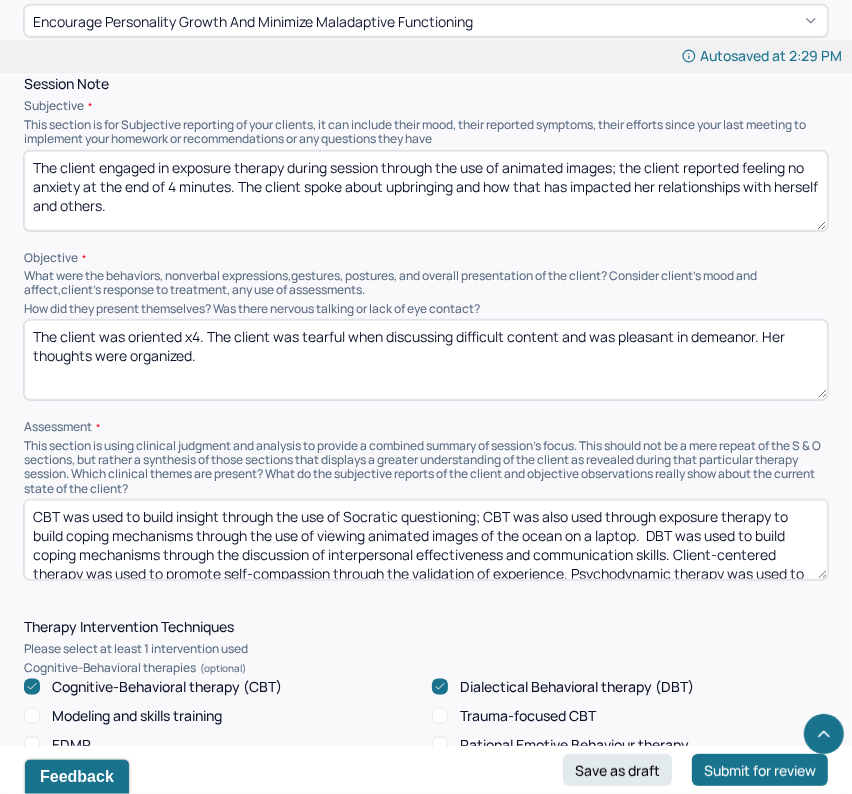 drag, startPoint x: 539, startPoint y: 553, endPoint x: 325, endPoint y: 556, distance: 214.02103 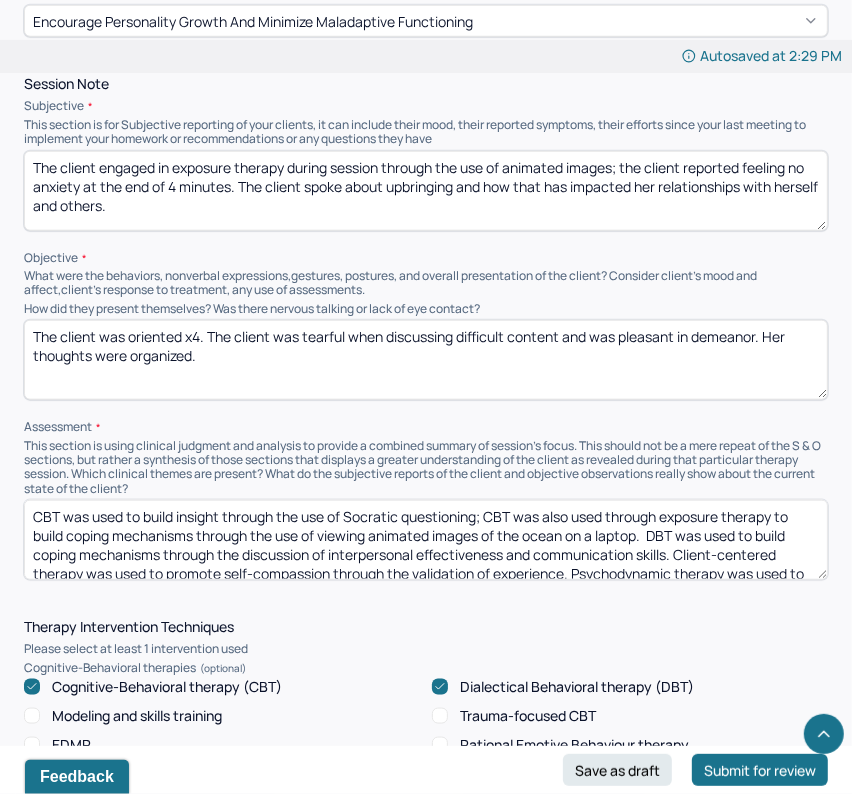 click on "CBT was used to build insight through the use of Socratic questioning; CBT was also used through exposure therapy to build coping mechanisms through the use of viewing animated images of the ocean on a laptop.  DBT was used to build coping mechanisms through the discussion of interpersonal effectiveness and communication skills. Client-centered therapy was used to promote self-compassion through the validation of experience. Psychodynamic therapy was used to promote insight through the exploration of attachments, interpretation, and linking. Positive psychology was used to build self-compassion through the highlighting of growth. Narrative therapy was used to promote insight by utilizing mapping the influence to help the client understand the extent of the problem's impact on their life and relationships" at bounding box center [426, 540] 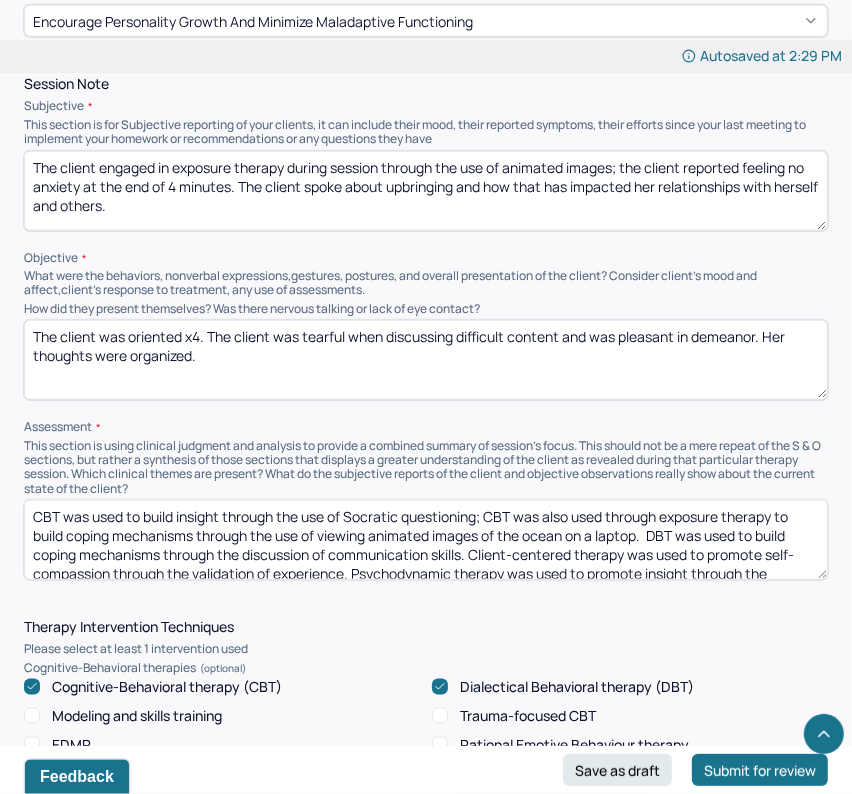 click on "CBT was used to build insight through the use of Socratic questioning; CBT was also used through exposure therapy to build coping mechanisms through the use of viewing animated images of the ocean on a laptop.  DBT was used to build coping mechanisms through the discussion of interpersonal effectiveness and communication skills. Client-centered therapy was used to promote self-compassion through the validation of experience. Psychodynamic therapy was used to promote insight through the exploration of attachments, interpretation, and linking. Positive psychology was used to build self-compassion through the highlighting of growth. Narrative therapy was used to promote insight by utilizing mapping the influence to help the client understand the extent of the problem's impact on their life and relationships" at bounding box center (426, 540) 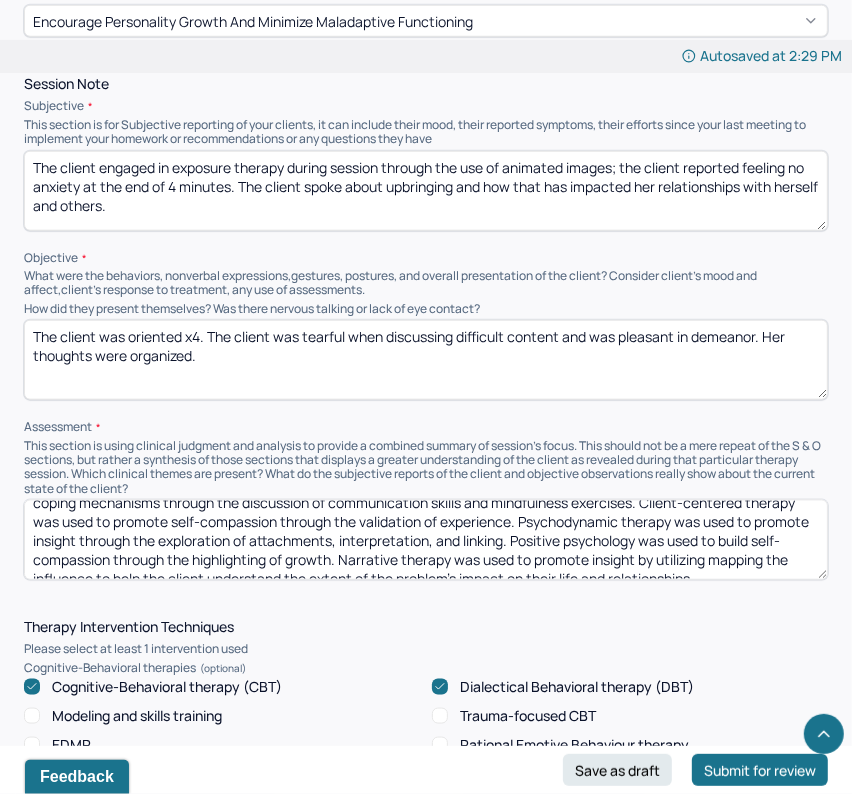 scroll, scrollTop: 69, scrollLeft: 0, axis: vertical 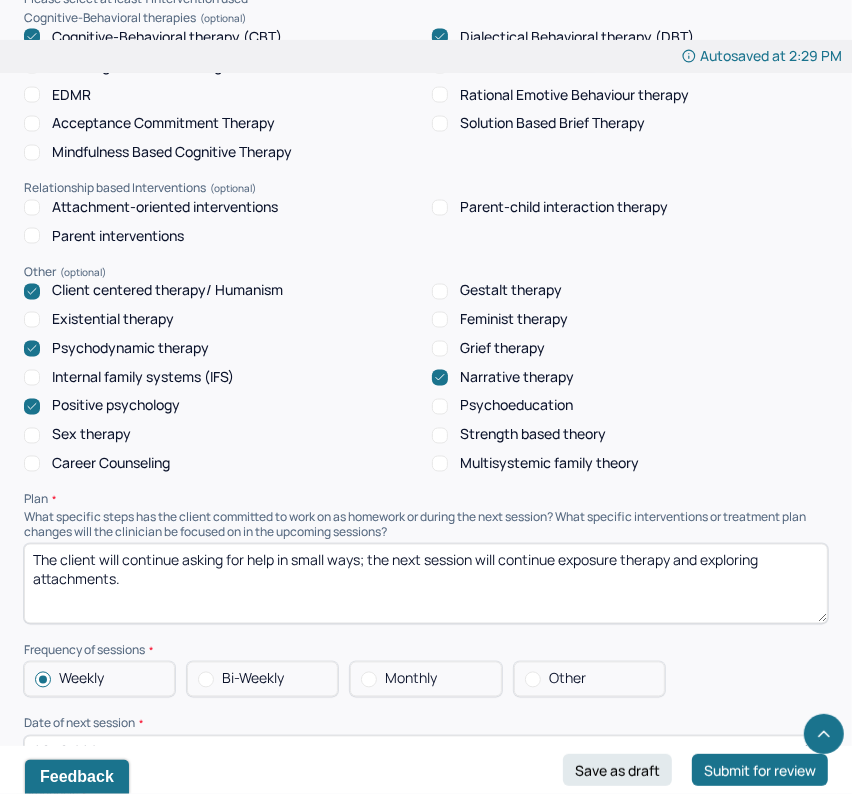 type on "CBT was used to build insight through the use of Socratic questioning; CBT was also used through exposure therapy to build coping mechanisms through the use of viewing animated images of the ocean on a laptop.  DBT was used to build coping mechanisms through the discussion of communication skills and mindfulness exercises. Client-centered therapy was used to promote self-compassion through the validation of experience. Psychodynamic therapy was used to promote insight through the exploration of attachments, interpretation, and linking. Positive psychology was used to build self-compassion through the highlighting of growth. Narrative therapy was used to promote insight by utilizing mapping the influence to help the client understand the extent of the problem's impact on their life and relationships" 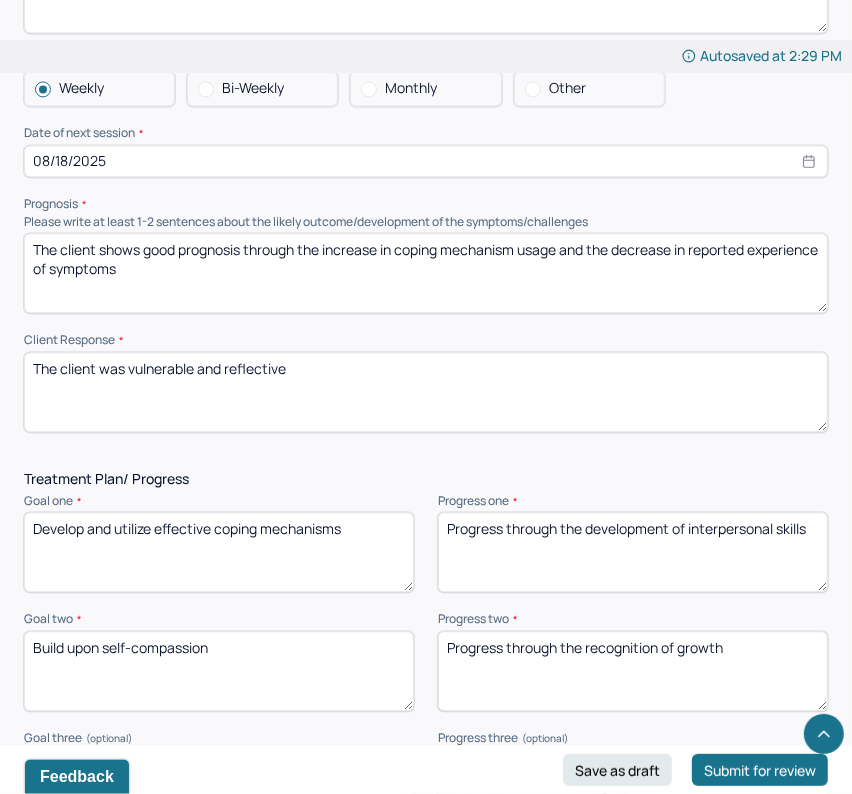 scroll, scrollTop: 2321, scrollLeft: 0, axis: vertical 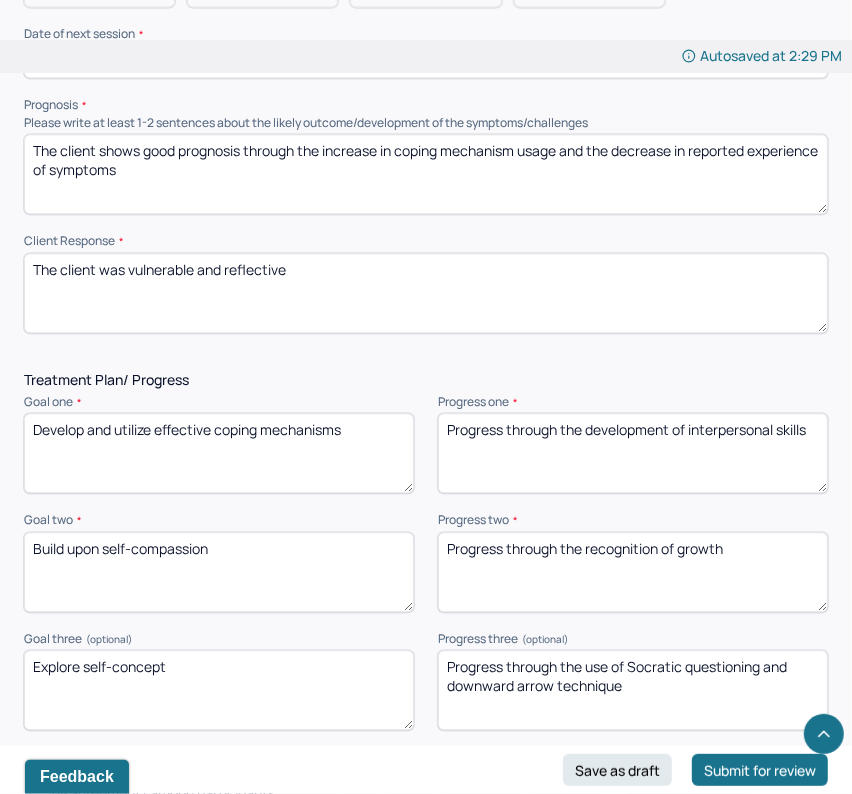drag, startPoint x: 815, startPoint y: 425, endPoint x: 587, endPoint y: 430, distance: 228.05482 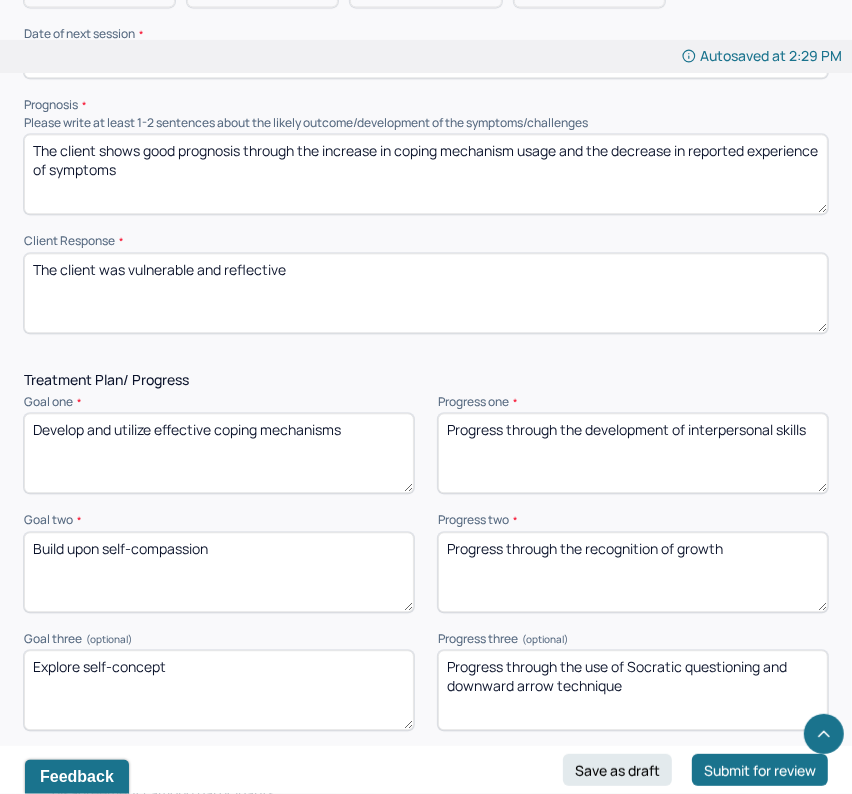 click on "Progress through the development of interpersonal skills" at bounding box center [633, 453] 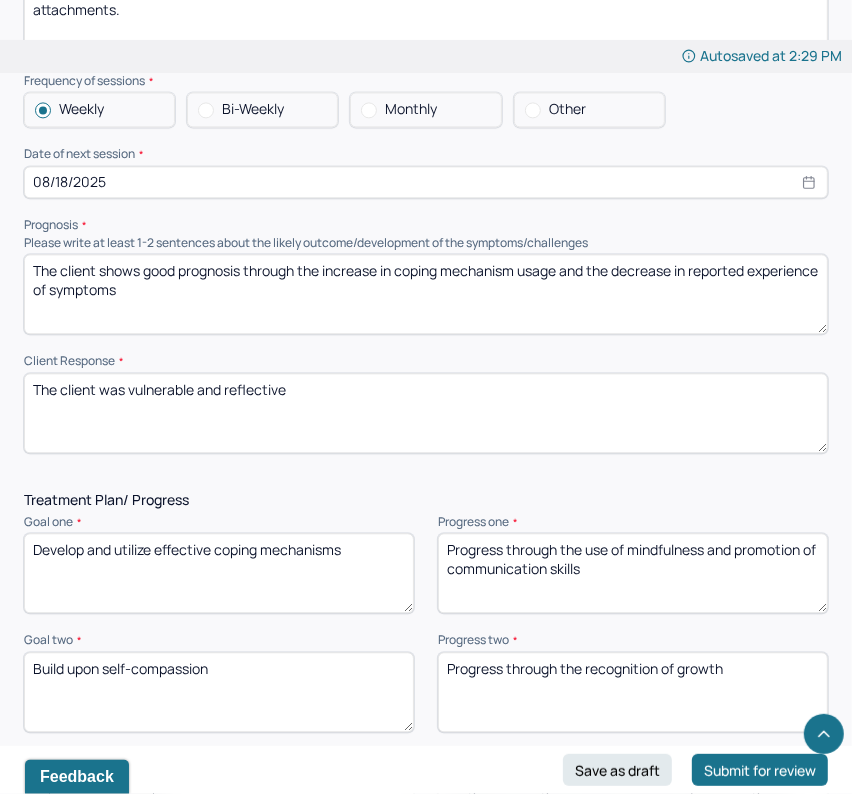 scroll, scrollTop: 2272, scrollLeft: 0, axis: vertical 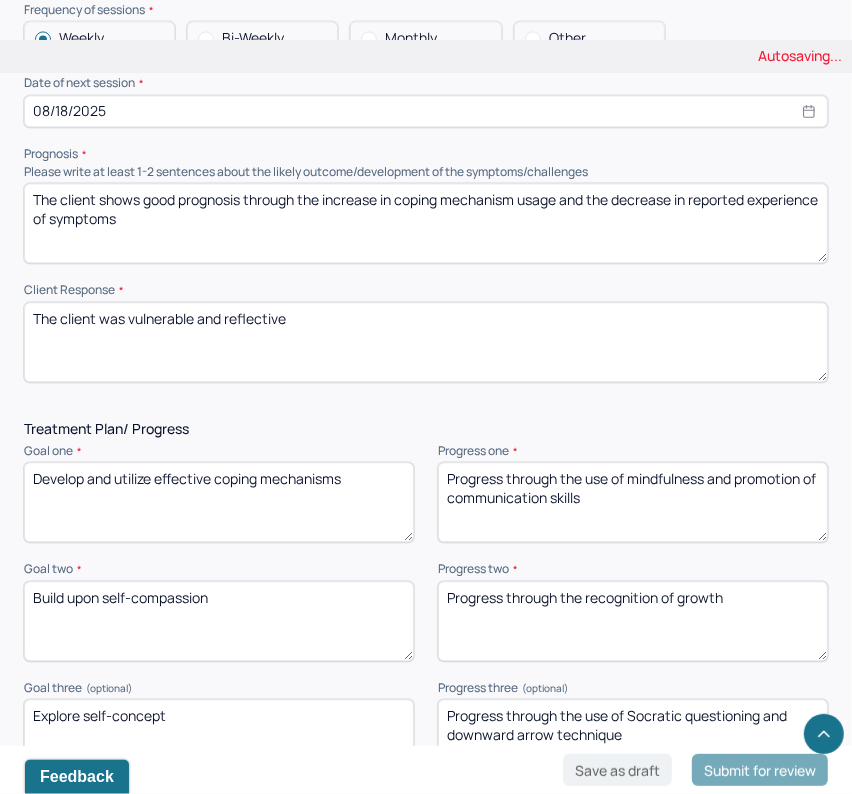 type on "Progress through the use of mindfulness and promotion of communication skills" 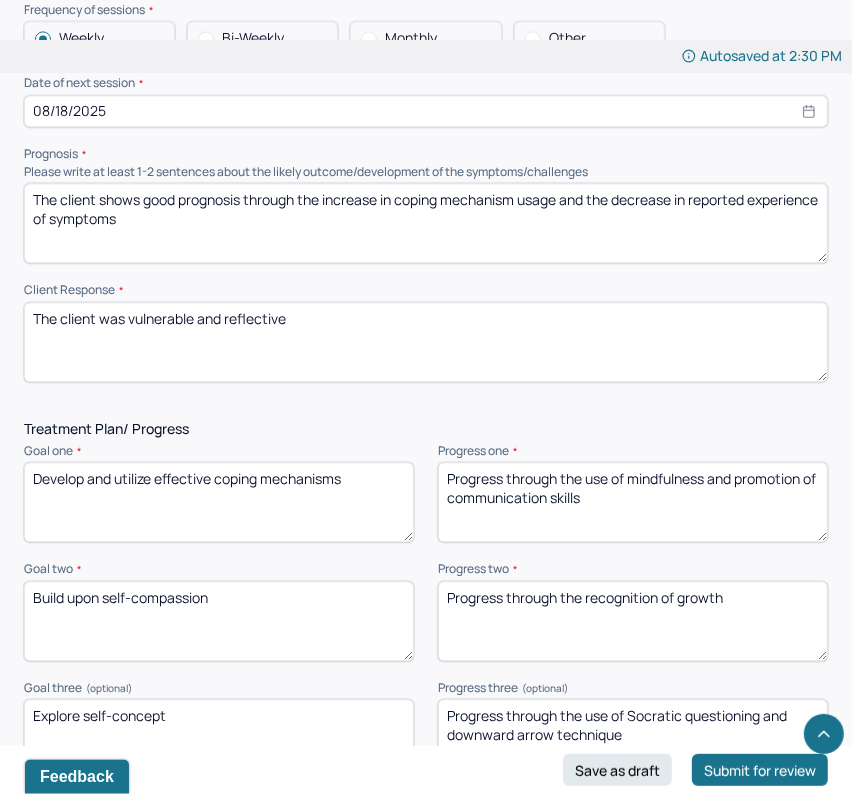 drag, startPoint x: 756, startPoint y: 583, endPoint x: 589, endPoint y: 596, distance: 167.50522 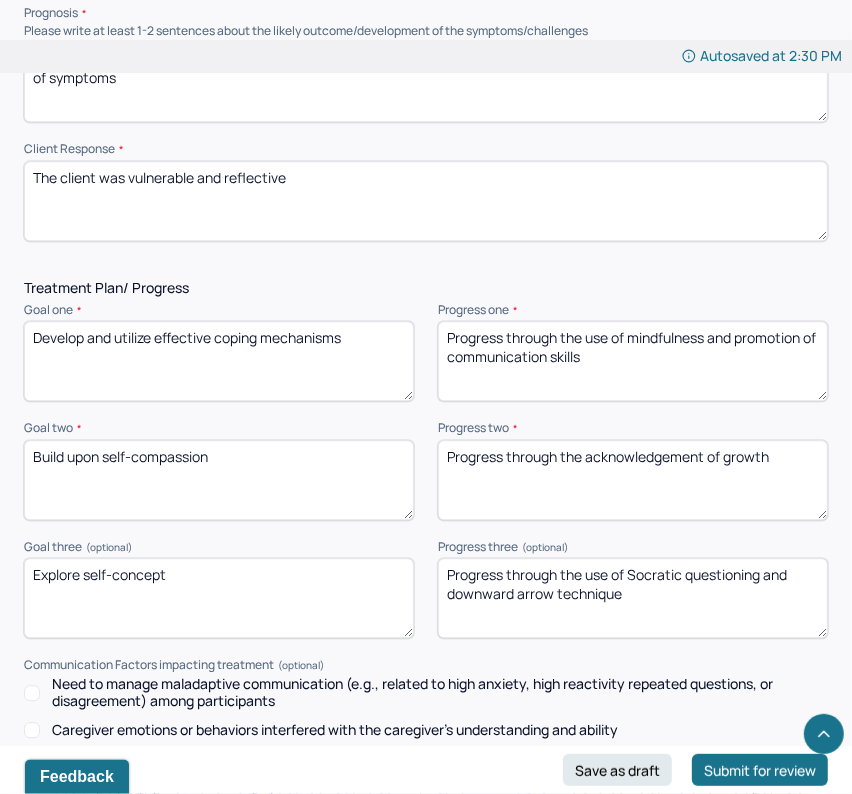 scroll, scrollTop: 2422, scrollLeft: 0, axis: vertical 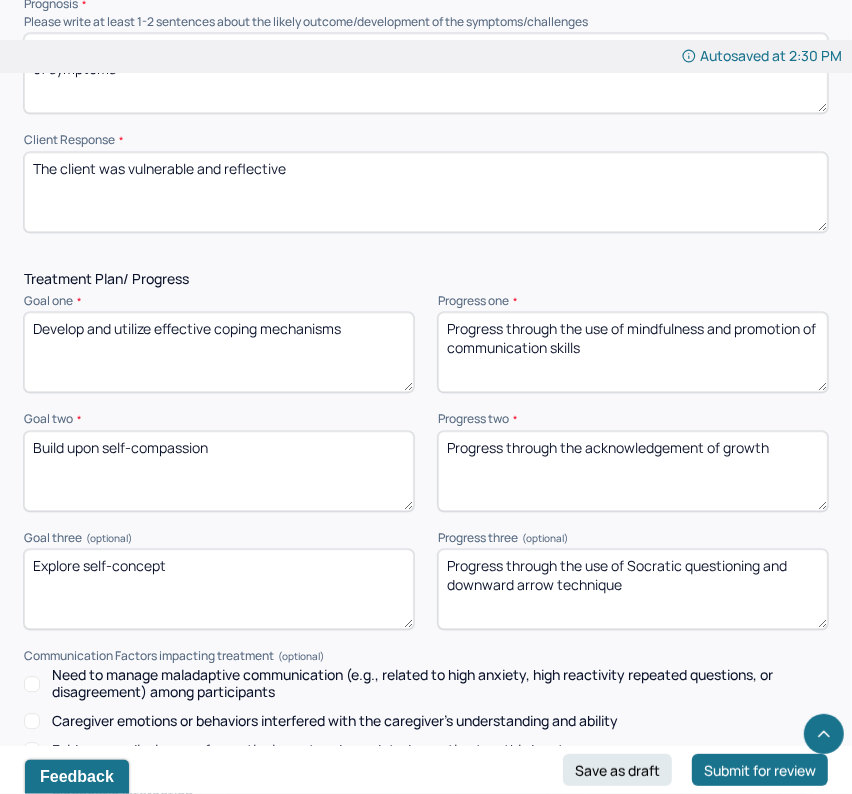 type on "Progress through the acknowledgement of growth" 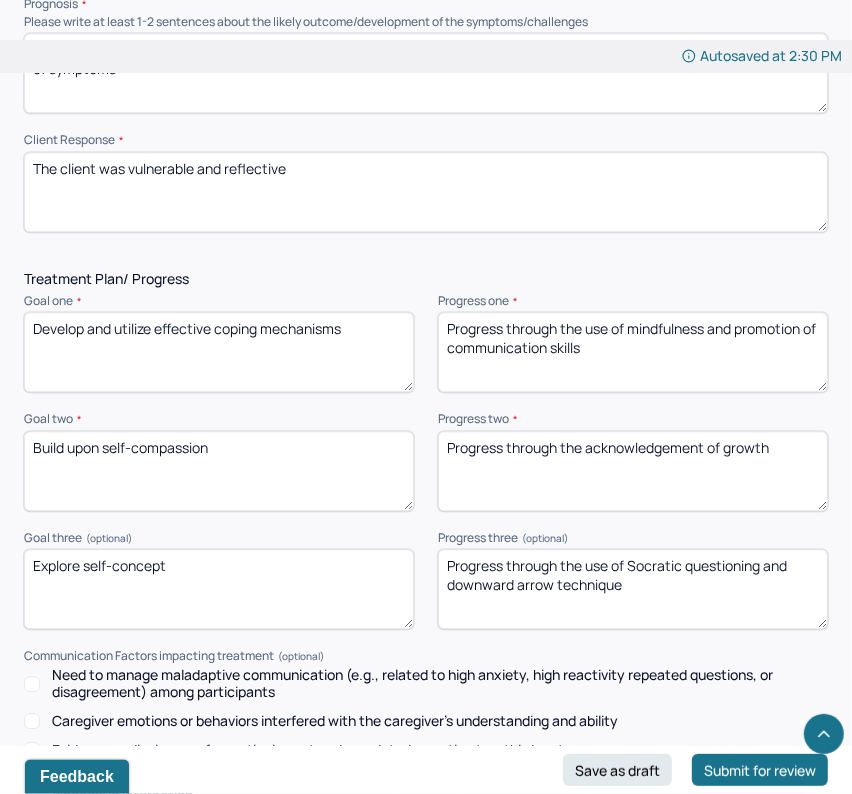 drag, startPoint x: 644, startPoint y: 595, endPoint x: 557, endPoint y: 559, distance: 94.15413 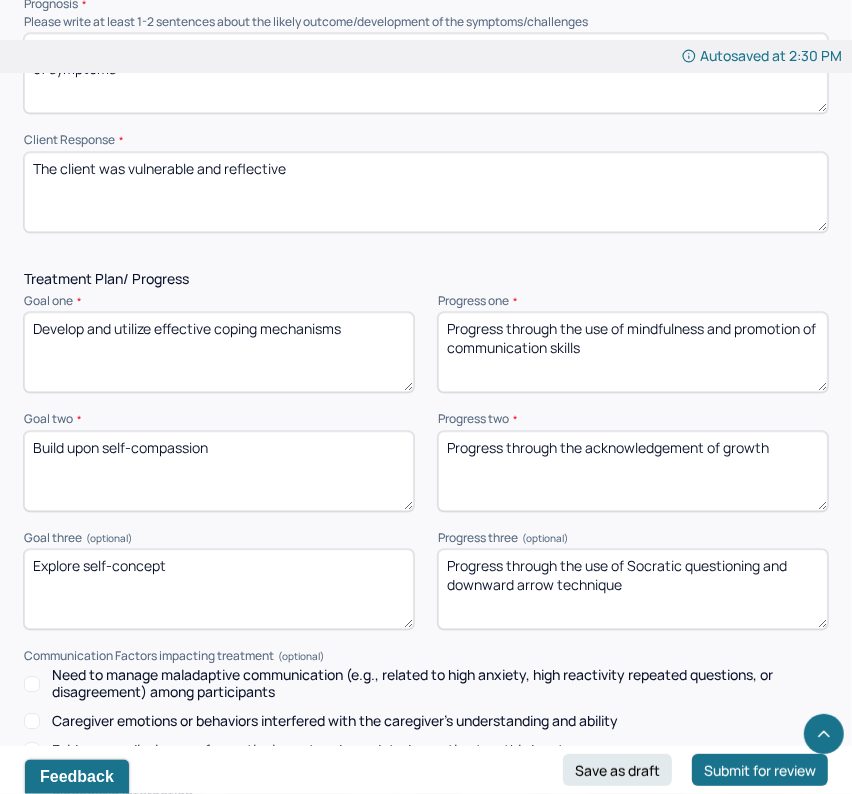 click on "Progress through the use of Socratic questioning and downward arrow technique" at bounding box center (633, 589) 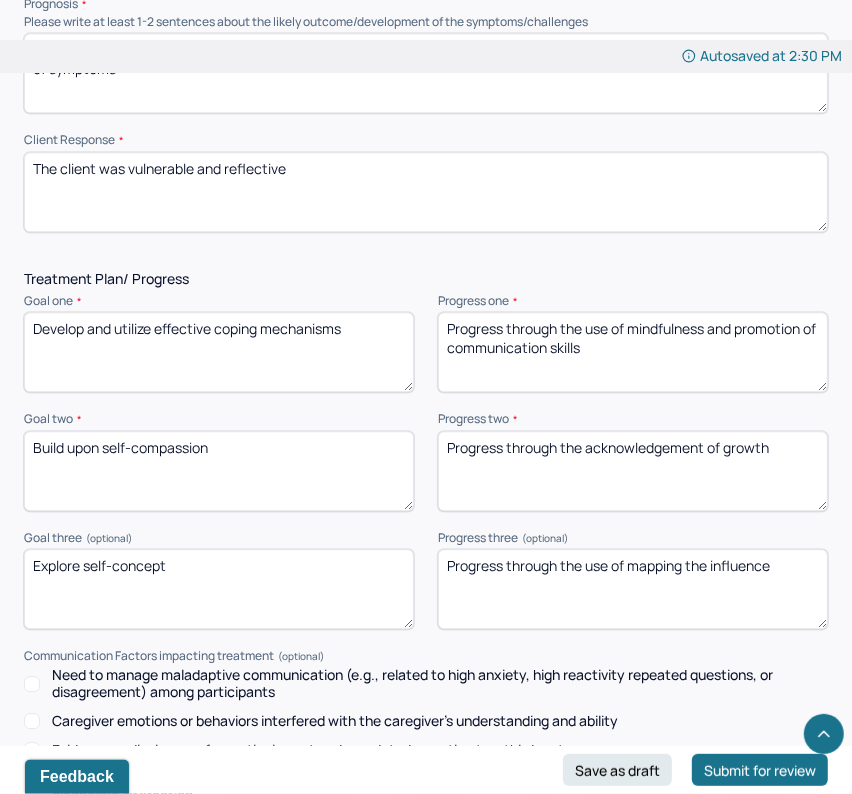 scroll, scrollTop: 2843, scrollLeft: 0, axis: vertical 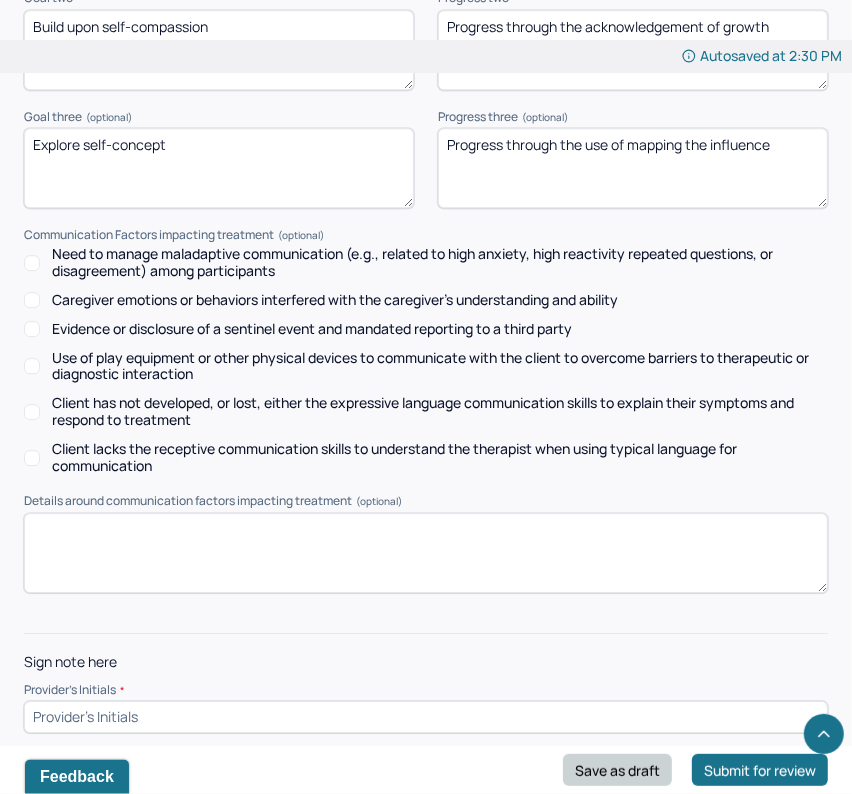 type on "Progress through the use of mapping the influence" 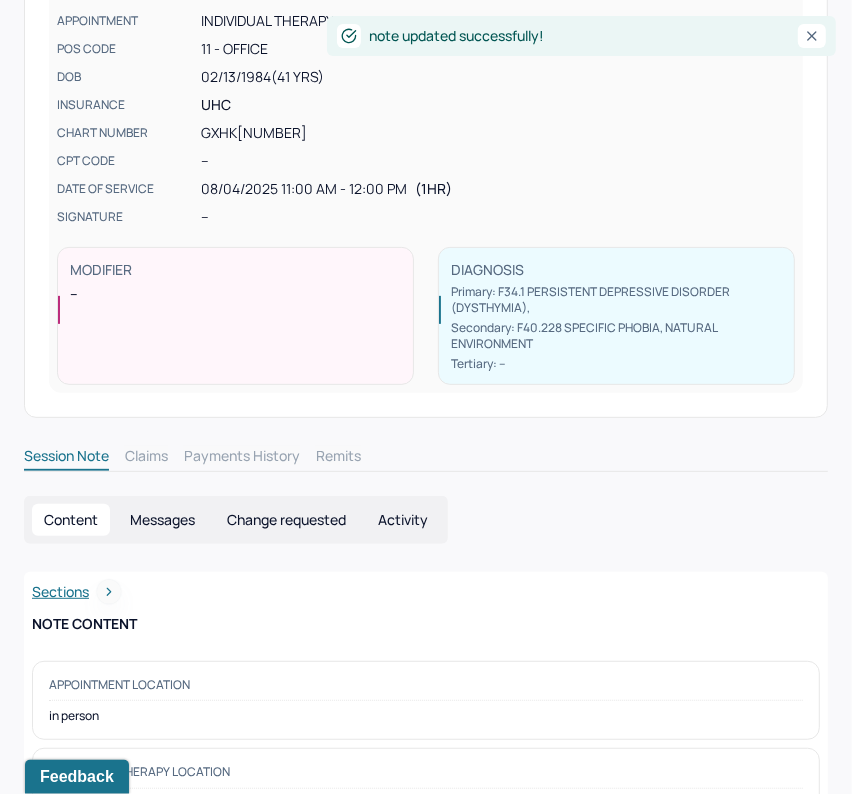 scroll, scrollTop: 0, scrollLeft: 0, axis: both 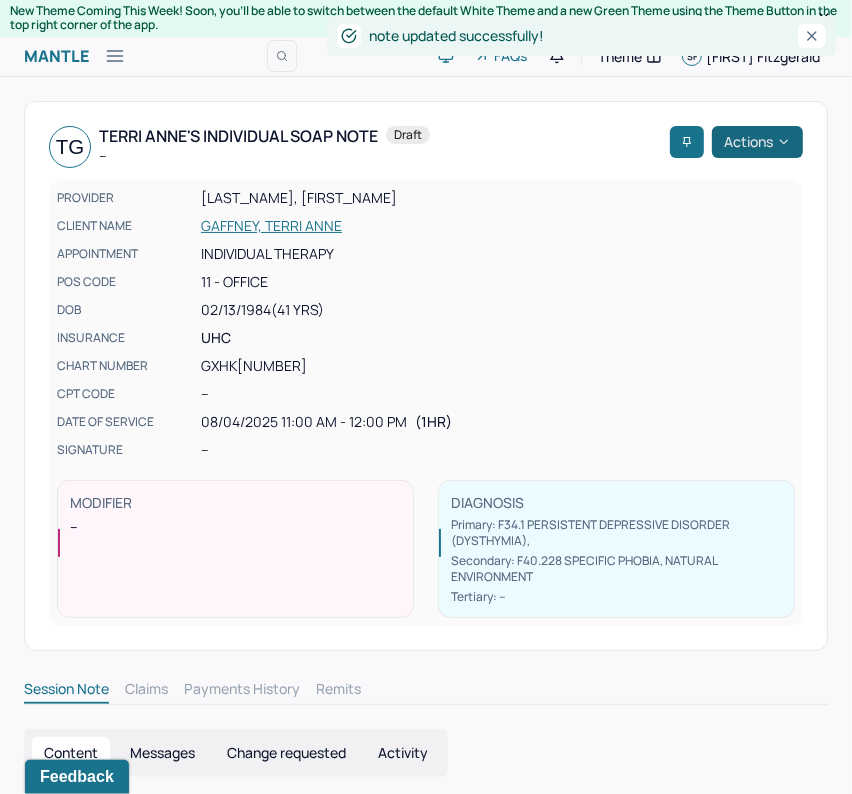 click on "Actions" at bounding box center [757, 142] 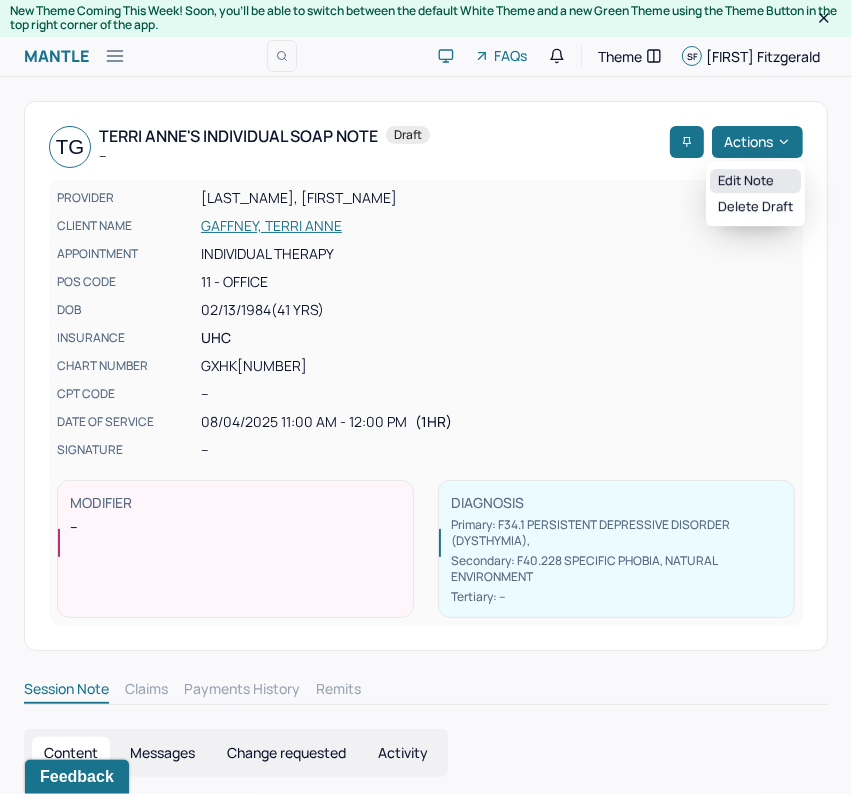 click on "Edit note" at bounding box center [755, 181] 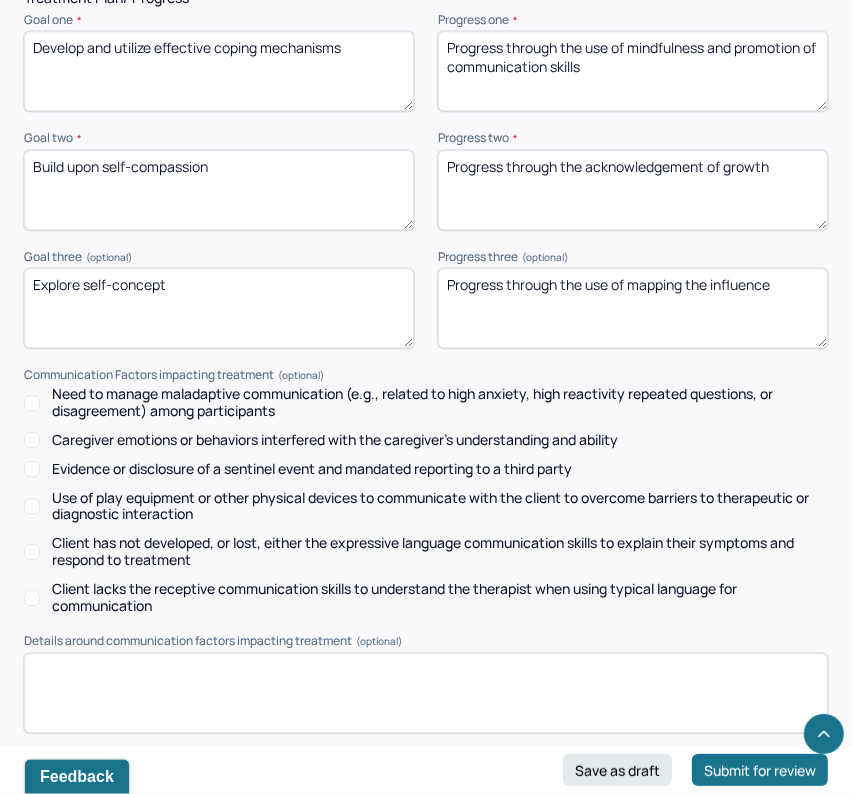 scroll, scrollTop: 2843, scrollLeft: 0, axis: vertical 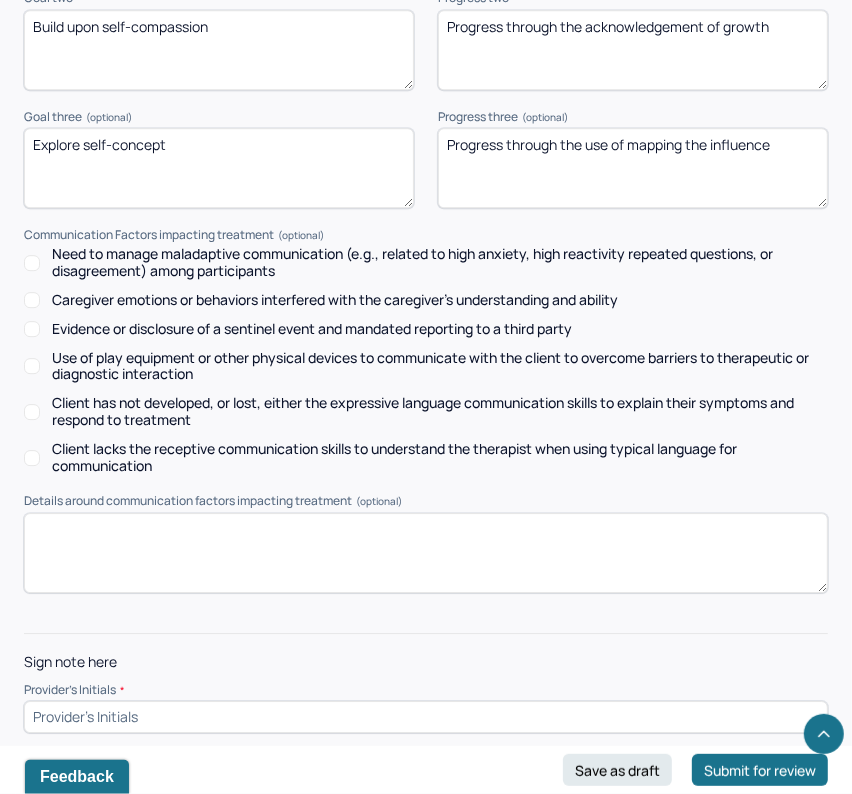 click at bounding box center [426, 717] 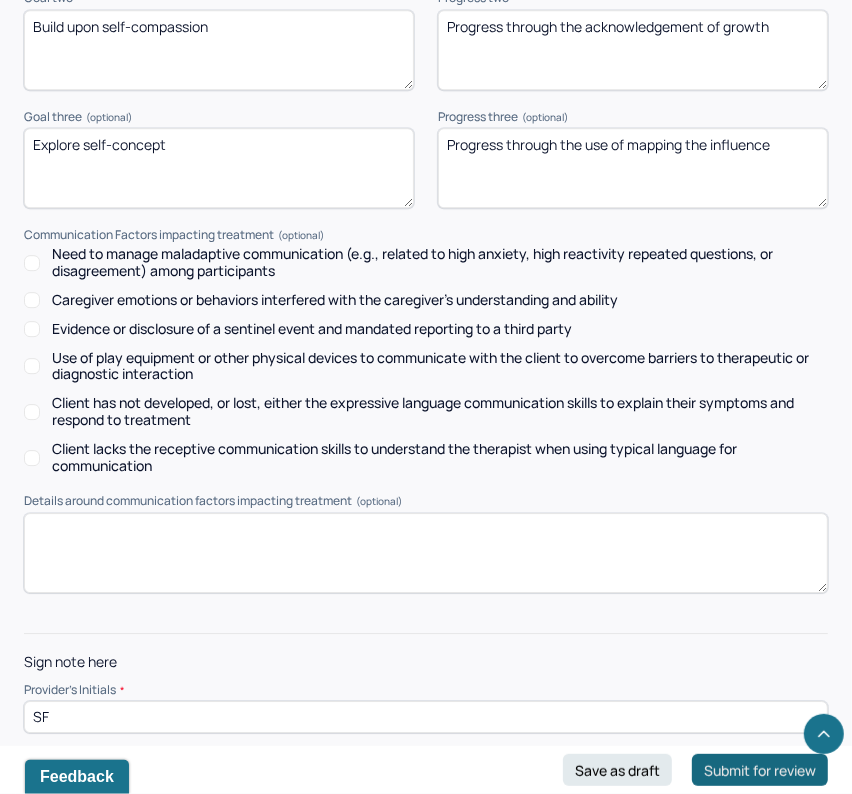 type on "SF" 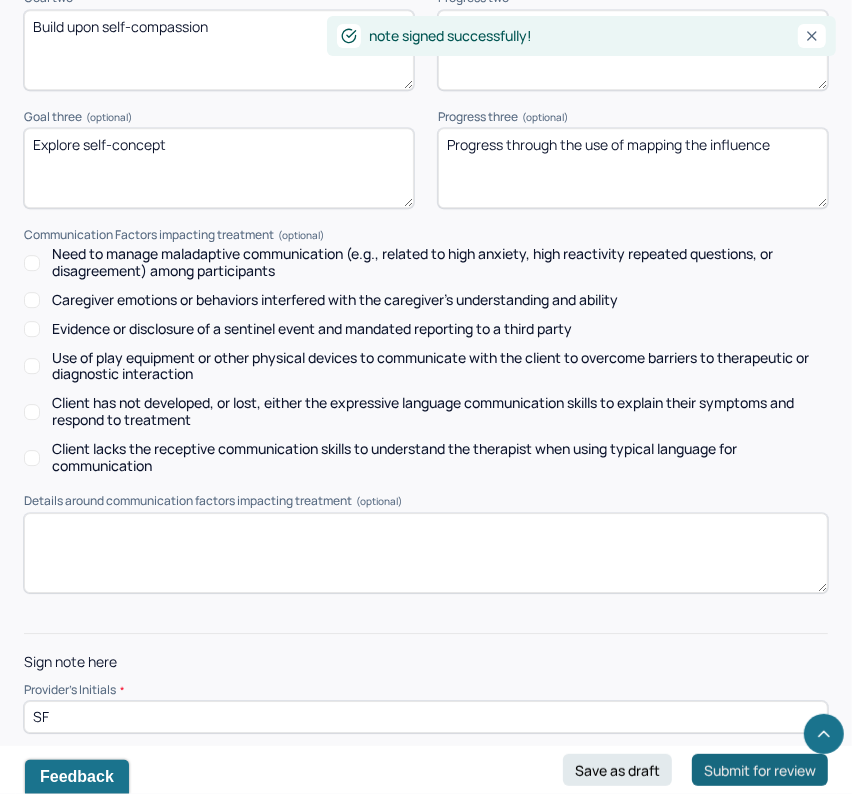 scroll, scrollTop: 0, scrollLeft: 0, axis: both 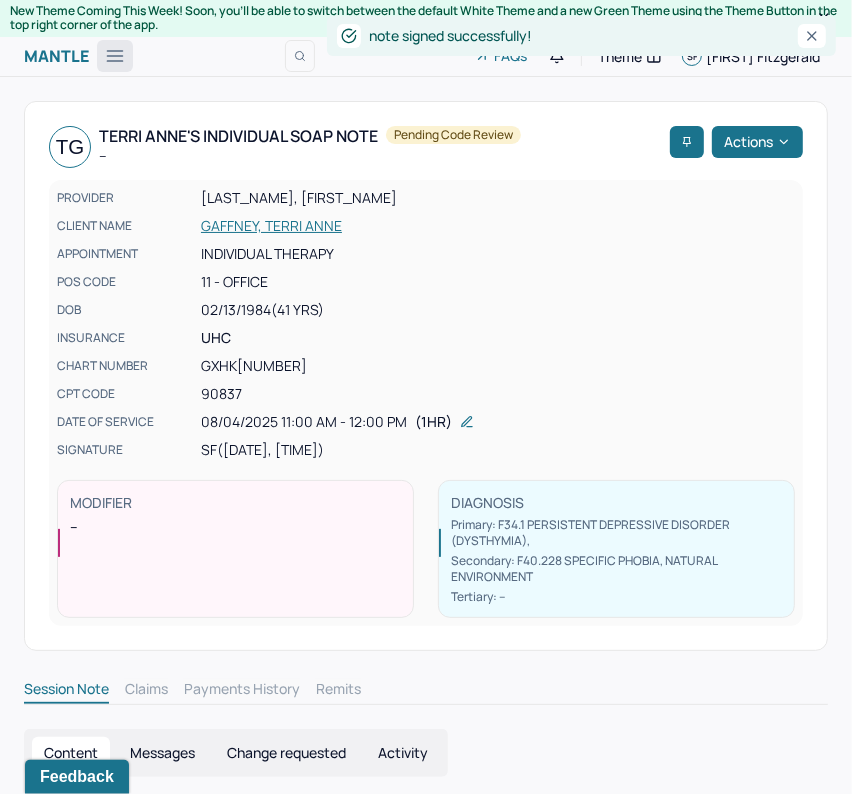 click at bounding box center (115, 56) 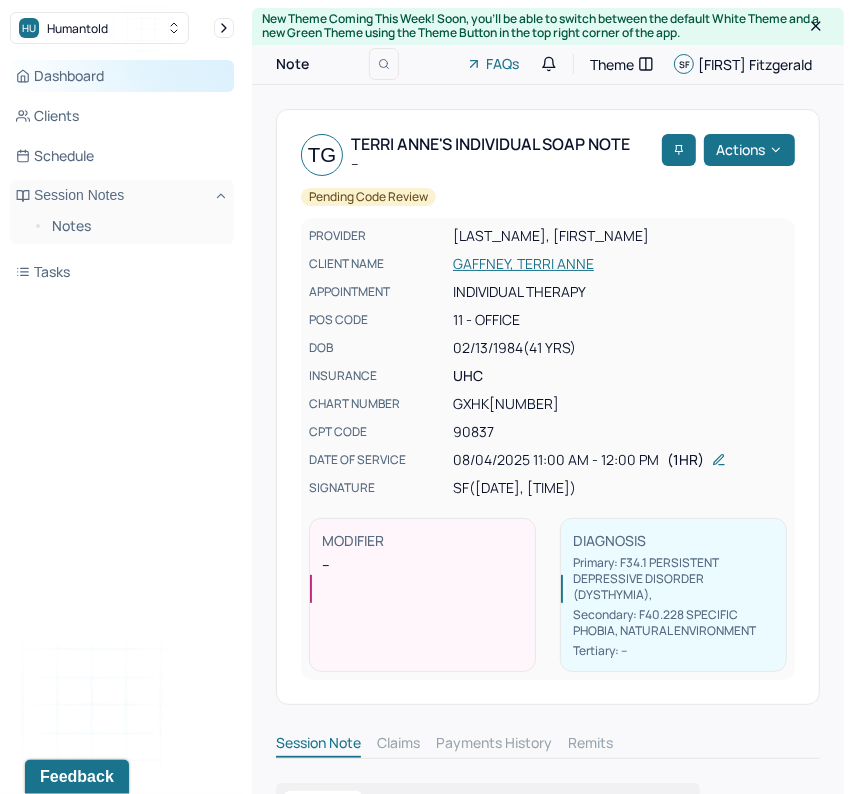 click on "Dashboard" at bounding box center (122, 76) 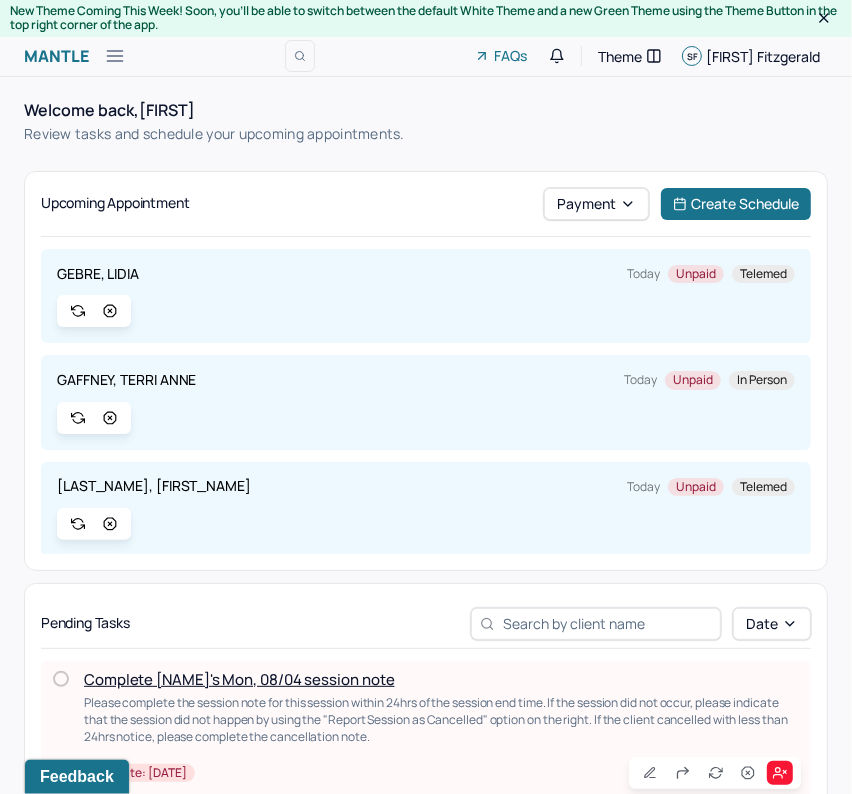 scroll, scrollTop: 118, scrollLeft: 0, axis: vertical 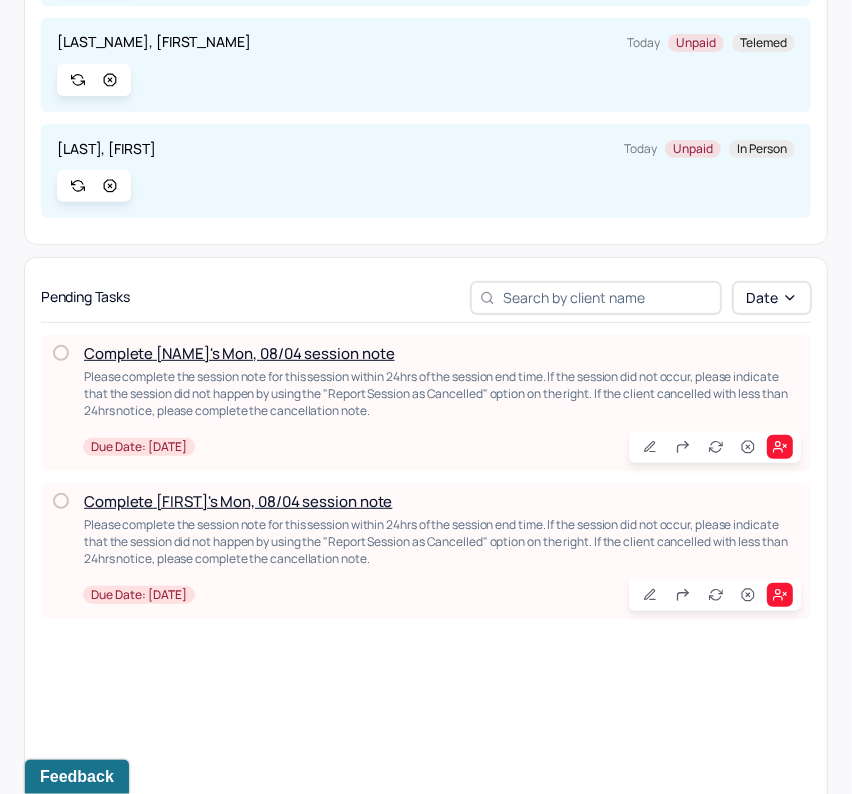 click on "Complete [NAME]'s Mon, 08/04 session note" at bounding box center (239, 353) 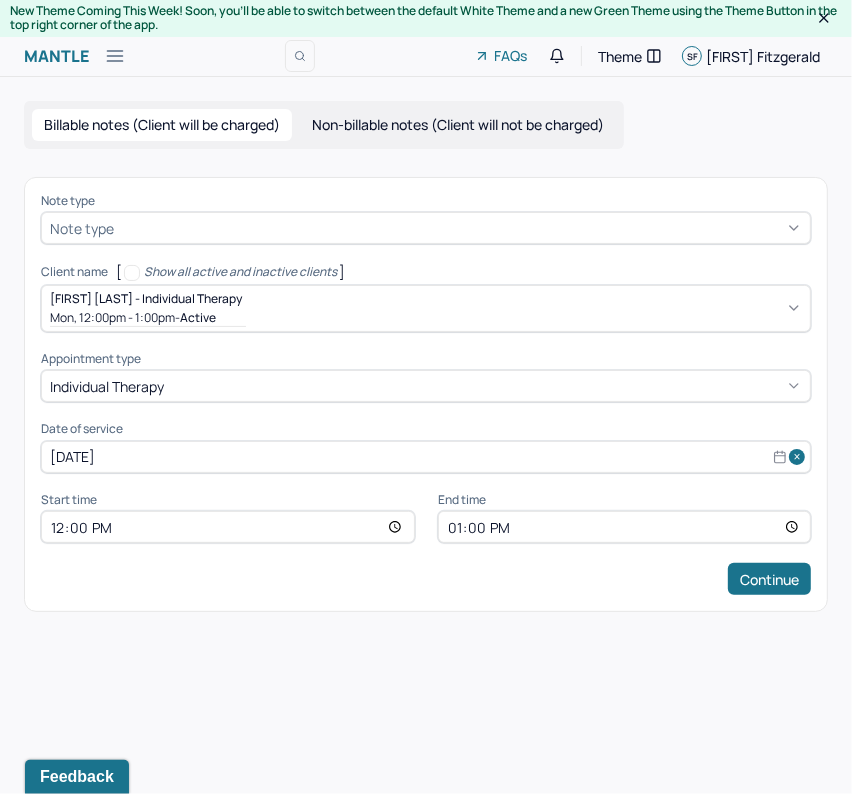 click at bounding box center (460, 228) 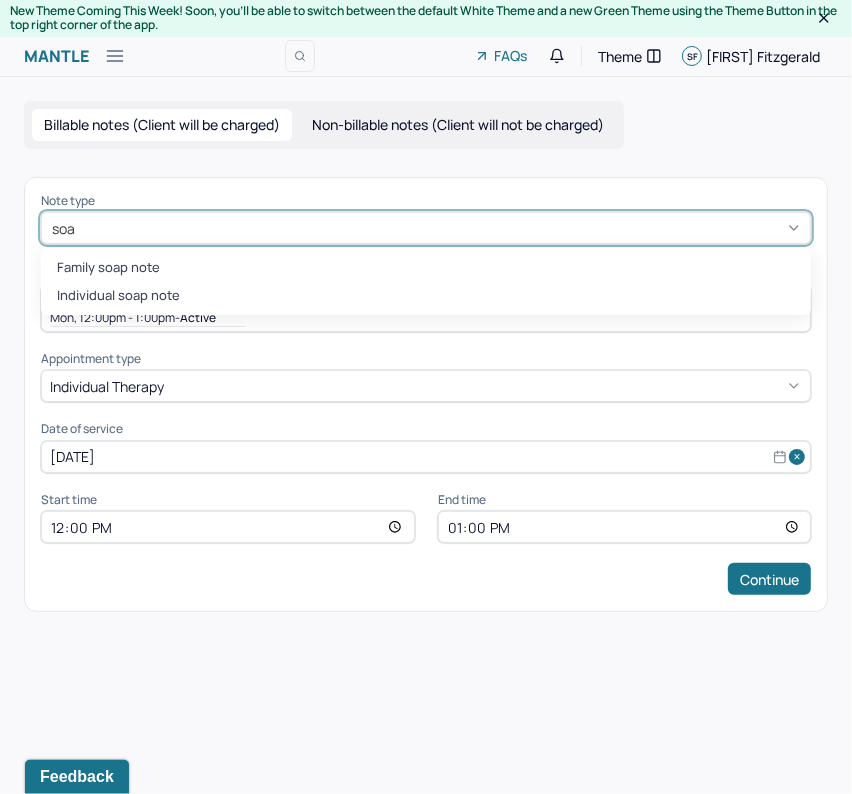 type on "soap" 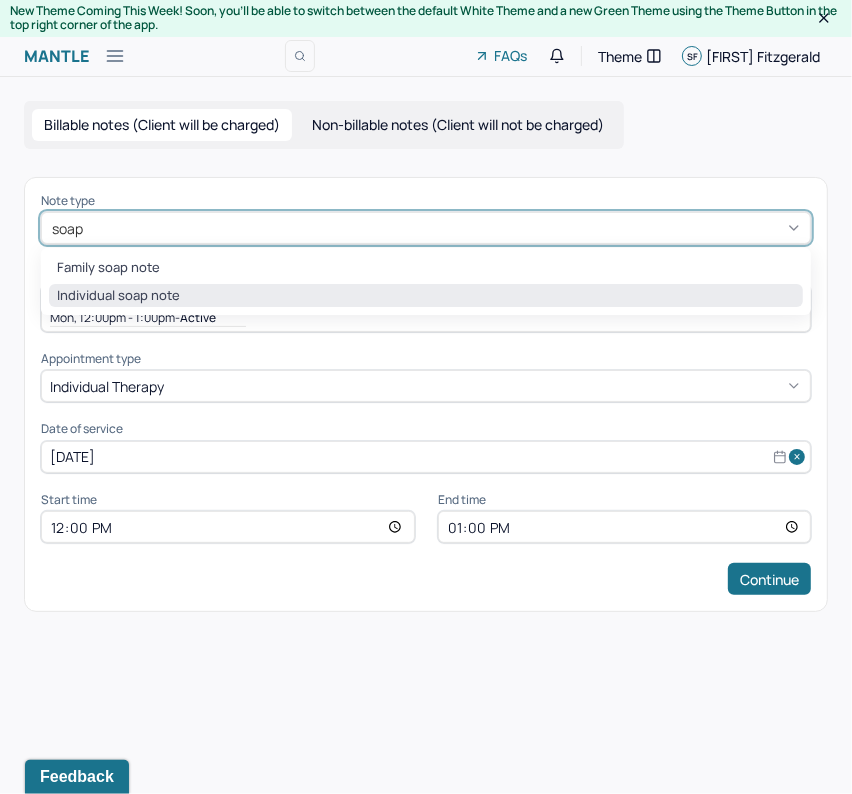 click on "Individual soap note" at bounding box center (426, 296) 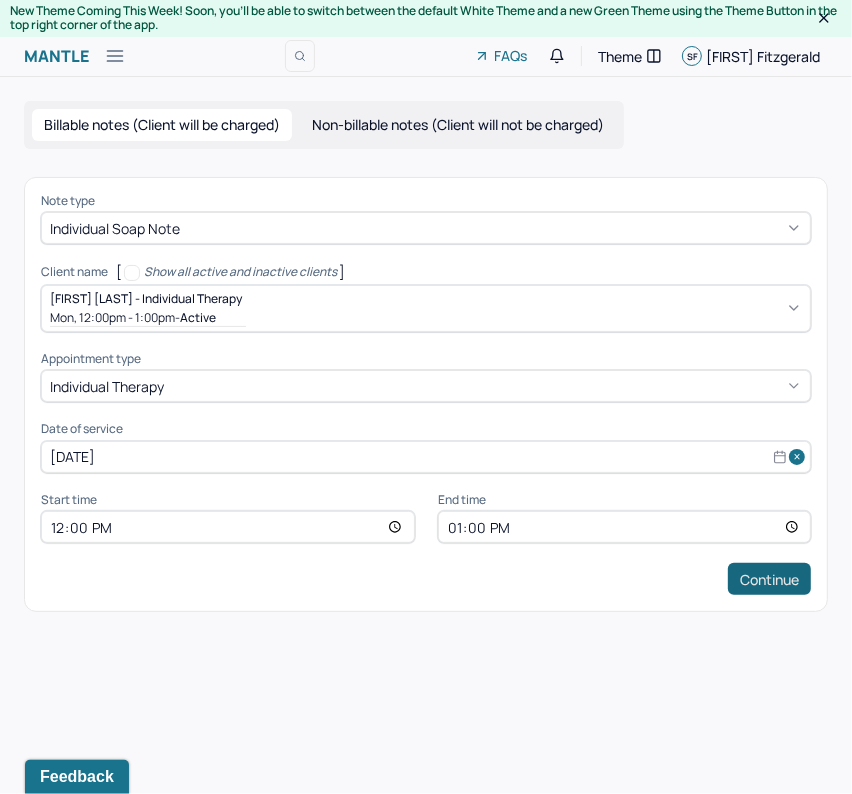 click on "Continue" at bounding box center [769, 579] 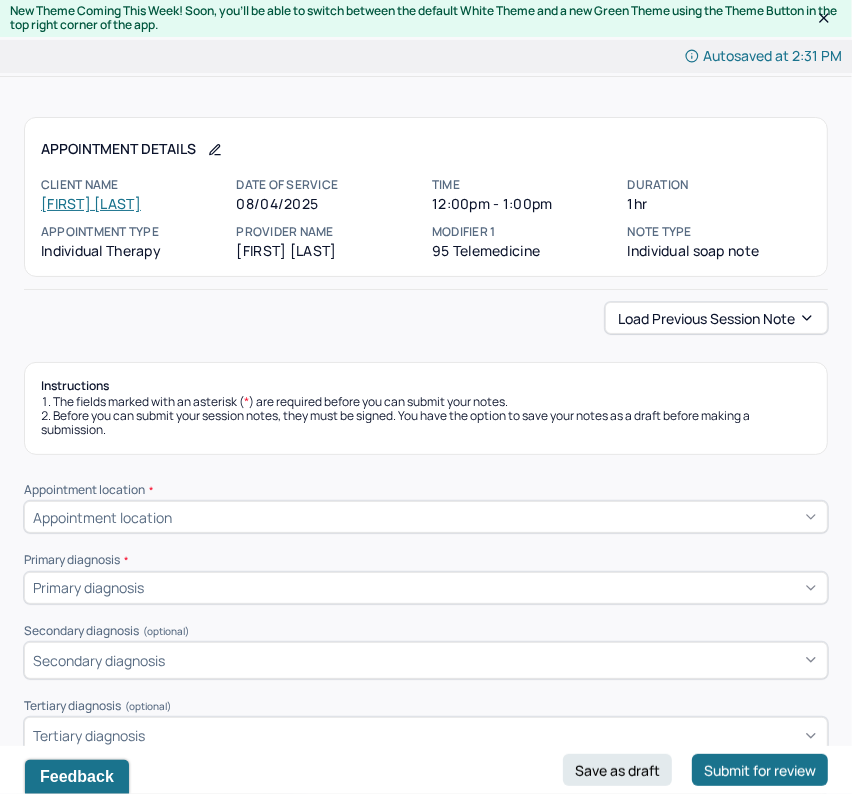 click on "Autosaved at [TIME] Appointment Details Client name [NAME] [LAST] Date of service [DATE] Time [TIME] - [TIME] Duration [DURATION] Appointment type individual therapy Provider name [NAME] [LAST] Modifier [NUMBER] [NUMBER] Telemedicine Note type Individual soap note Load previous session note Instructions The fields marked with an asterisk ( * ) are required before you can submit your notes. Before you can submit your session notes, they must be signed. You have the option to save your notes as a draft before making a submission. Appointment location * Appointment location Primary diagnosis * Primary diagnosis Secondary diagnosis (optional) Secondary diagnosis Tertiary diagnosis (optional) Tertiary diagnosis Emotional / Behavioural symptoms demonstrated * Causing * Causing Intention for Session * Intention for Session Session Note Subjective Objective How did they present themselves? Was there nervous talking or lack of eye contact? Assessment Therapy Intervention Techniques Please select at least 1 intervention used * *" at bounding box center [426, 1866] 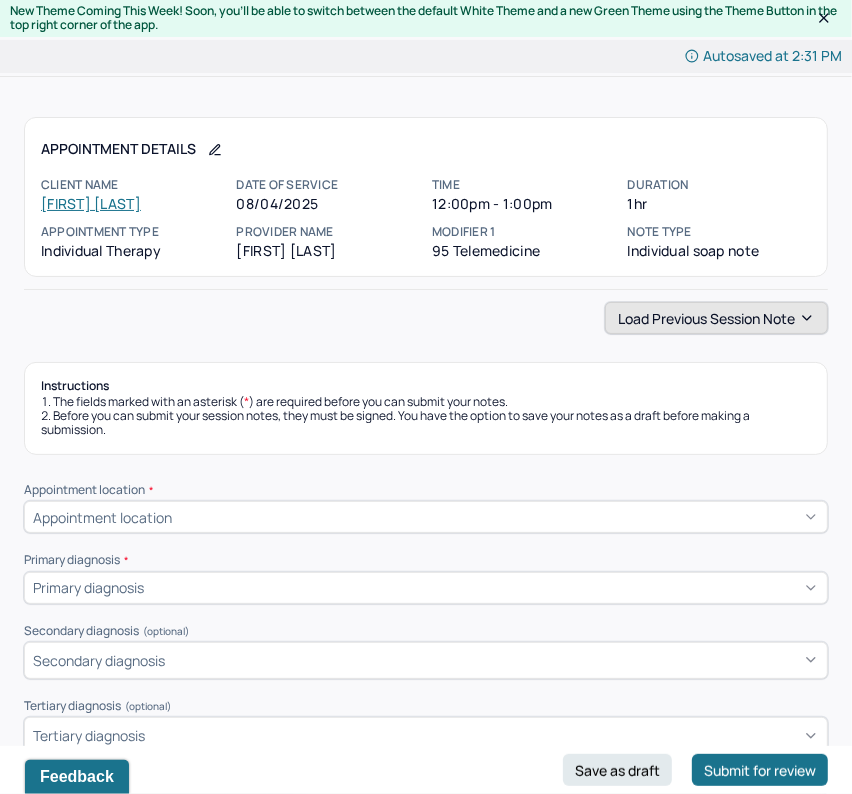 click on "Load previous session note" at bounding box center [716, 318] 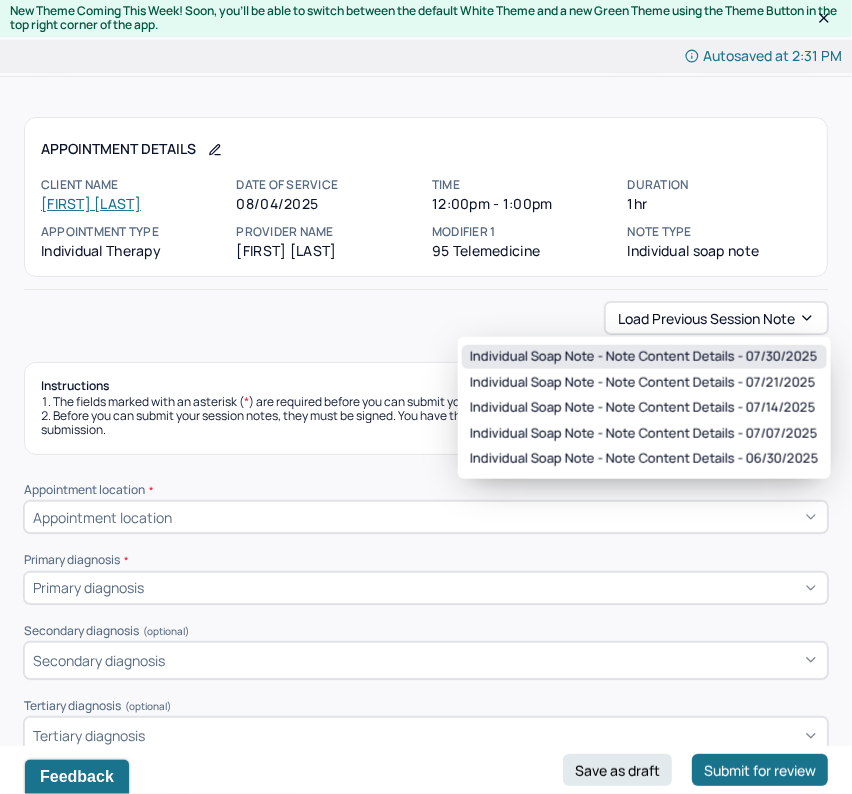 click on "Individual soap note   - Note content Details -   [DATE]" at bounding box center (644, 357) 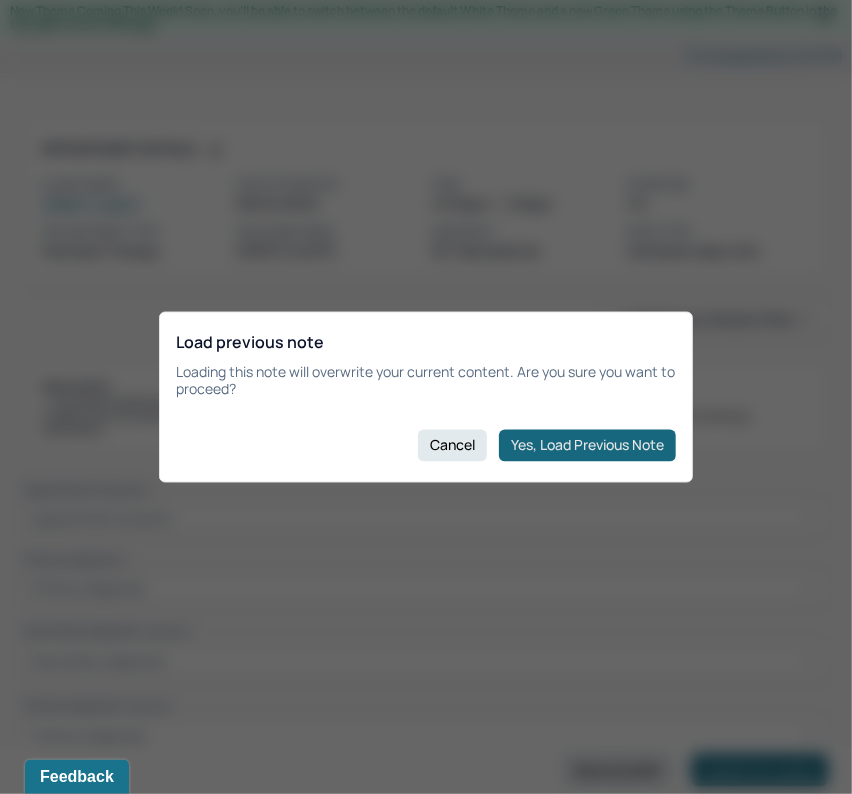 click on "Yes, Load Previous Note" at bounding box center (587, 445) 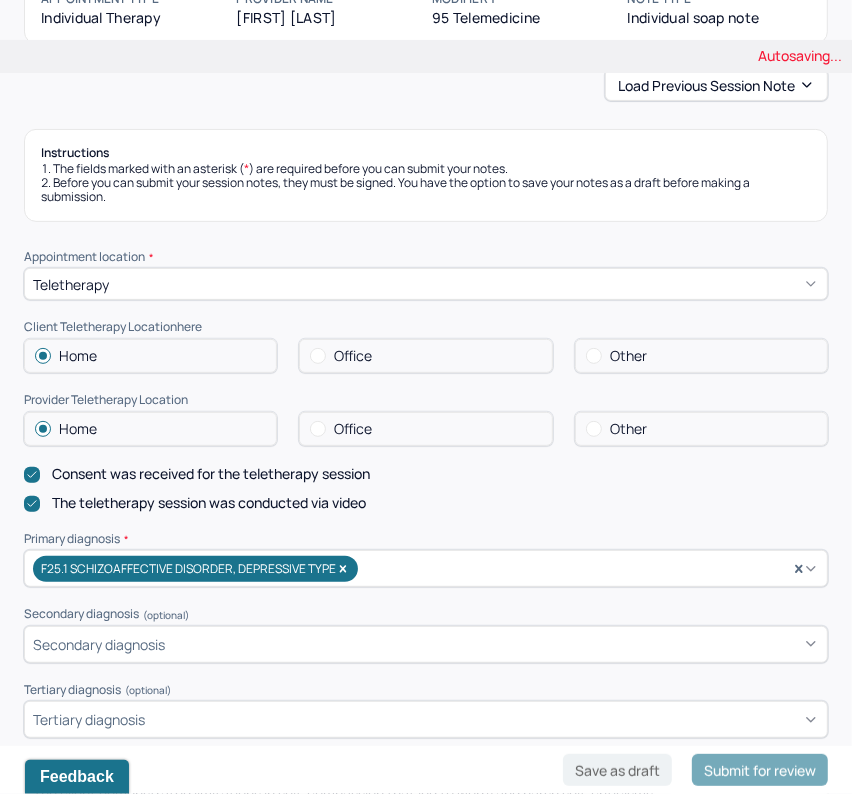 scroll, scrollTop: 236, scrollLeft: 0, axis: vertical 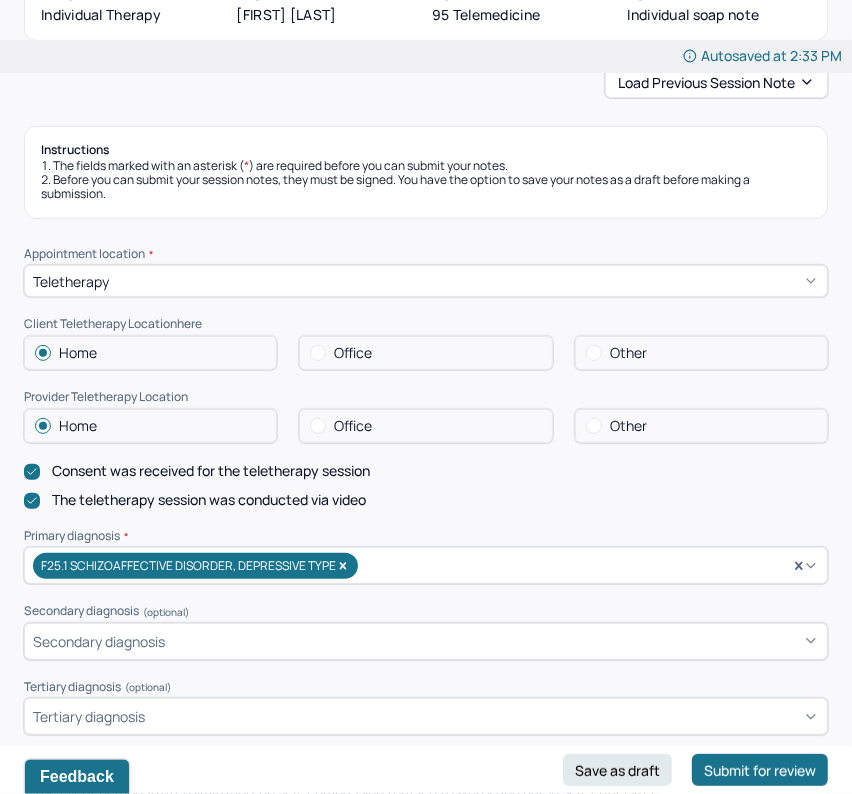 click on "Office" at bounding box center (425, 426) 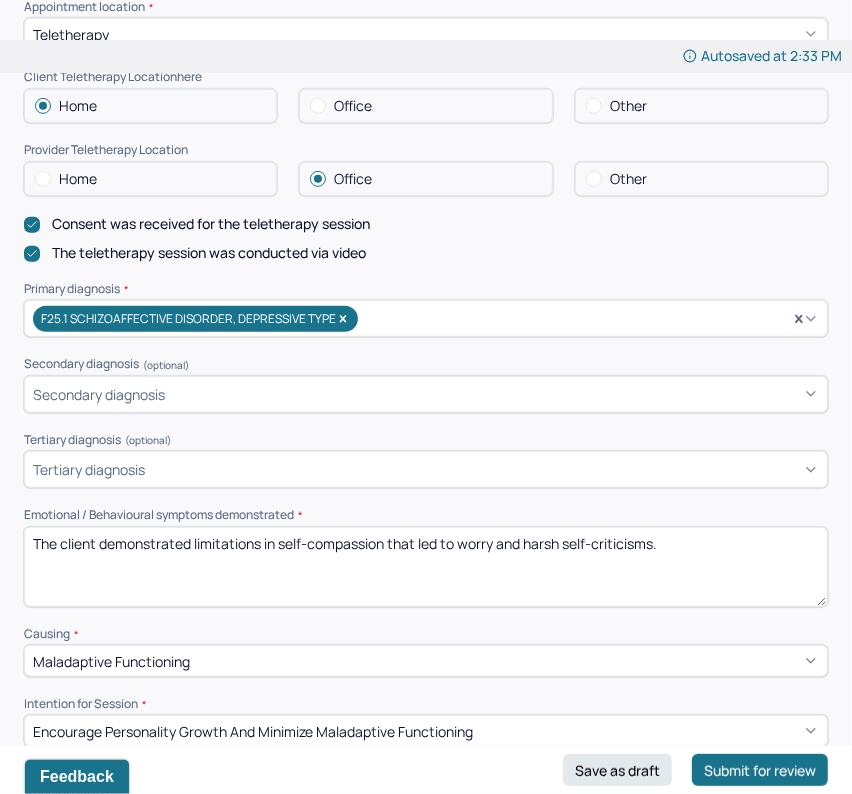 scroll, scrollTop: 515, scrollLeft: 0, axis: vertical 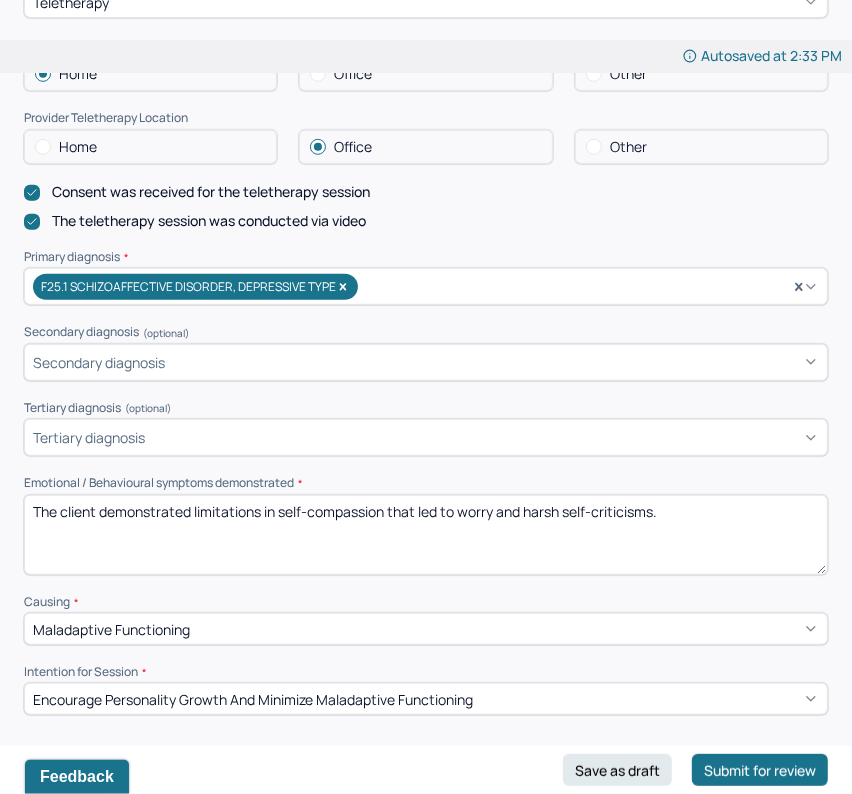 click on "The client demonstrated limitations in self-compassion that led to worry and harsh self-criticisms." at bounding box center [426, 535] 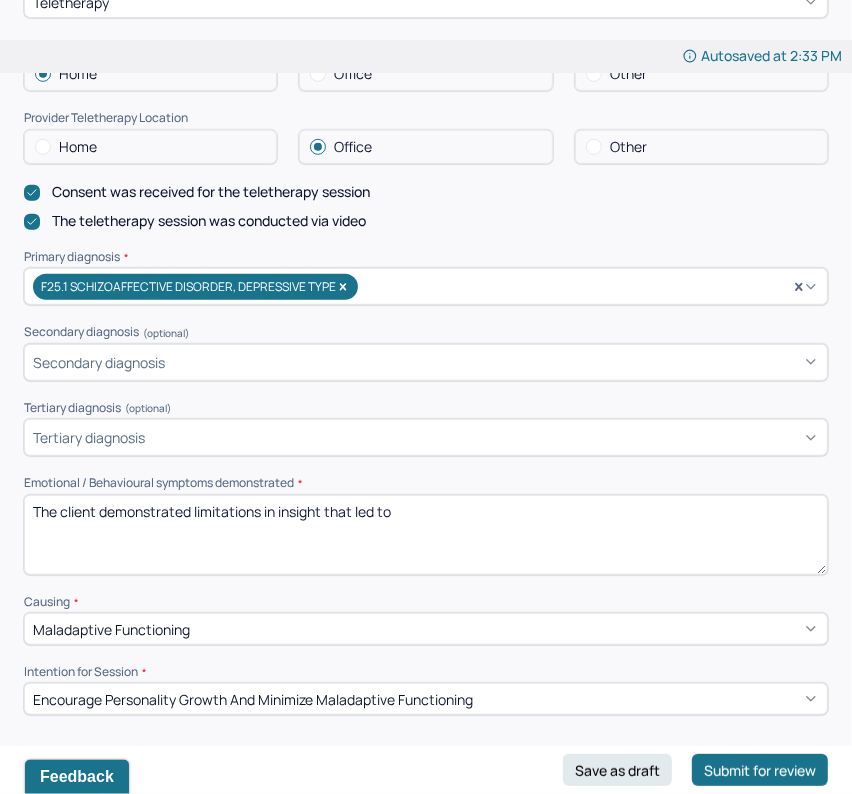 click on "The client demonstrated limitations in insight that led to" at bounding box center (426, 535) 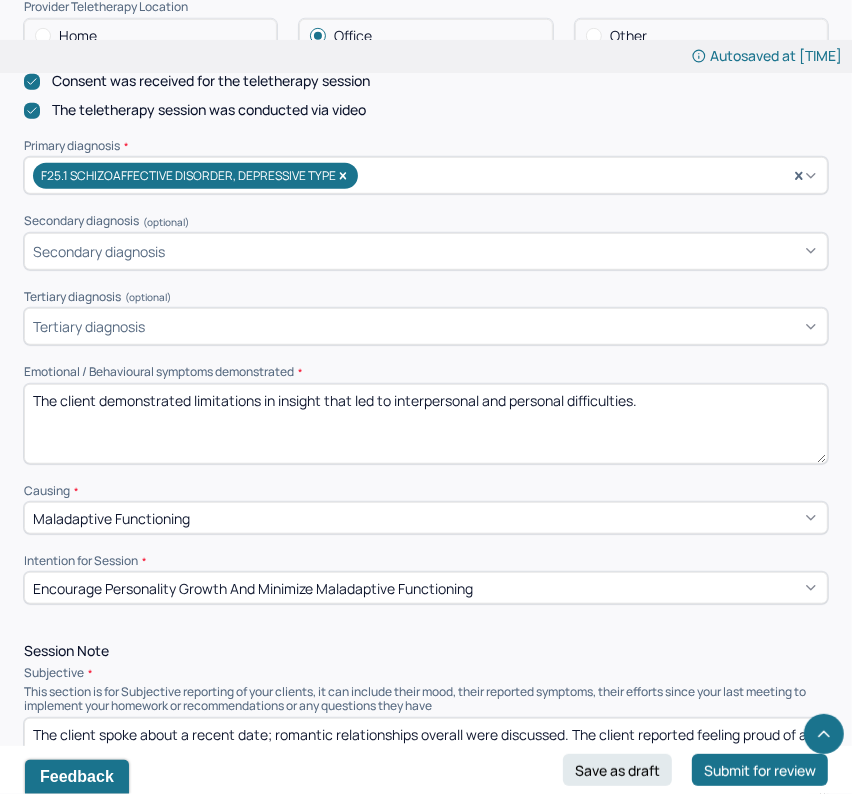 scroll, scrollTop: 693, scrollLeft: 0, axis: vertical 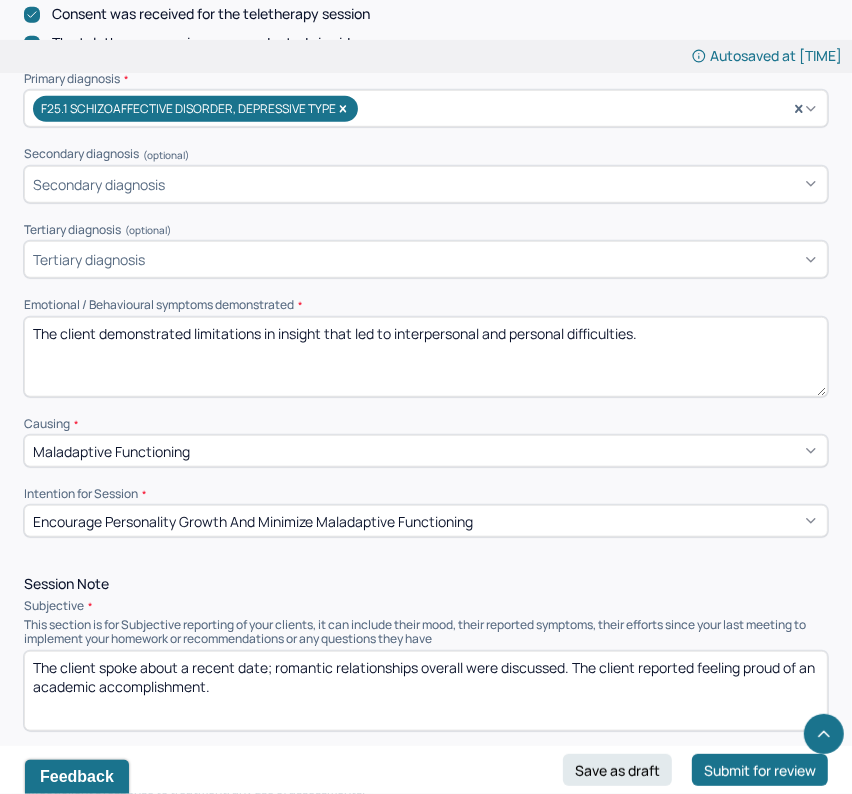 type on "The client demonstrated limitations in insight that led to interpersonal and personal difficulties." 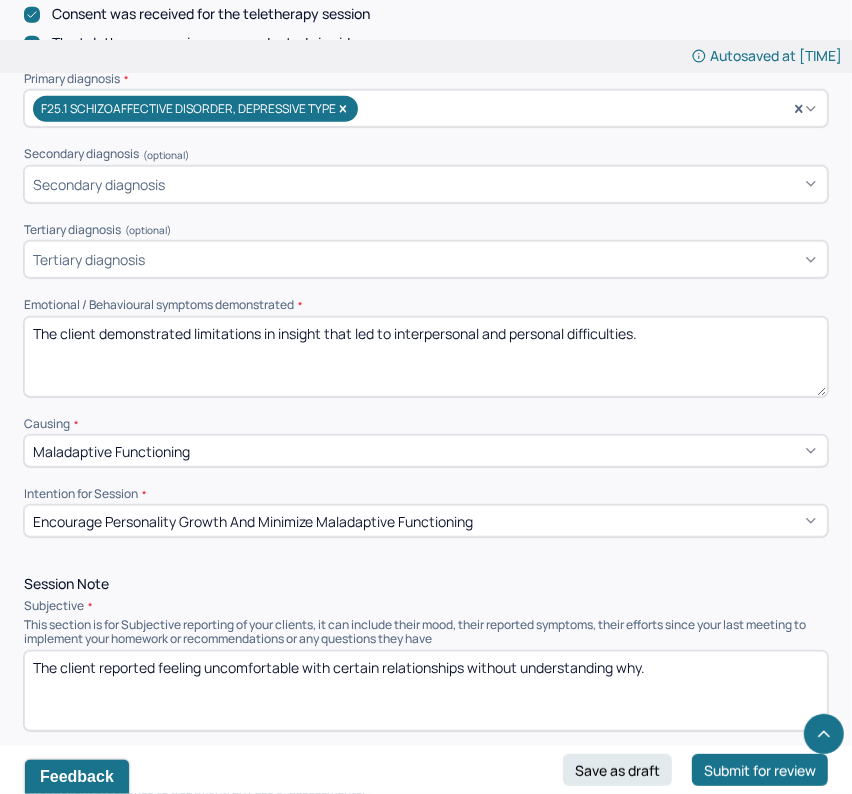 click on "The client reported feeling uncomfortable with certain relationships without understanding why." at bounding box center (426, 691) 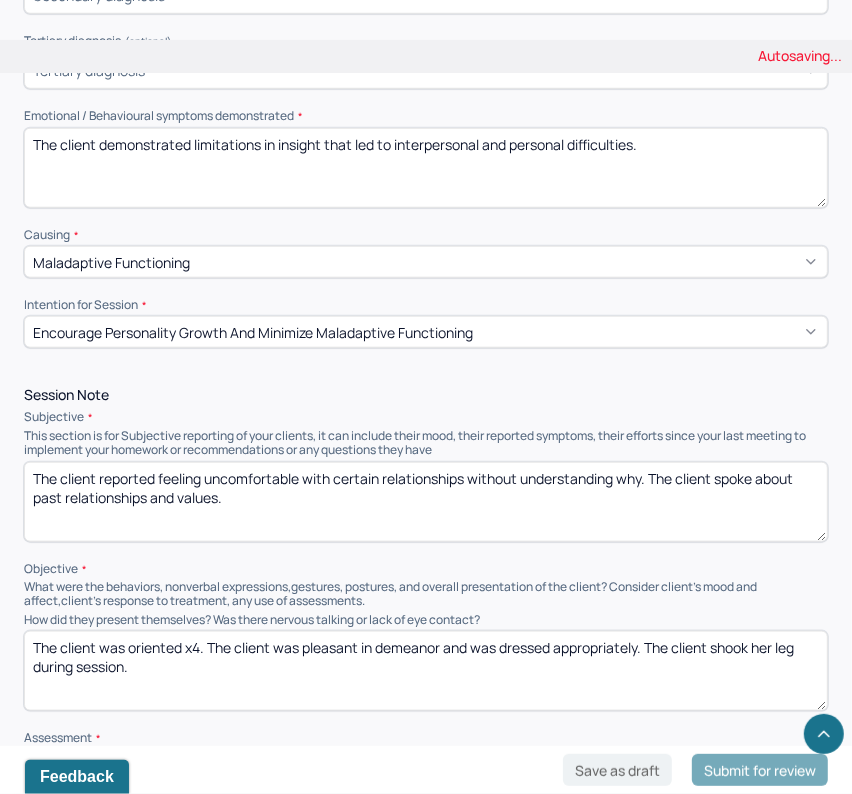 scroll, scrollTop: 903, scrollLeft: 0, axis: vertical 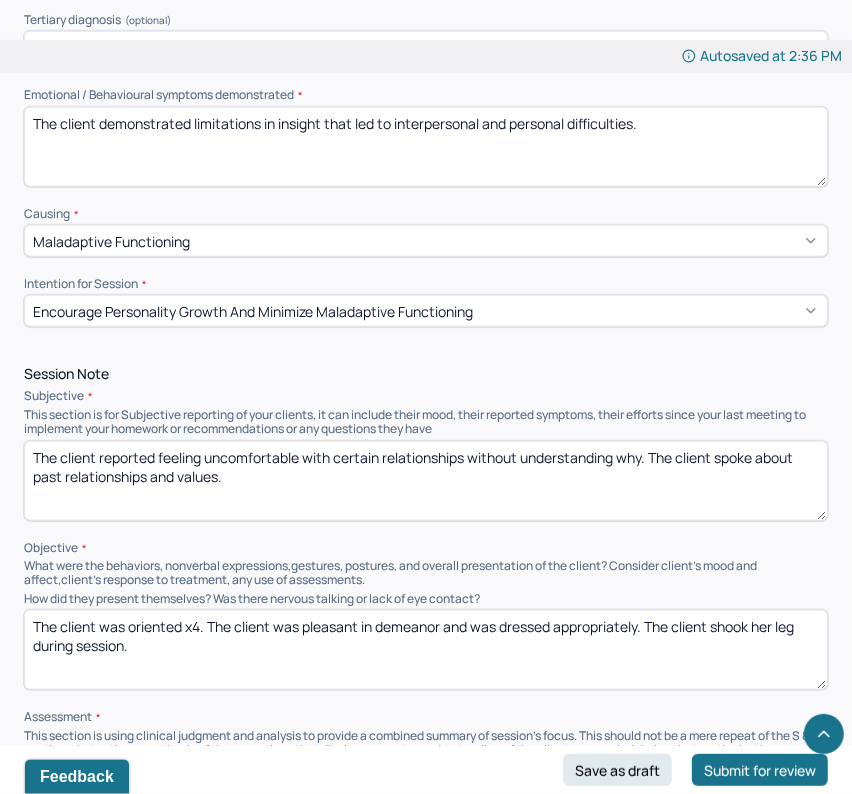 type on "The client reported feeling uncomfortable with certain relationships without understanding why. The client spoke about past relationships and values." 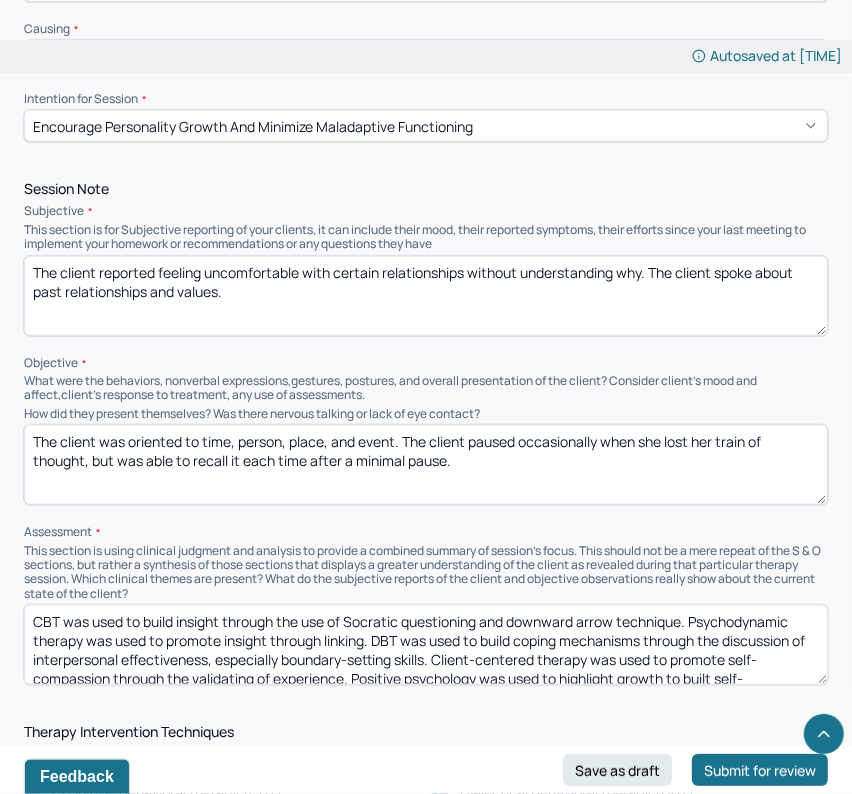 scroll, scrollTop: 1178, scrollLeft: 0, axis: vertical 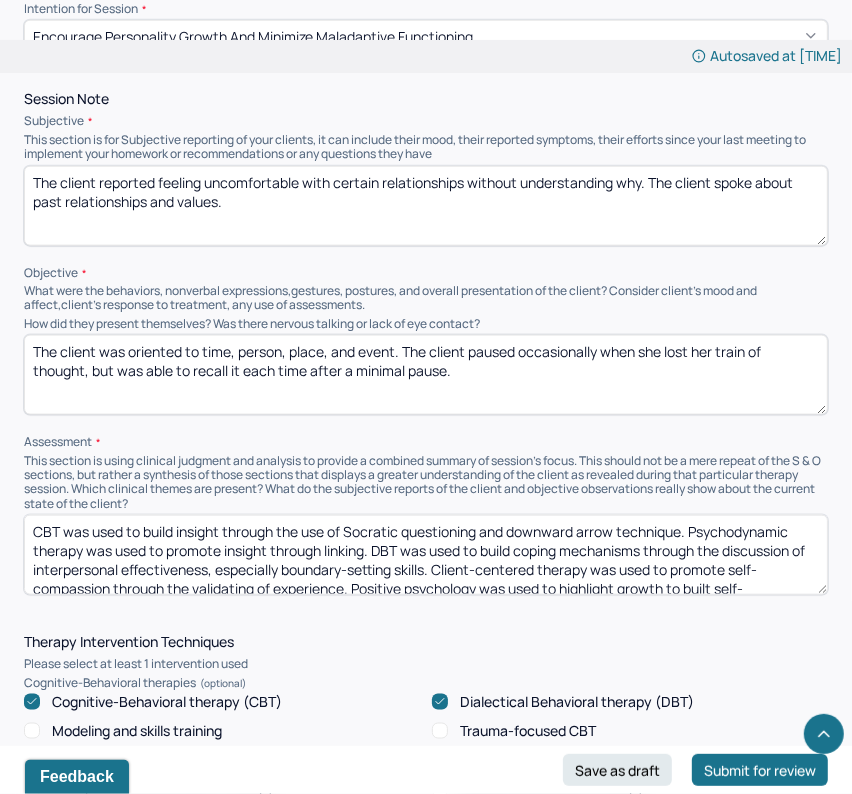 type on "The client was oriented to time, person, place, and event. The client paused occasionally when she lost her train of thought, but was able to recall it each time after a minimal pause." 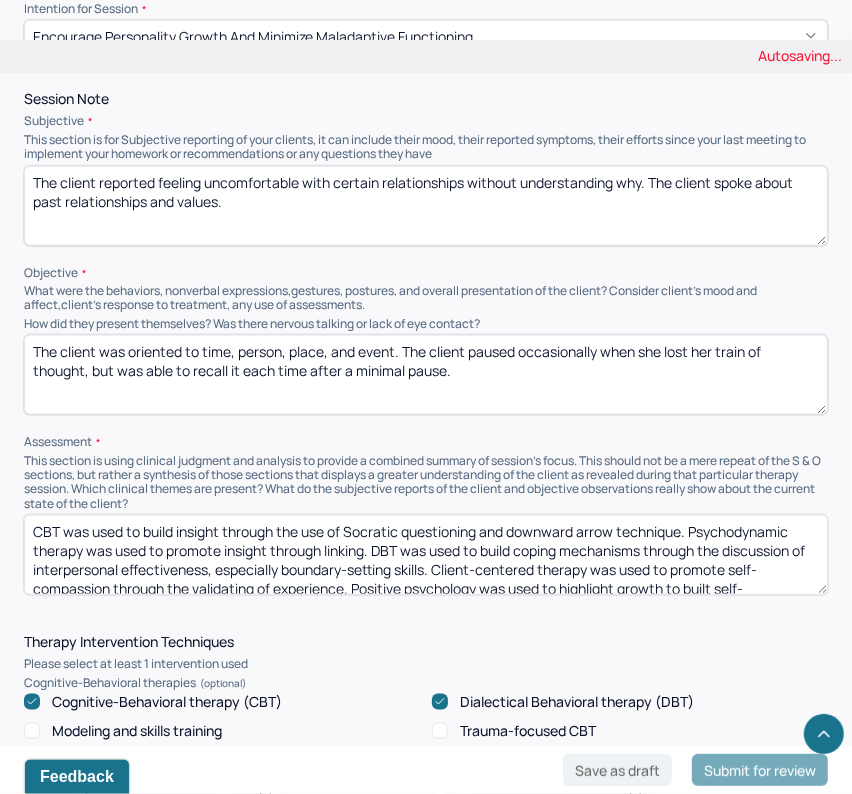 click on "CBT was used to build insight through the use of Socratic questioning and downward arrow technique. Psychodynamic therapy was used to promote insight through linking. DBT was used to build coping mechanisms through the discussion of interpersonal effectiveness, especially boundary-setting skills. Client-centered therapy was used to promote self-compassion through the validating of experience. Positive psychology was used to highlight growth to built self-compassion." at bounding box center (426, 555) 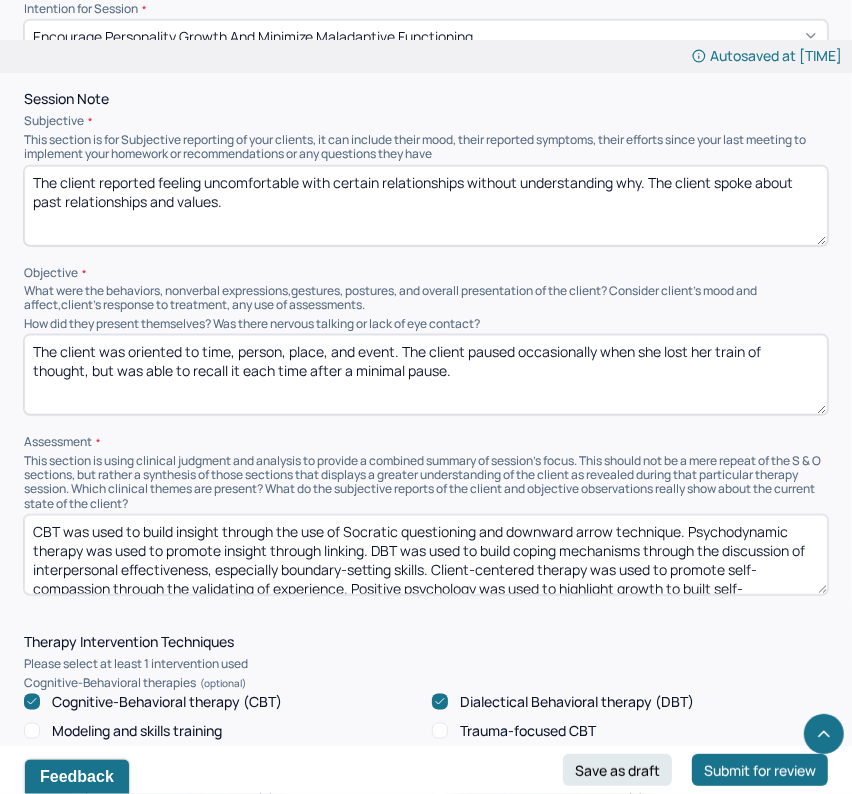 click on "CBT was used to build insight through the use of Socratic questioning and downward arrow technique. Psychodynamic therapy was used to promote insight through linking. DBT was used to build coping mechanisms through the discussion of interpersonal effectiveness, especially boundary-setting skills. Client-centered therapy was used to promote self-compassion through the validating of experience. Positive psychology was used to highlight growth to built self-compassion." at bounding box center [426, 555] 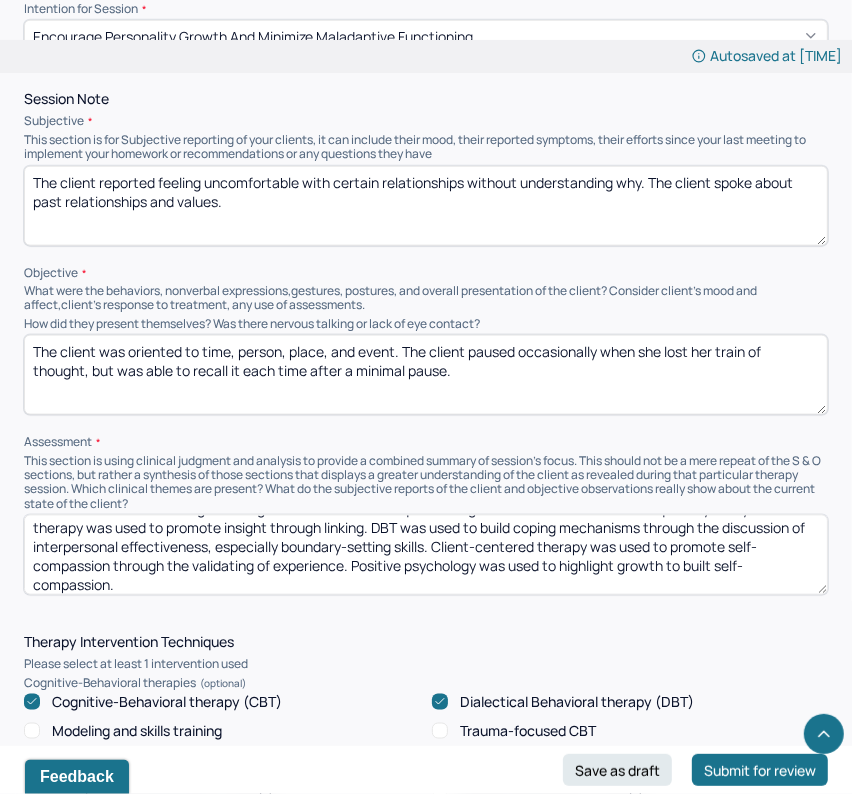 scroll, scrollTop: 30, scrollLeft: 0, axis: vertical 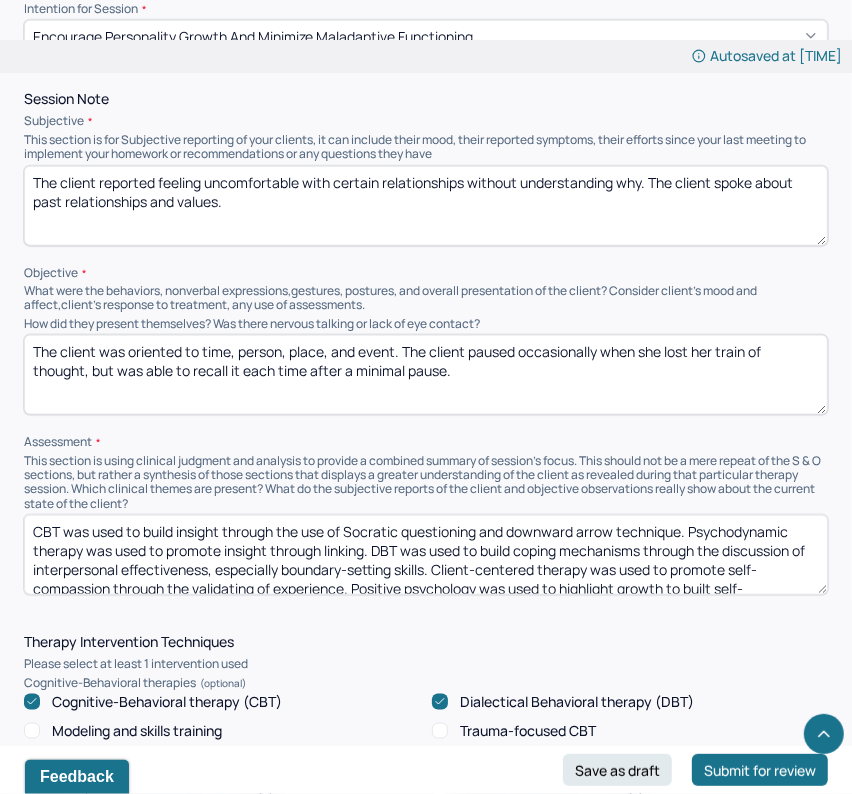 drag, startPoint x: 428, startPoint y: 575, endPoint x: 371, endPoint y: 545, distance: 64.412735 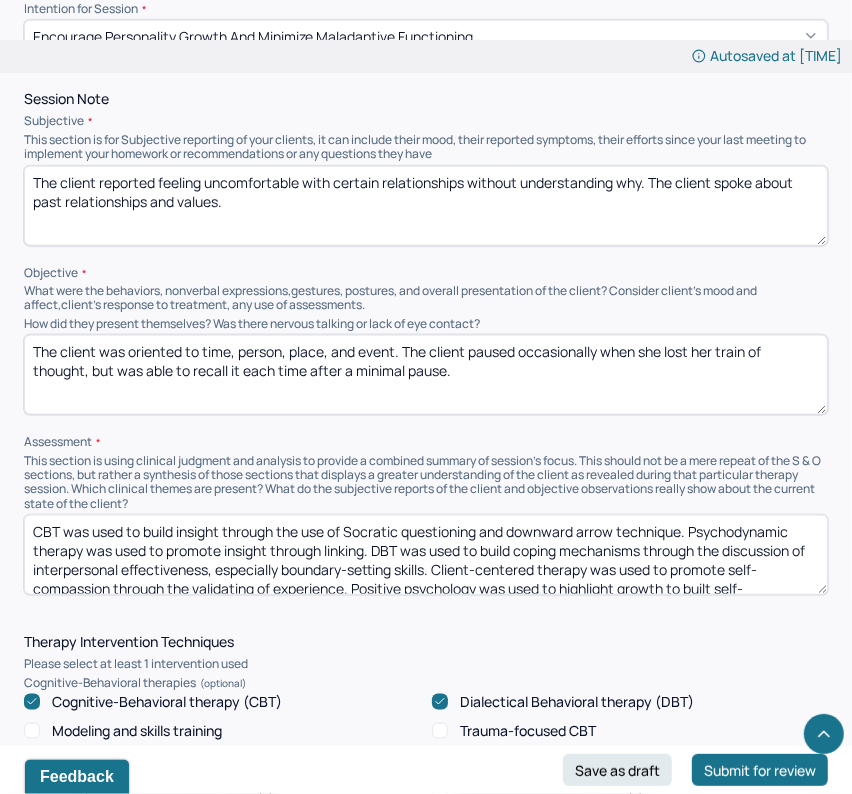 click on "CBT was used to build insight through the use of Socratic questioning and downward arrow technique. Psychodynamic therapy was used to promote insight through linking. DBT was used to build coping mechanisms through the discussion of interpersonal effectiveness, especially boundary-setting skills. Client-centered therapy was used to promote self-compassion through the validating of experience. Positive psychology was used to highlight growth to built self-compassion." at bounding box center [426, 555] 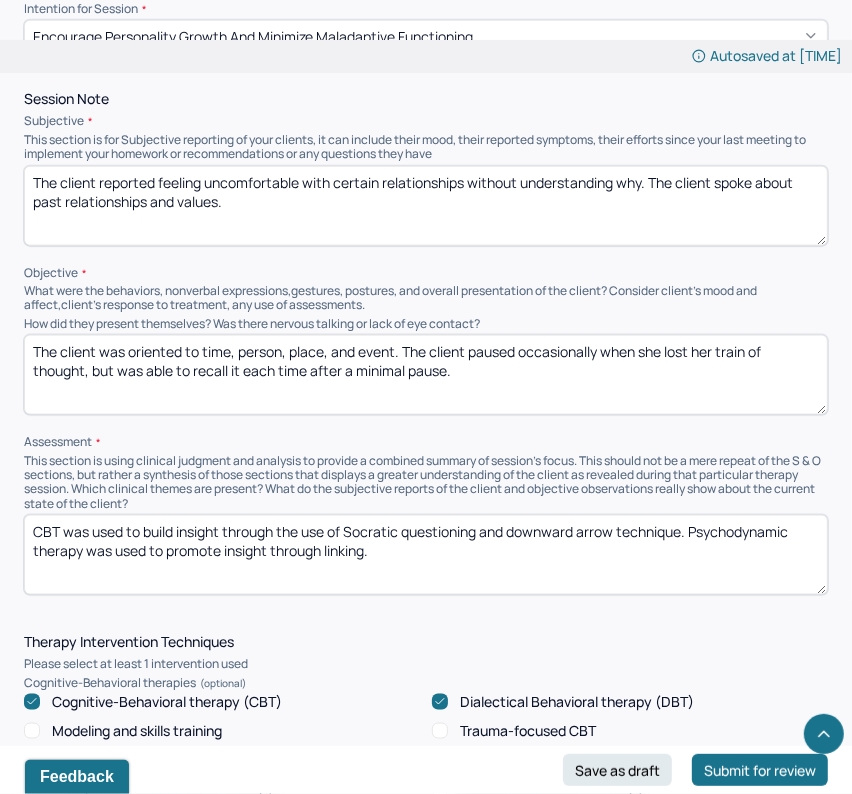type on "CBT was used to build insight through the use of Socratic questioning and downward arrow technique. Psychodynamic therapy was used to promote insight through linking." 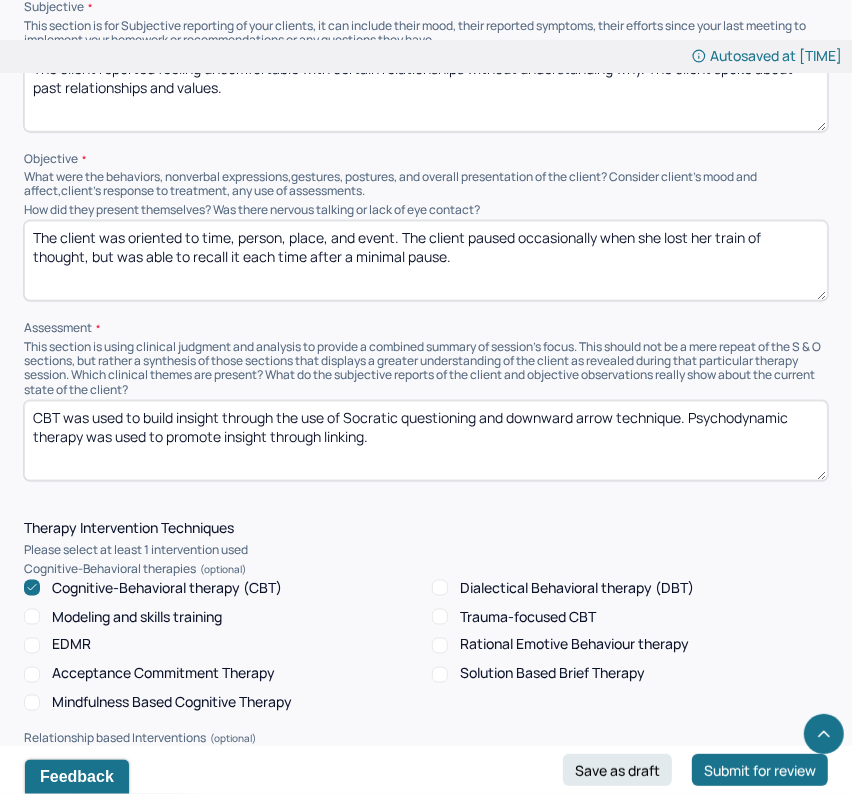 scroll, scrollTop: 1368, scrollLeft: 0, axis: vertical 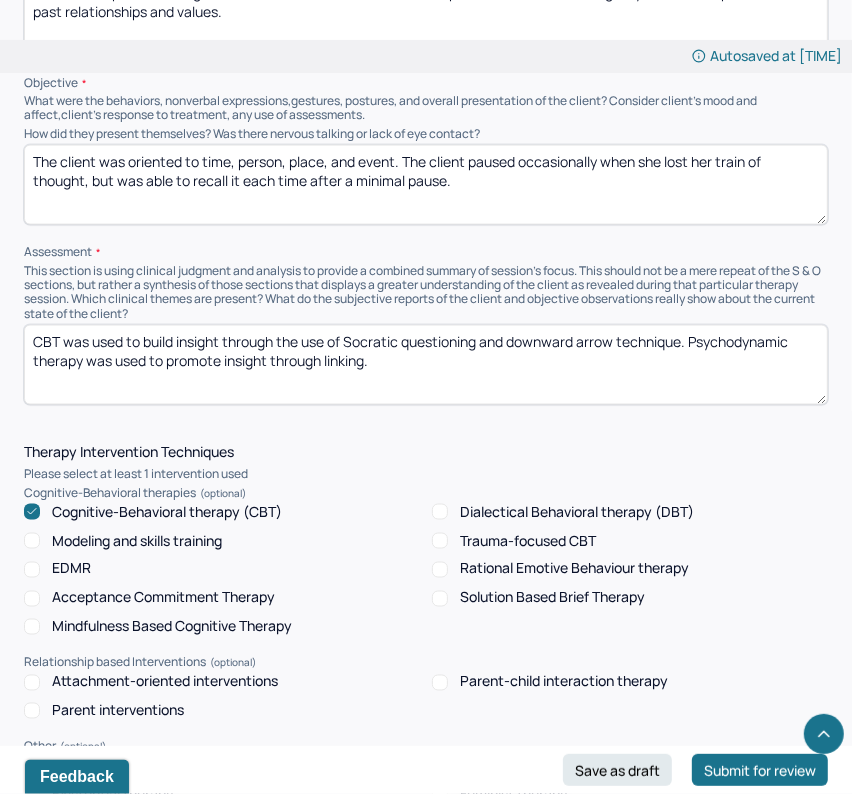 click on "Acceptance Commitment Therapy" at bounding box center (163, 598) 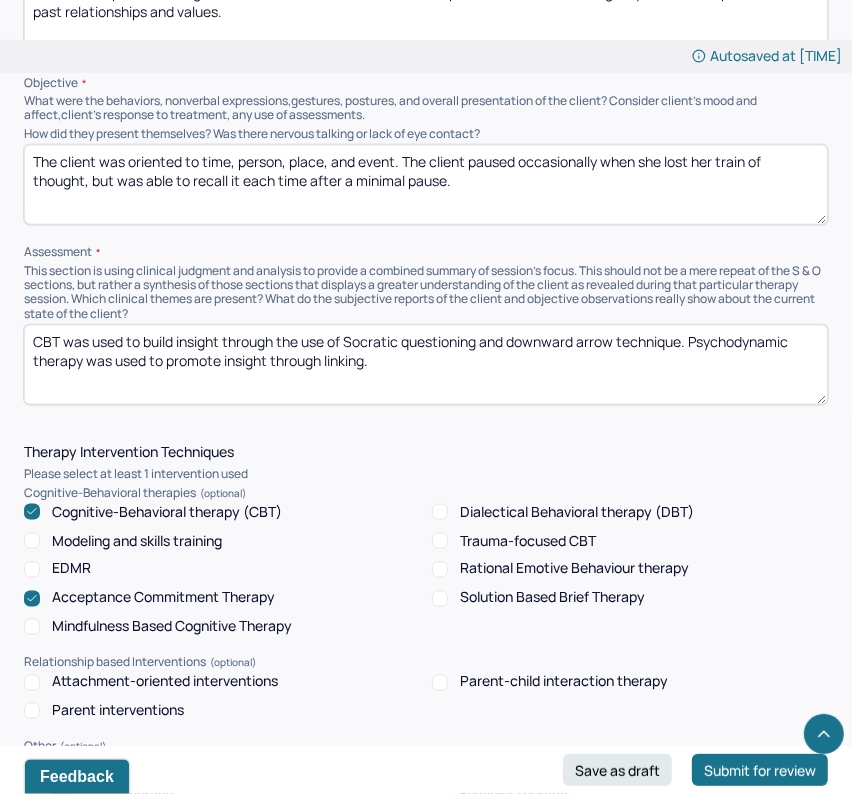 click on "CBT was used to build insight through the use of Socratic questioning and downward arrow technique. Psychodynamic therapy was used to promote insight through linking." at bounding box center (426, 365) 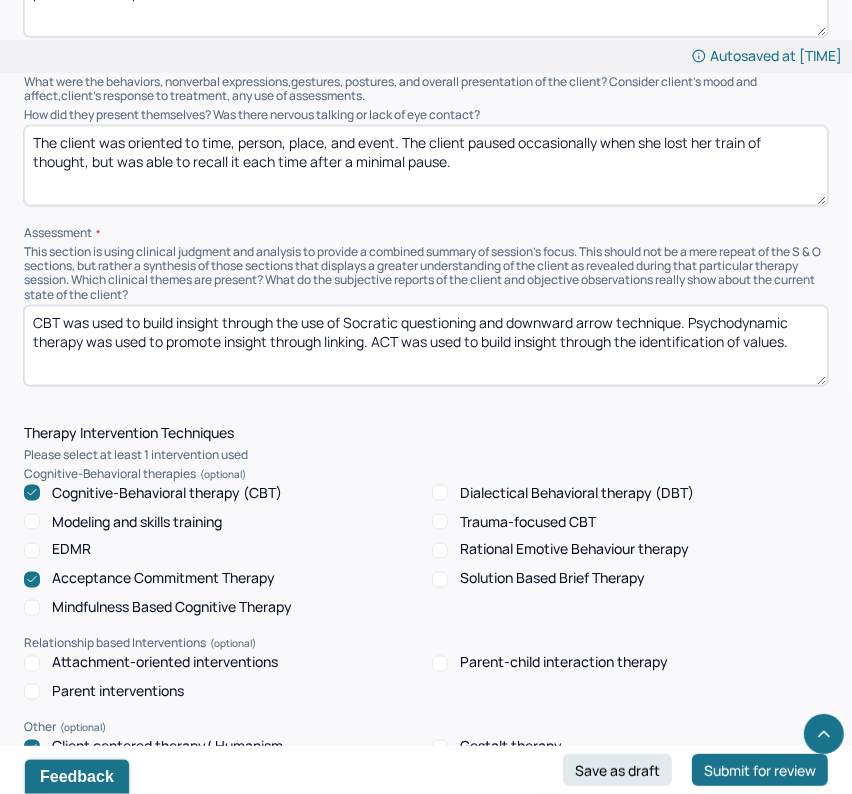 scroll, scrollTop: 1396, scrollLeft: 0, axis: vertical 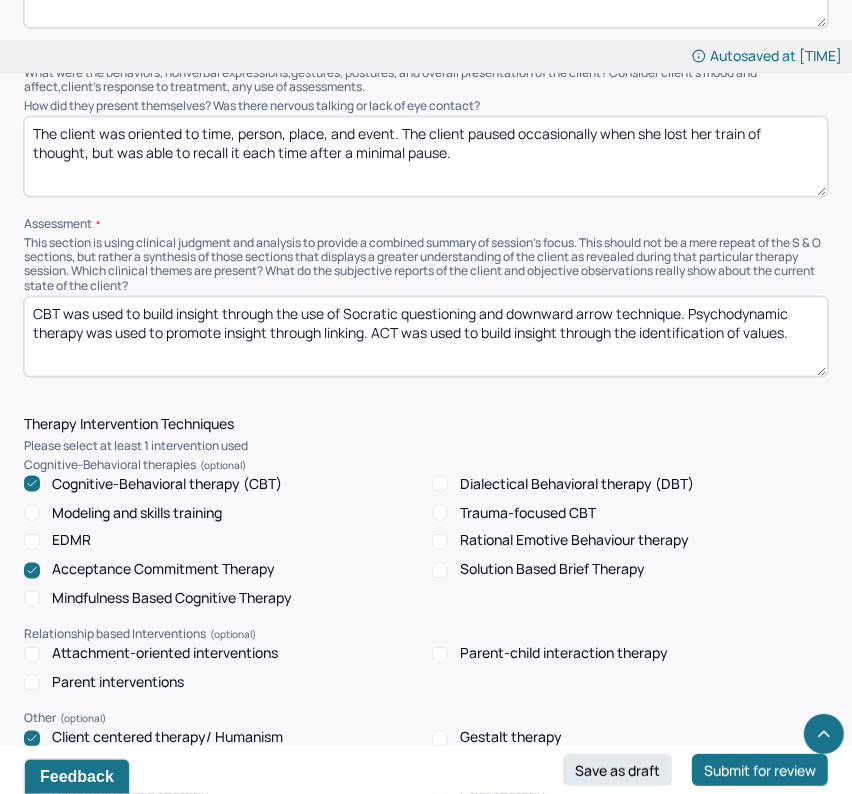 type on "CBT was used to build insight through the use of Socratic questioning and downward arrow technique. Psychodynamic therapy was used to promote insight through linking. ACT was used to build insight through the identification of values." 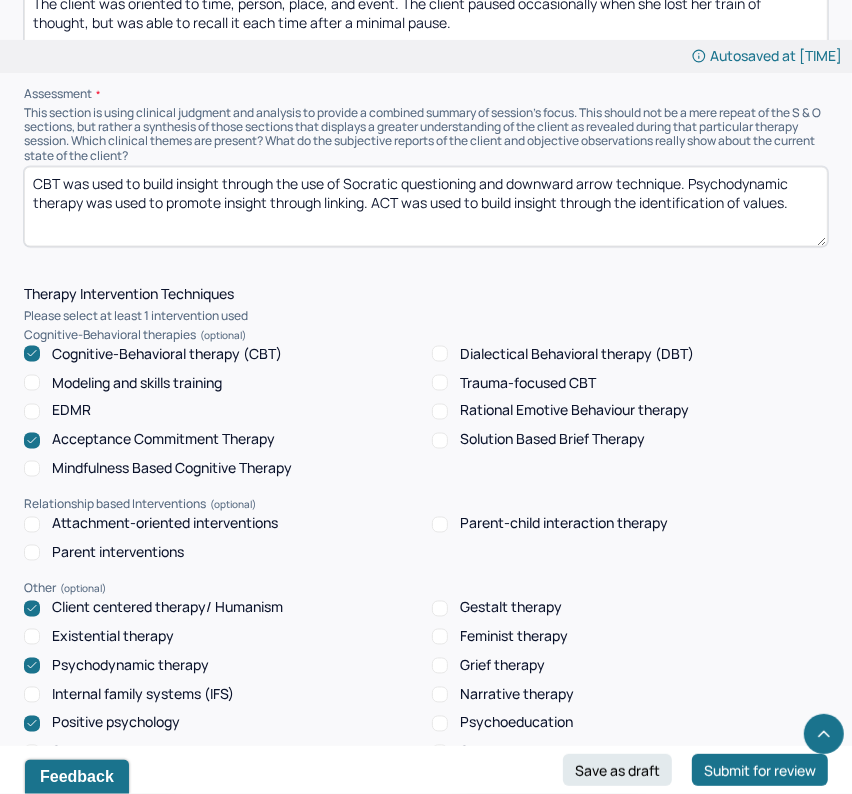 scroll, scrollTop: 1540, scrollLeft: 0, axis: vertical 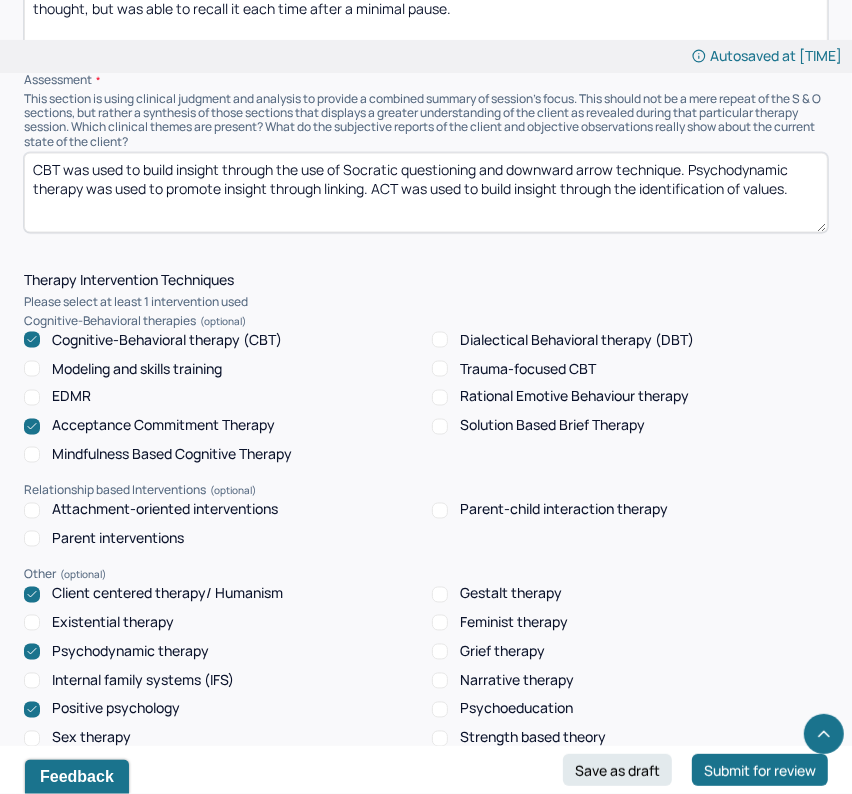 click on "Positive psychology" at bounding box center (116, 709) 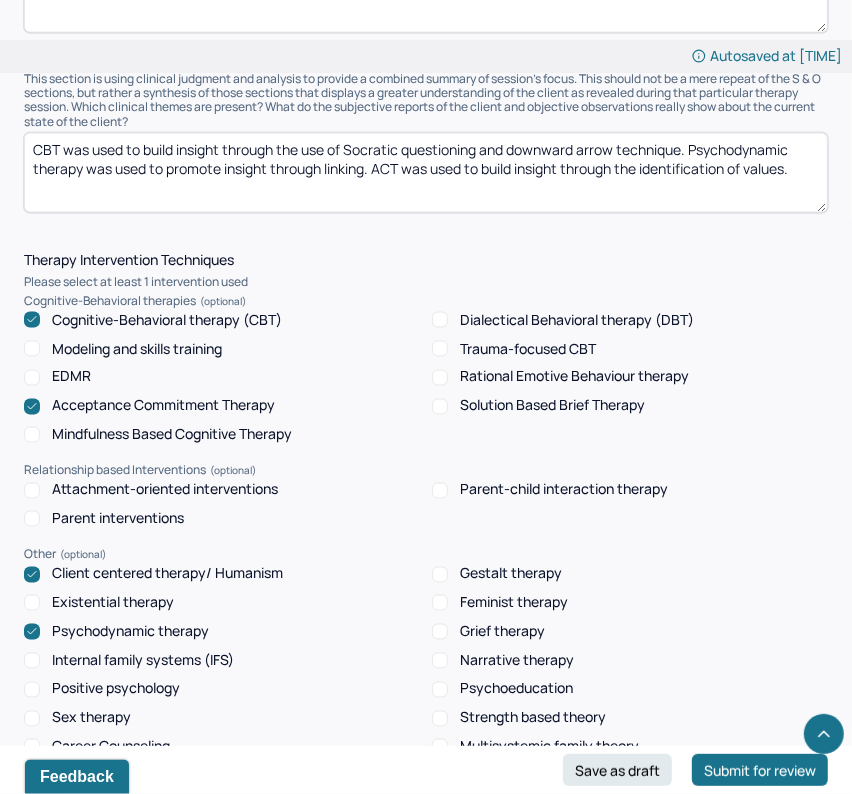 scroll, scrollTop: 1562, scrollLeft: 0, axis: vertical 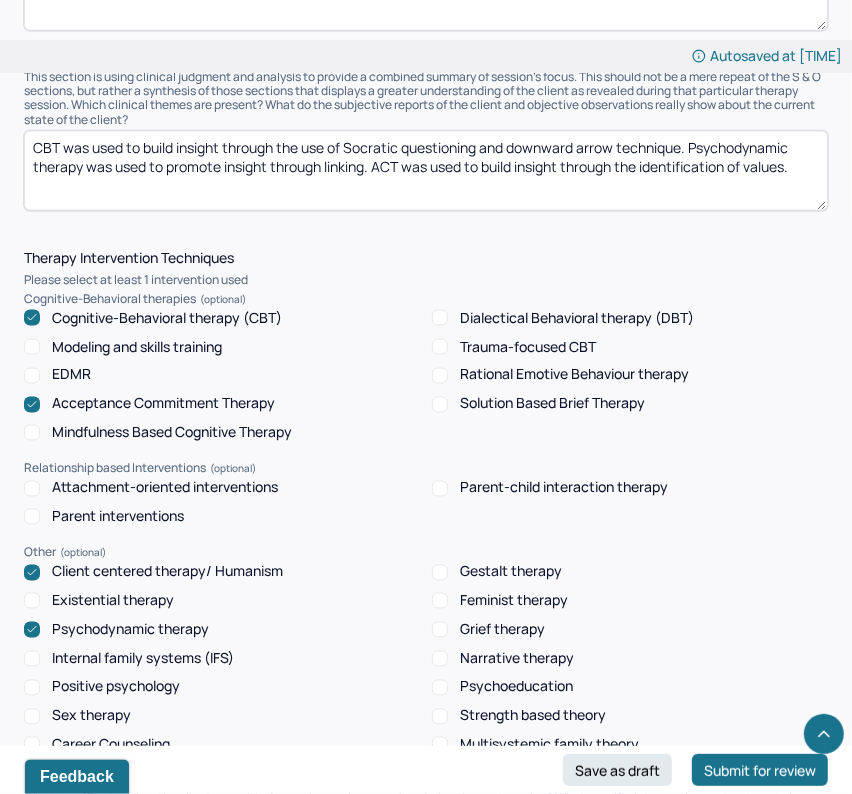 click on "CBT was used to build insight through the use of Socratic questioning and downward arrow technique. Psychodynamic therapy was used to promote insight through linking. ACT was used to build insight through the identification of values." at bounding box center [426, 171] 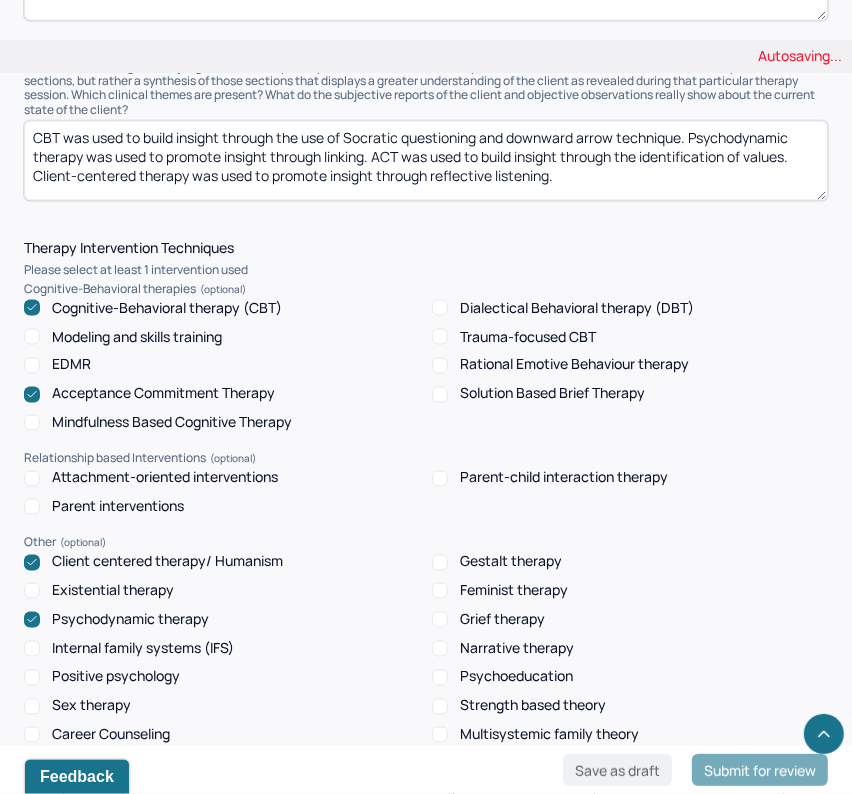 scroll, scrollTop: 1583, scrollLeft: 0, axis: vertical 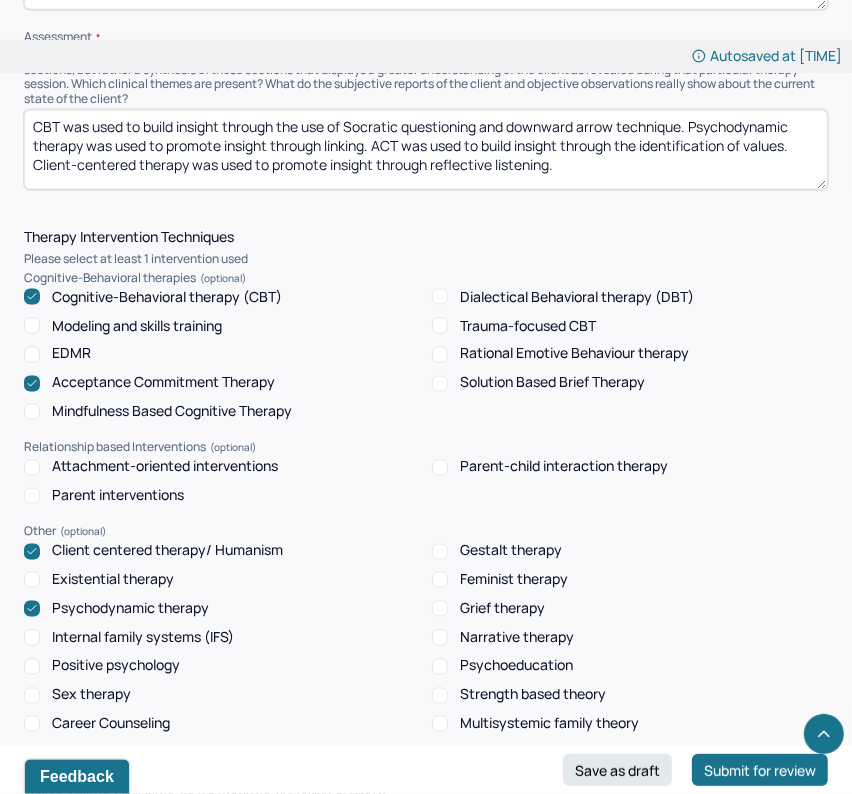 type on "CBT was used to build insight through the use of Socratic questioning and downward arrow technique. Psychodynamic therapy was used to promote insight through linking. ACT was used to build insight through the identification of values. Client-centered therapy was used to promote insight through reflective listening." 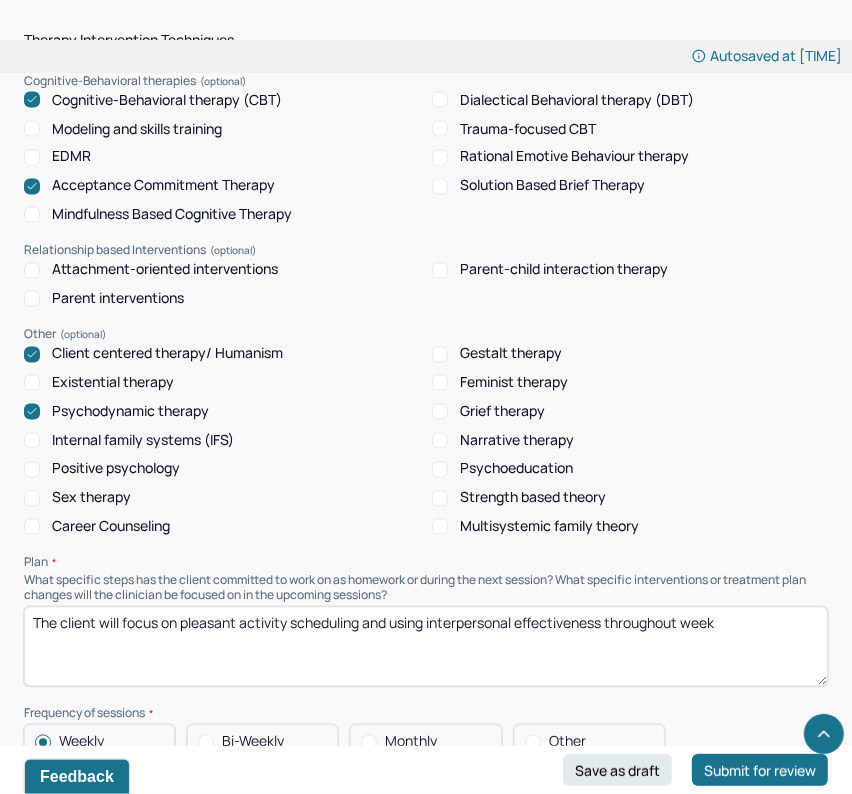 scroll, scrollTop: 1817, scrollLeft: 0, axis: vertical 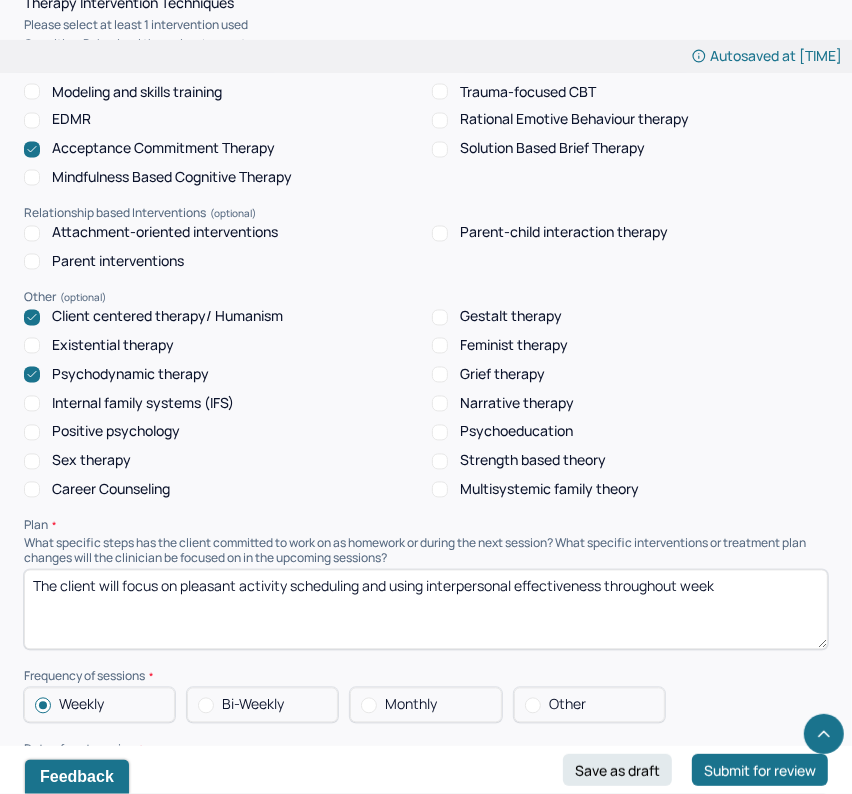 click on "The client will focus on pleasant activity scheduling and using interpersonal effectiveness throughout week" at bounding box center (426, 610) 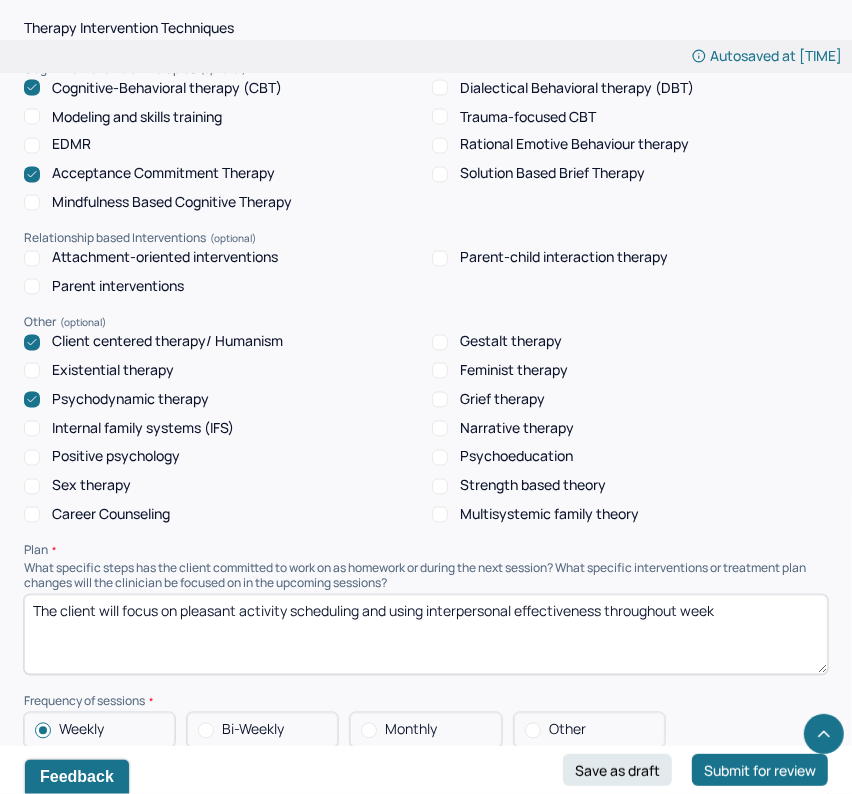 click on "Strength based theory" at bounding box center [533, 486] 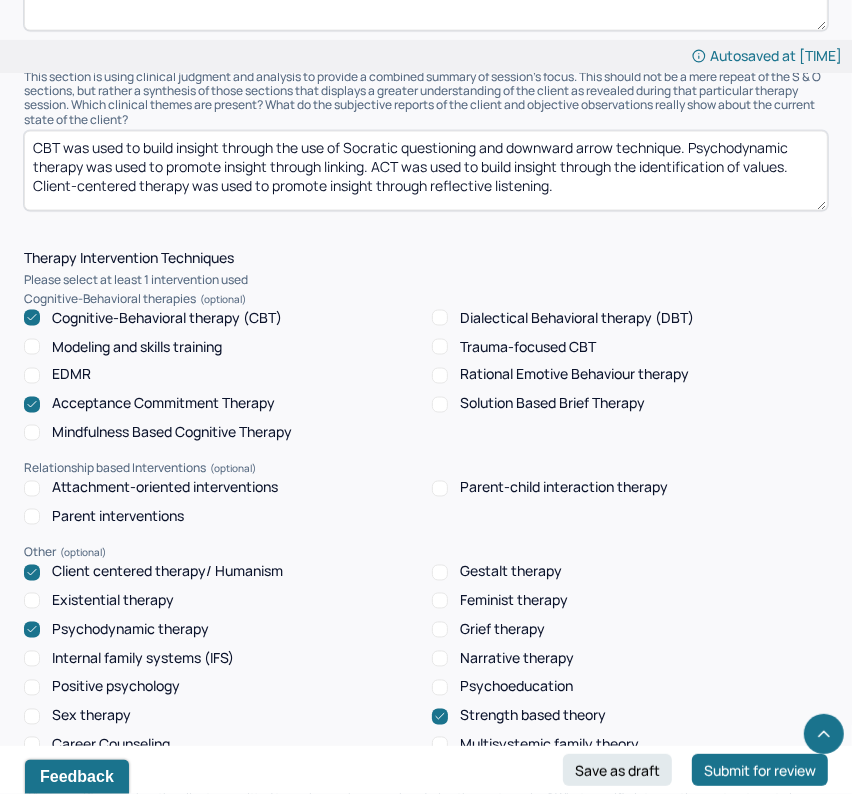 scroll, scrollTop: 1374, scrollLeft: 0, axis: vertical 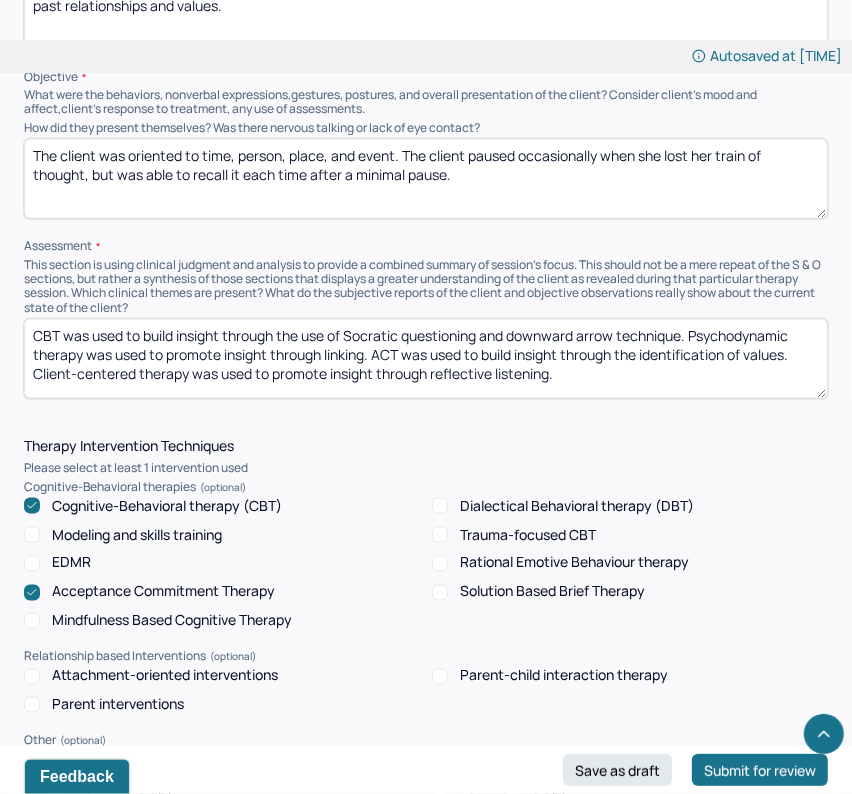 click on "CBT was used to build insight through the use of Socratic questioning and downward arrow technique. Psychodynamic therapy was used to promote insight through linking. ACT was used to build insight through the identification of values. Client-centered therapy was used to promote insight through reflective listening." at bounding box center (426, 359) 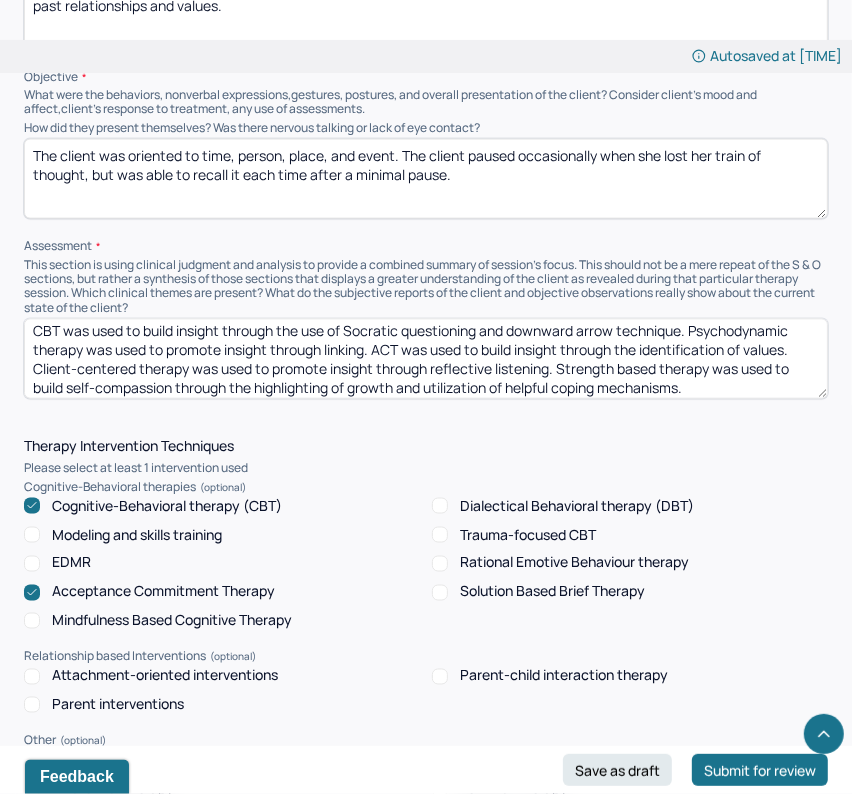 scroll, scrollTop: 10, scrollLeft: 0, axis: vertical 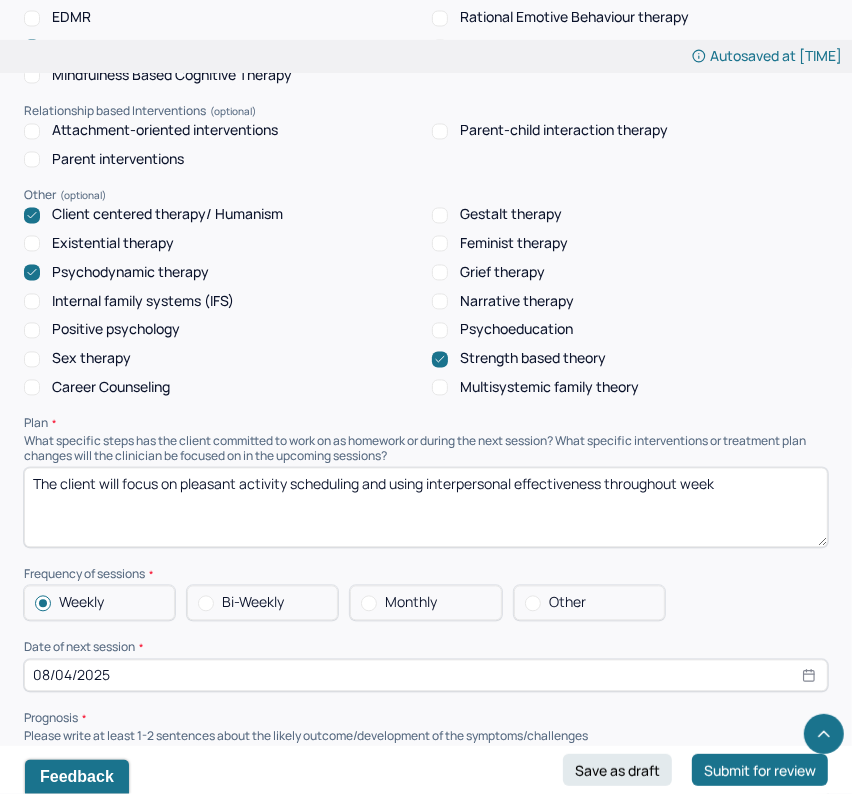 type on "CBT was used to build insight through the use of Socratic questioning and downward arrow technique. Psychodynamic therapy was used to promote insight through linking. ACT was used to build insight through the identification of values. Client-centered therapy was used to promote insight through reflective listening. Strength based therapy was used to build self-compassion through the highlighting of growth and utilization of helpful coping mechanisms." 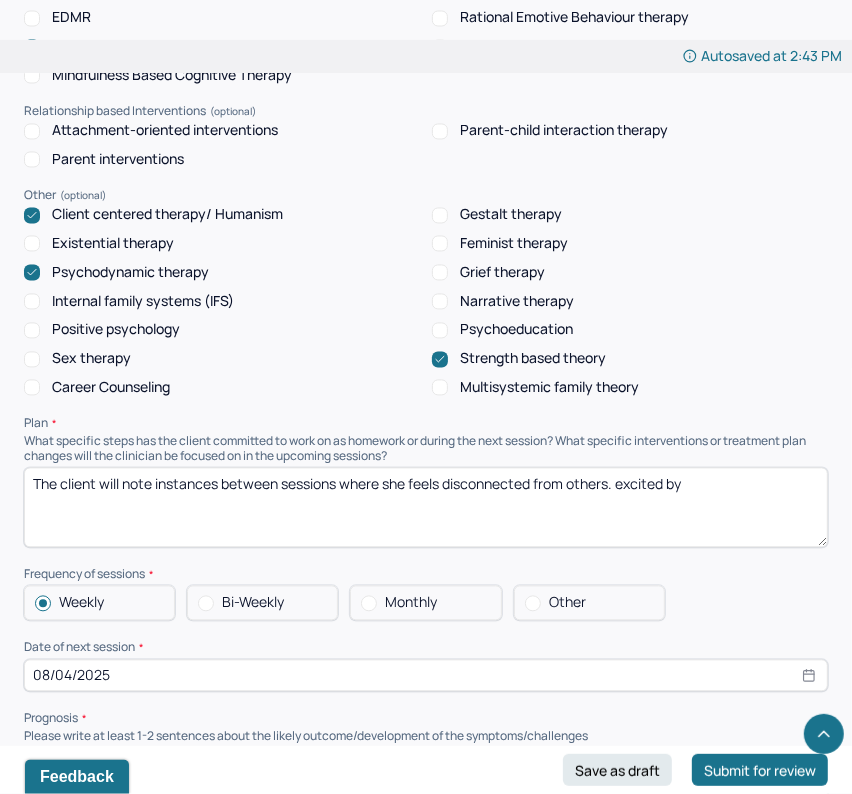 click on "The client will note instances between sessions where she feels disconnected from others. excited by" at bounding box center [426, 507] 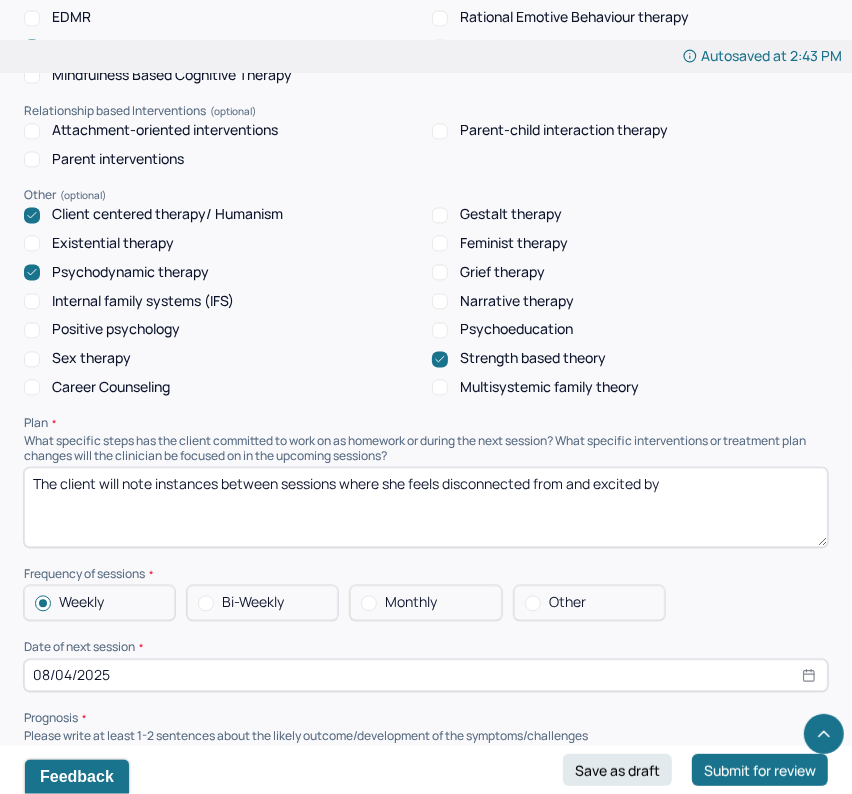 click on "The client will note instances between sessions where she feels disconnected from. excited by" at bounding box center (426, 507) 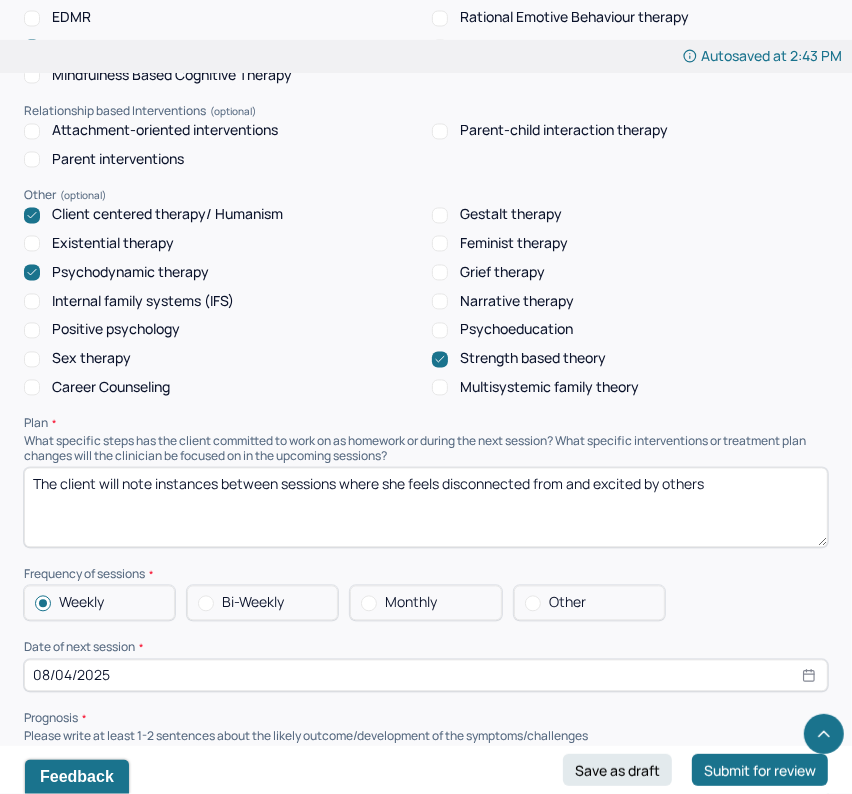 type on "The client will note instances between sessions where she feels disconnected from and excited by others" 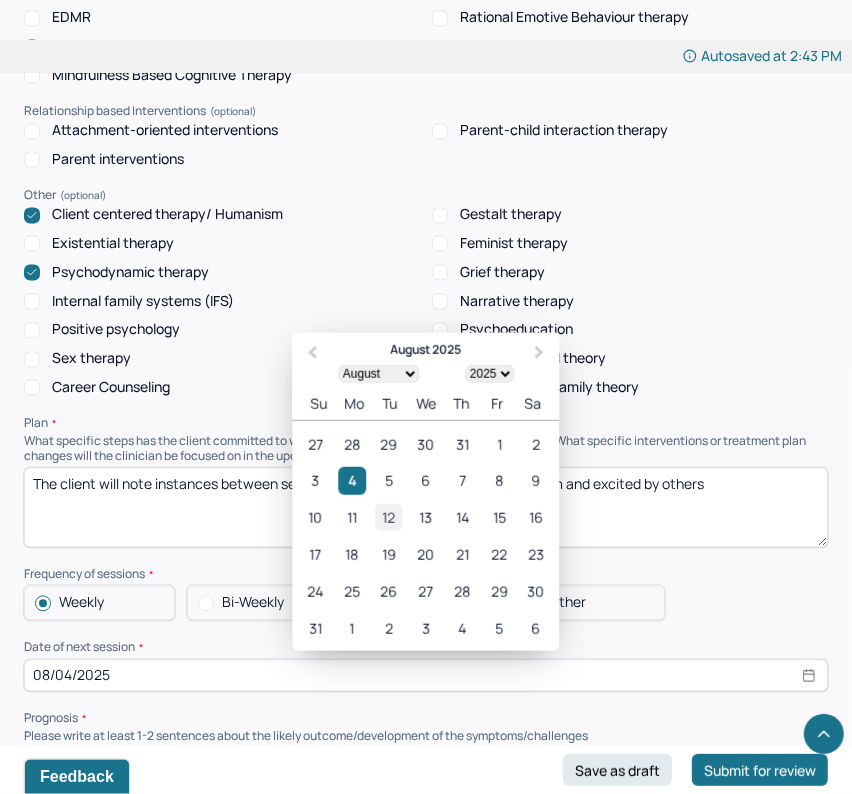 click on "12" at bounding box center [388, 516] 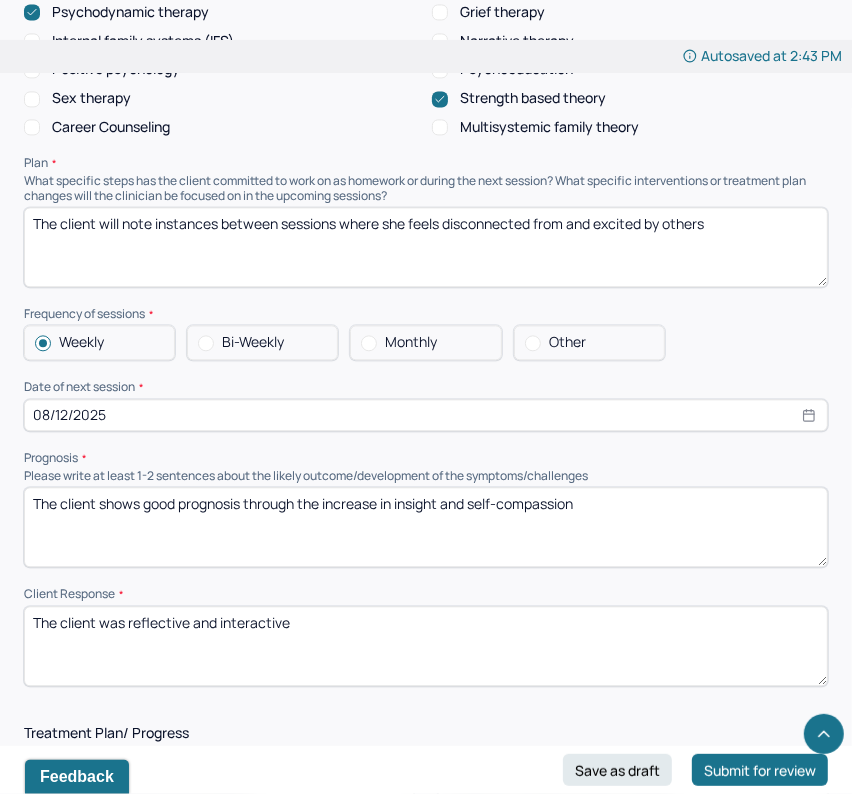 scroll, scrollTop: 2181, scrollLeft: 0, axis: vertical 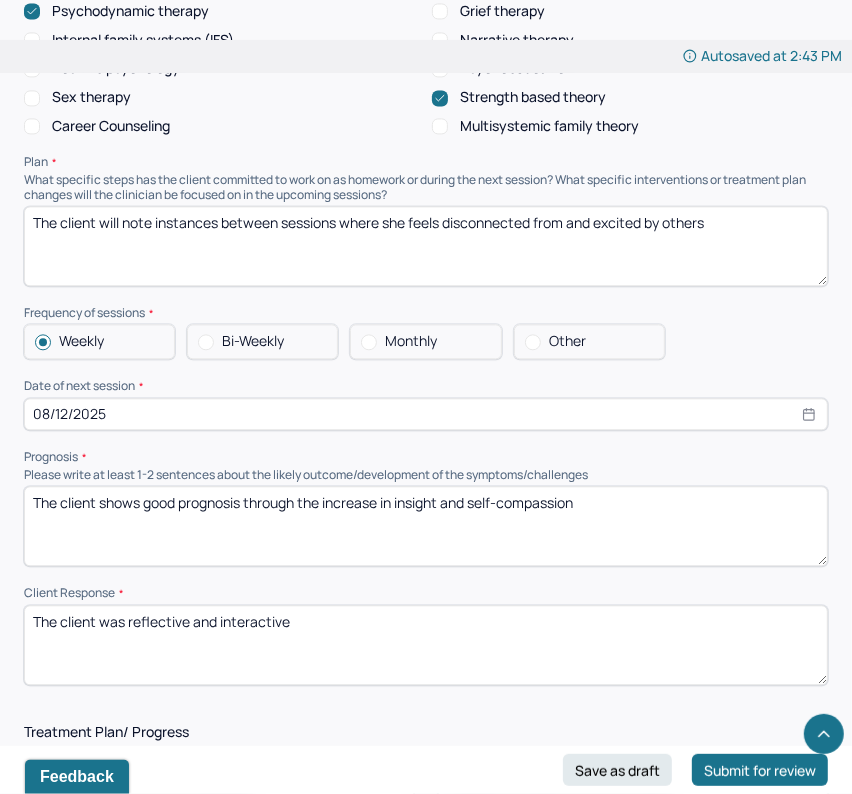 click on "The client shows good prognosis through the increase in insight and self-compassion" at bounding box center [426, 526] 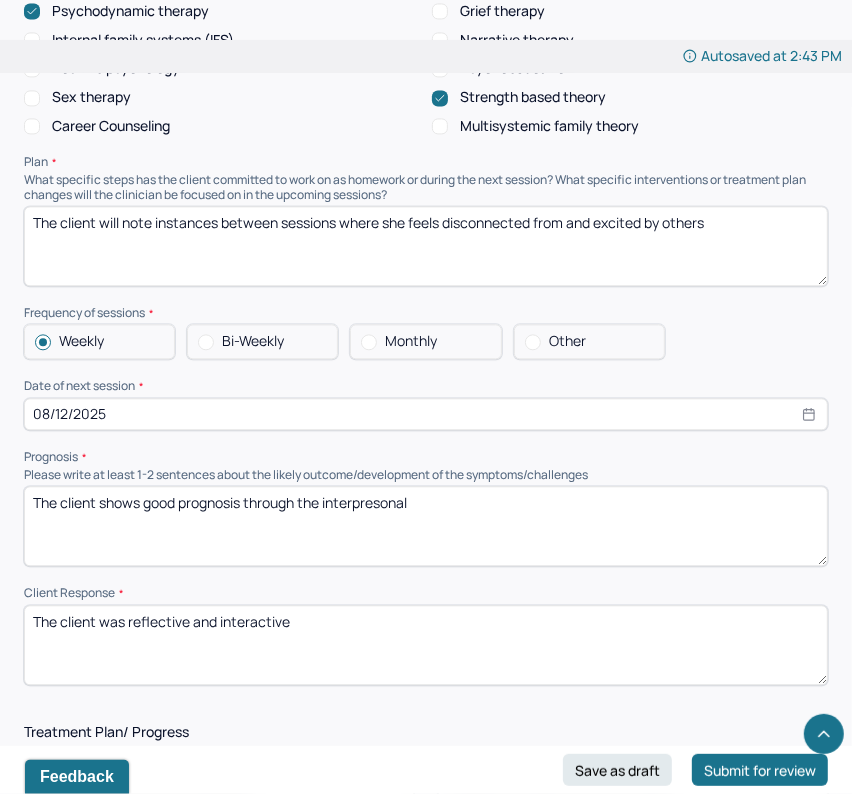 click on "The client shows good prognosis through the iinterpresonal" at bounding box center (426, 526) 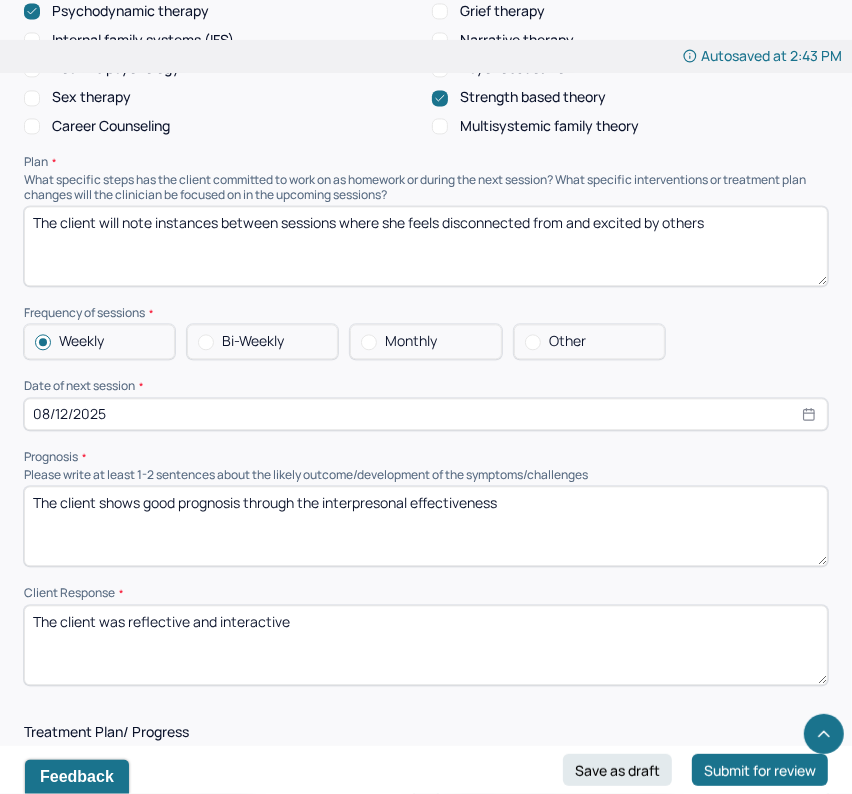 type on "The client shows good prognosis through the interpresonal effectiveness" 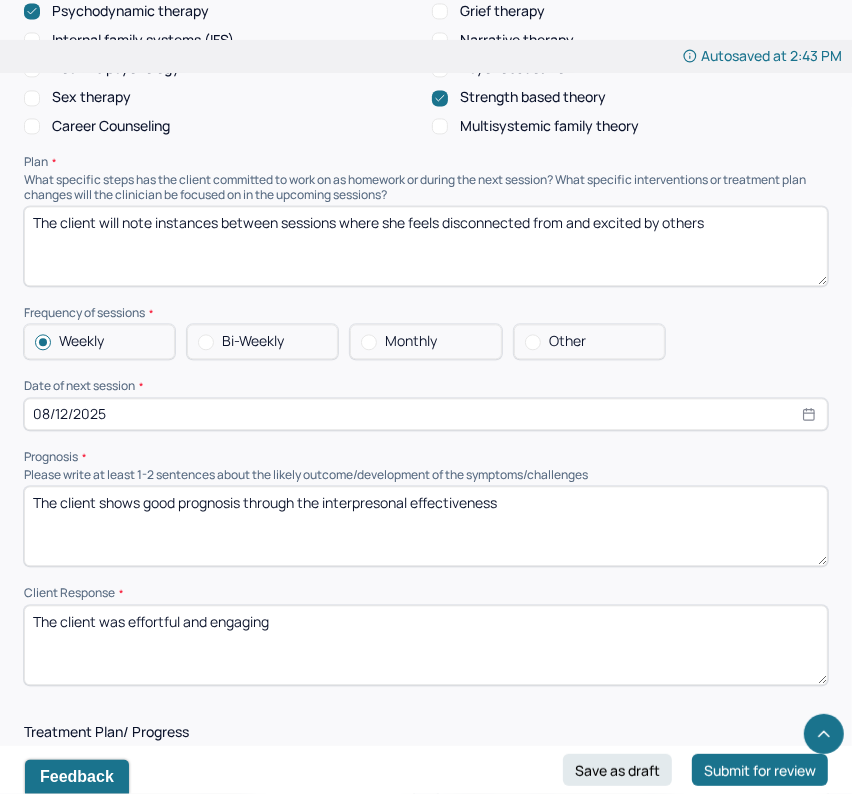 scroll, scrollTop: 2218, scrollLeft: 0, axis: vertical 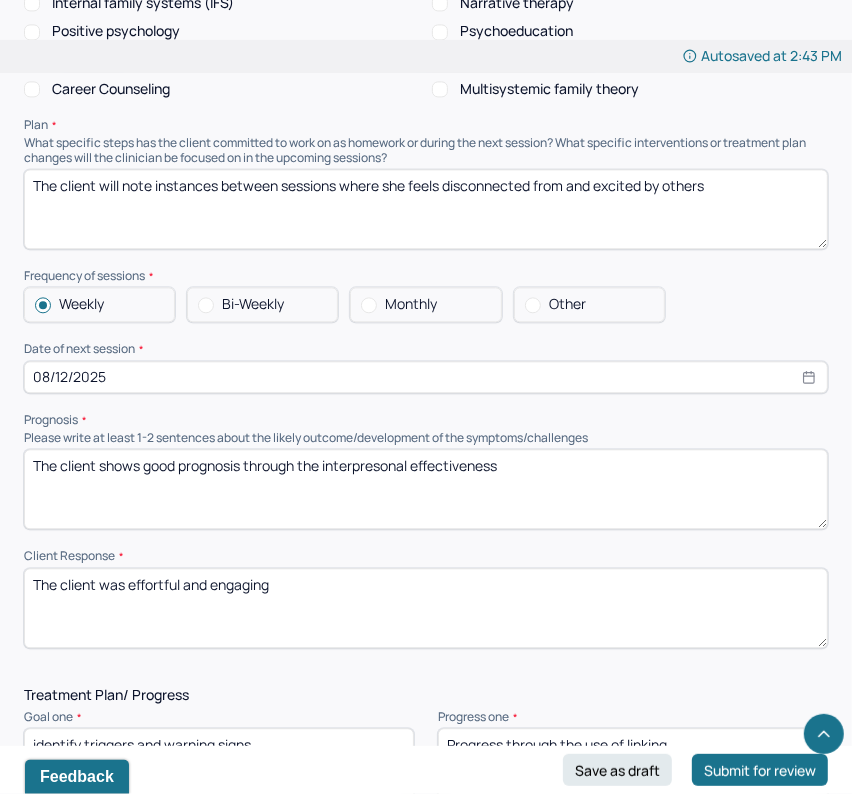 type on "The client was effortful and engaging" 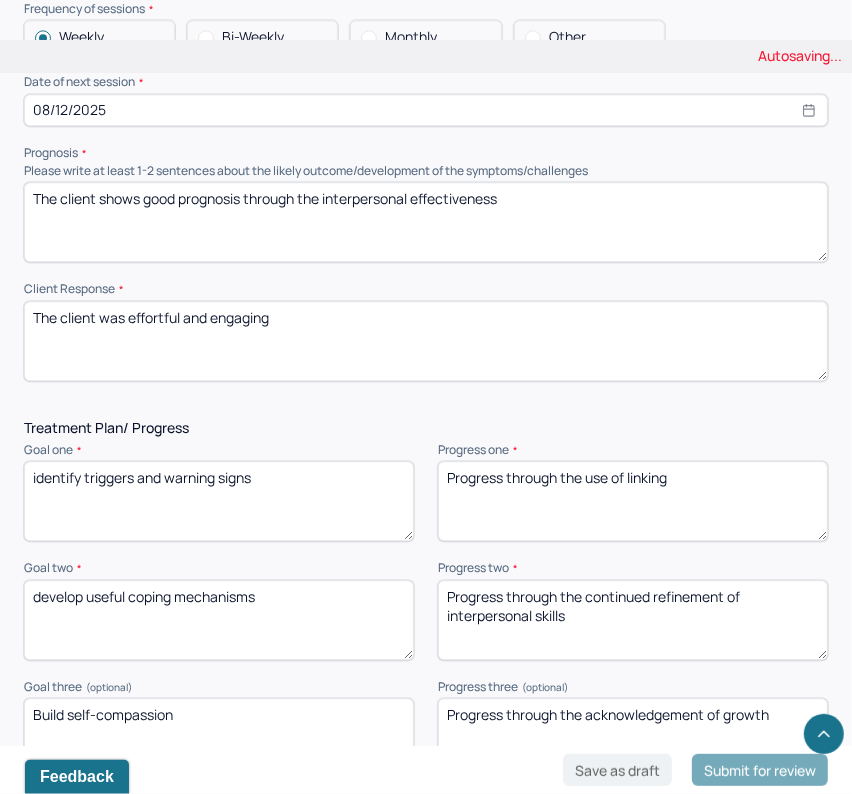 scroll, scrollTop: 2600, scrollLeft: 0, axis: vertical 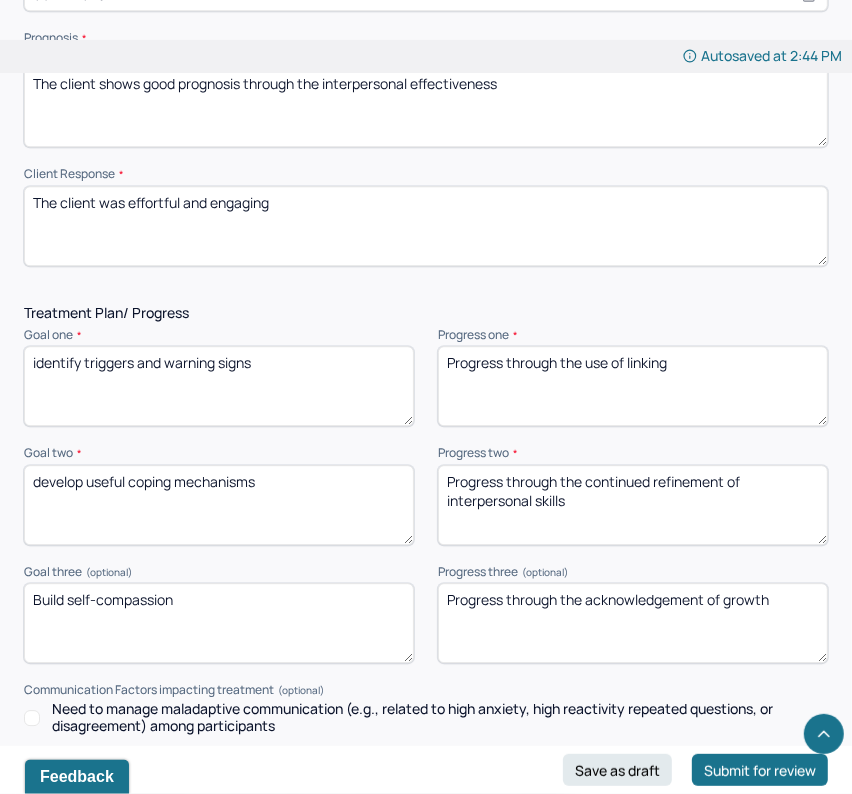 type on "The client shows good prognosis through the interpersonal effectiveness" 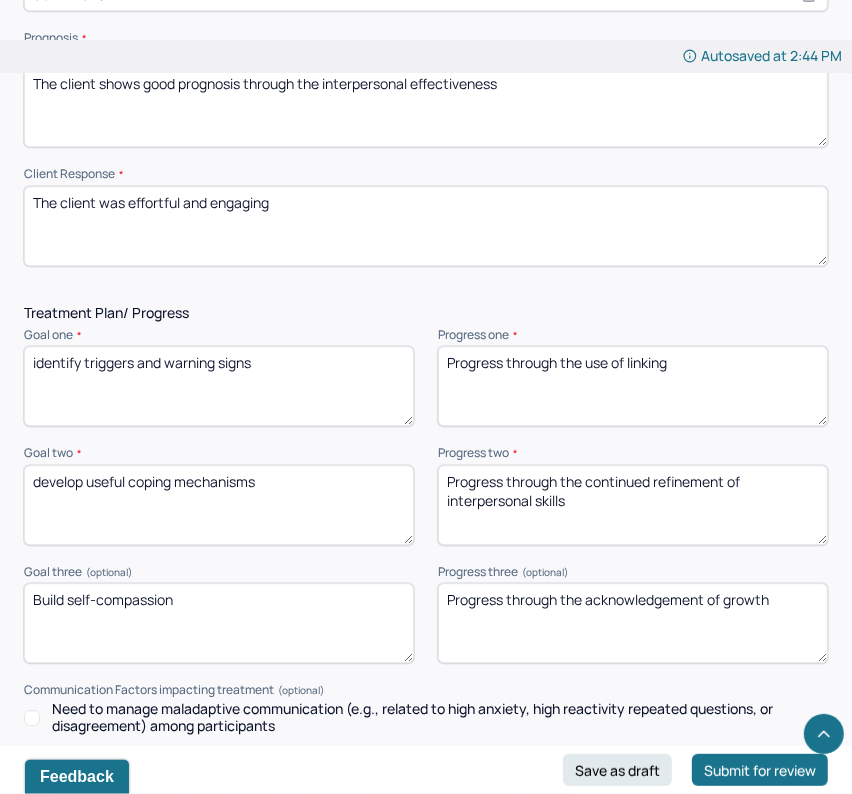 drag, startPoint x: 713, startPoint y: 354, endPoint x: 562, endPoint y: 355, distance: 151.00331 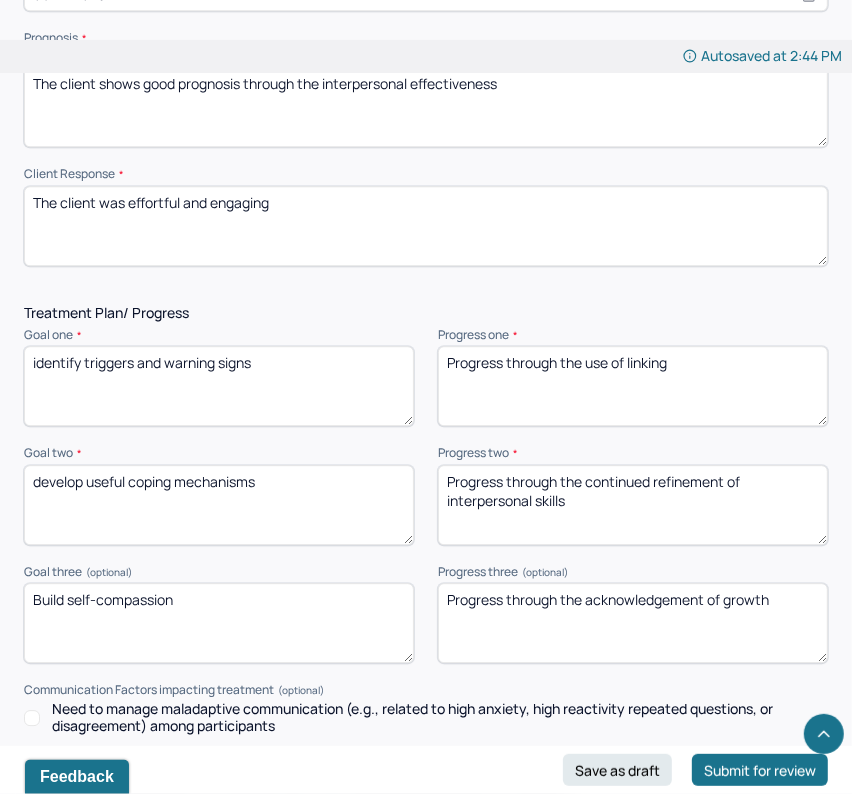 click on "Progress through the use of linking" at bounding box center [633, 386] 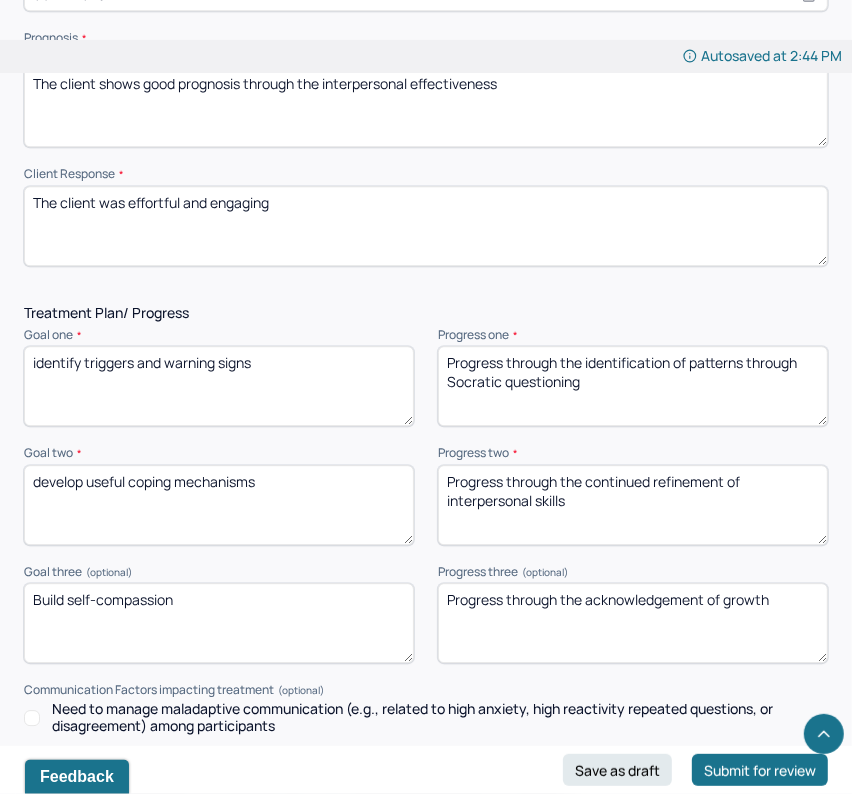 type on "Progress through the identification of patterns through Socratic questioning" 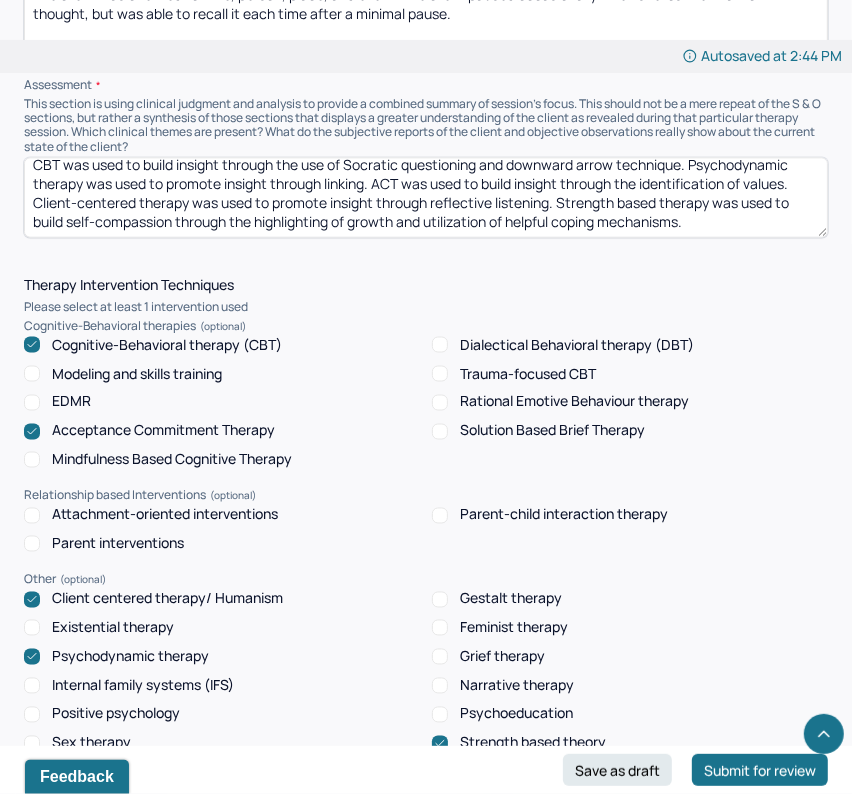 scroll, scrollTop: 1455, scrollLeft: 0, axis: vertical 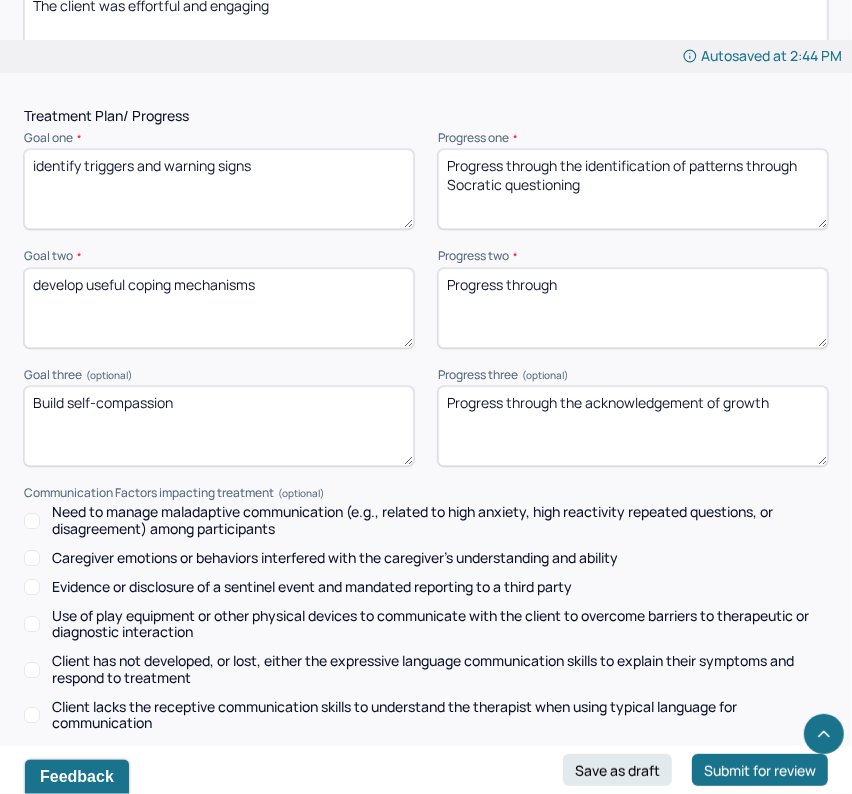 drag, startPoint x: 628, startPoint y: 281, endPoint x: 432, endPoint y: 285, distance: 196.04082 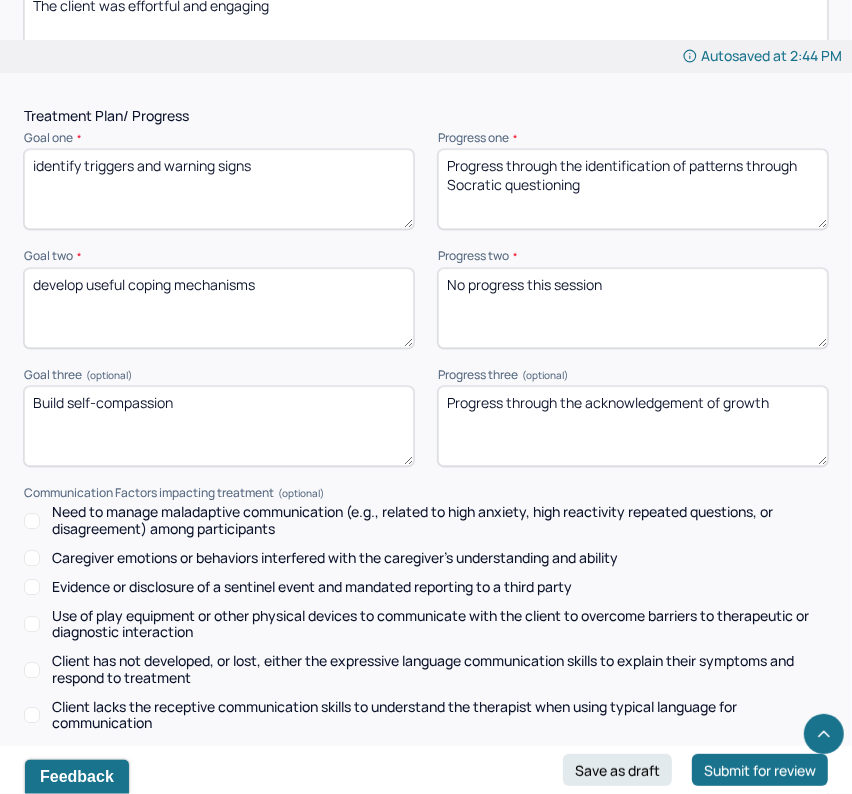 type on "No progress this session" 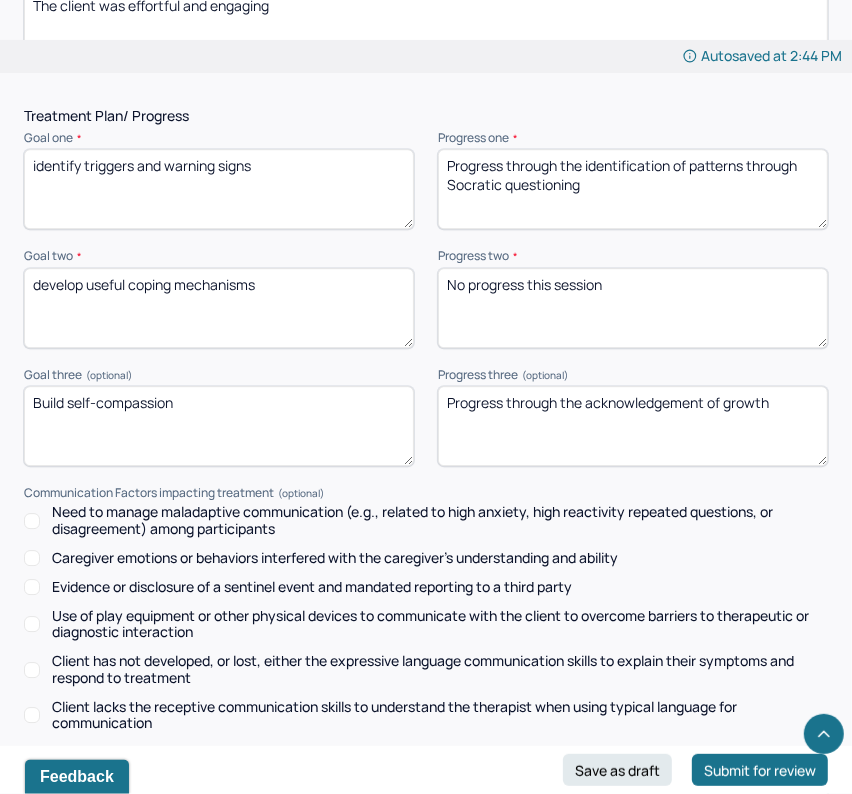 drag, startPoint x: 800, startPoint y: 396, endPoint x: 566, endPoint y: 398, distance: 234.00854 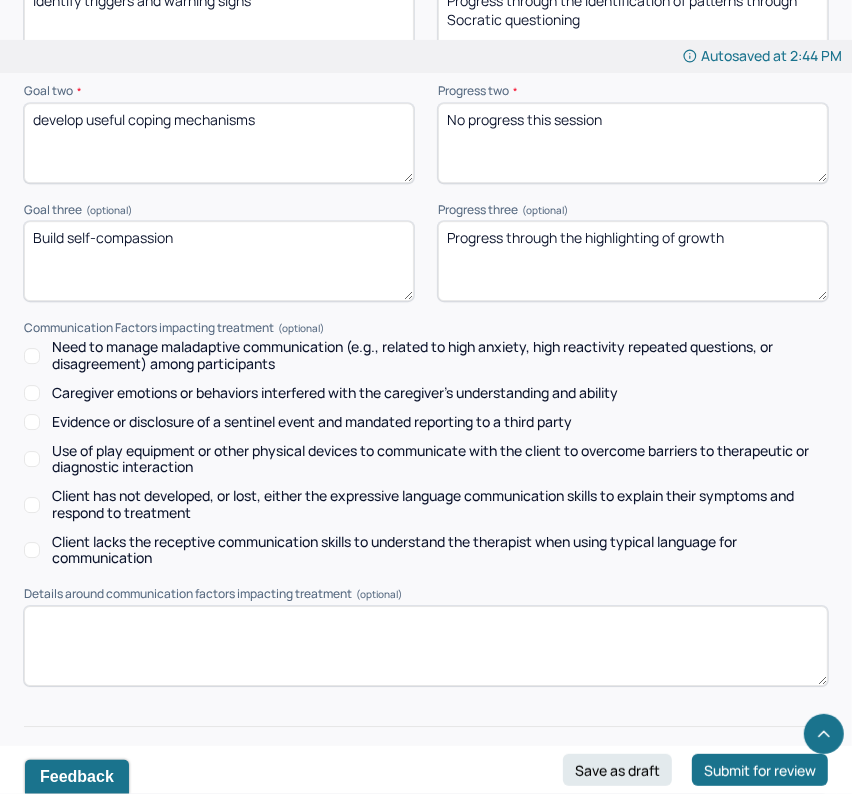 scroll, scrollTop: 3054, scrollLeft: 0, axis: vertical 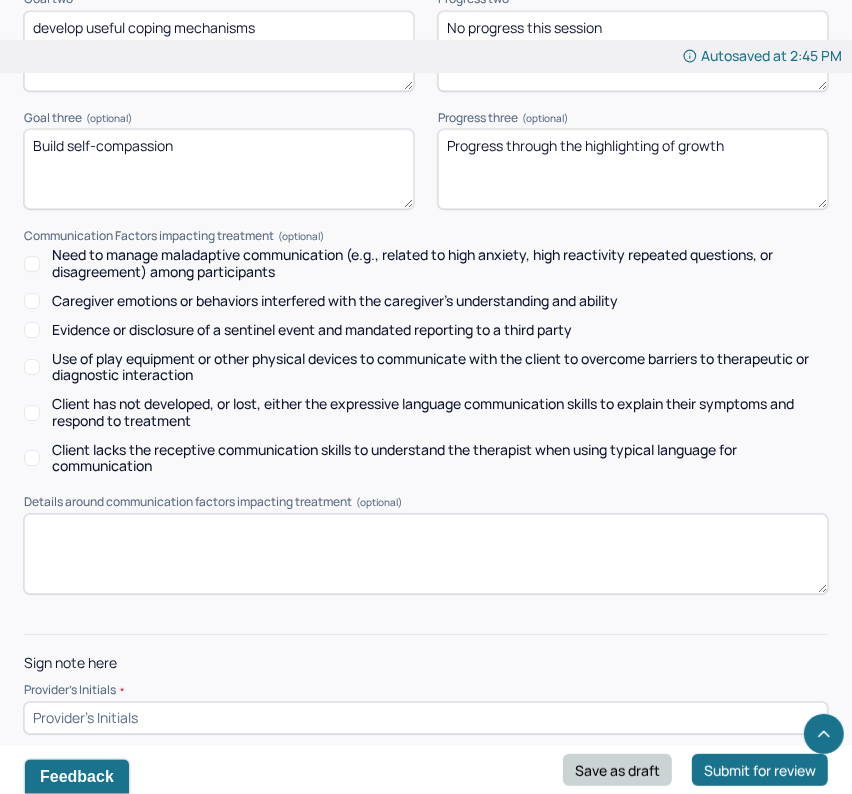type on "Progress through the highlighting of growth" 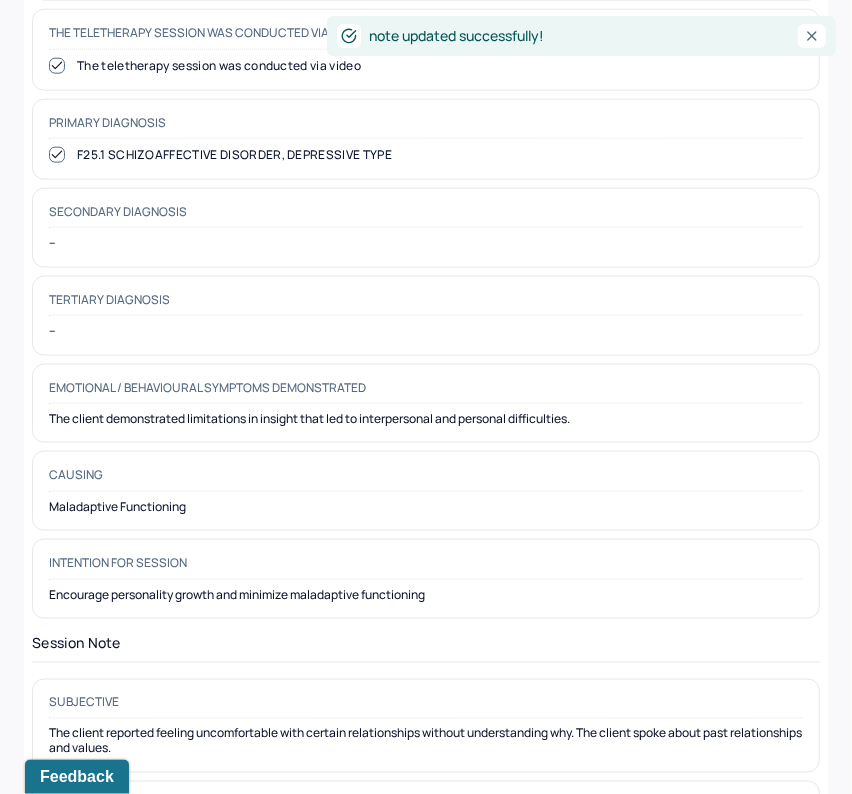 scroll, scrollTop: 0, scrollLeft: 0, axis: both 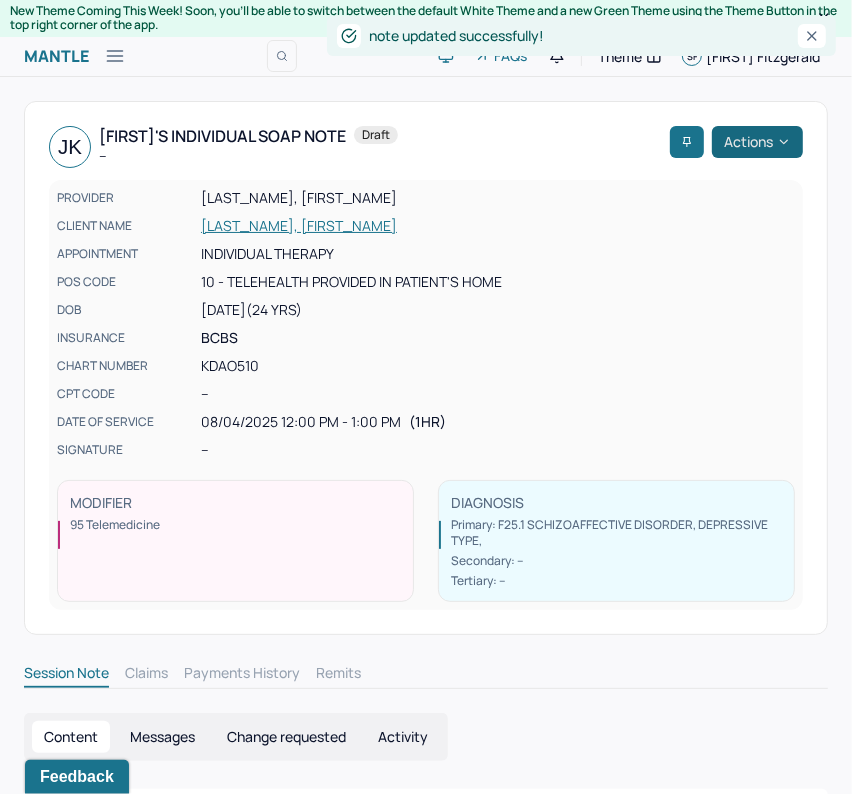 click on "Actions" at bounding box center [757, 142] 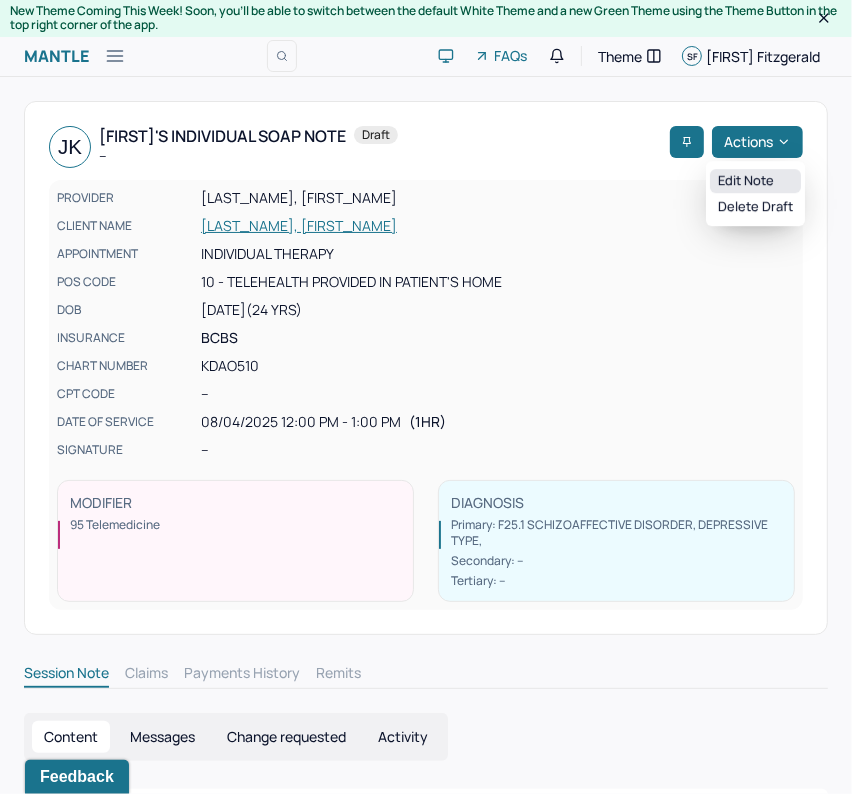 click on "Edit note" at bounding box center [755, 181] 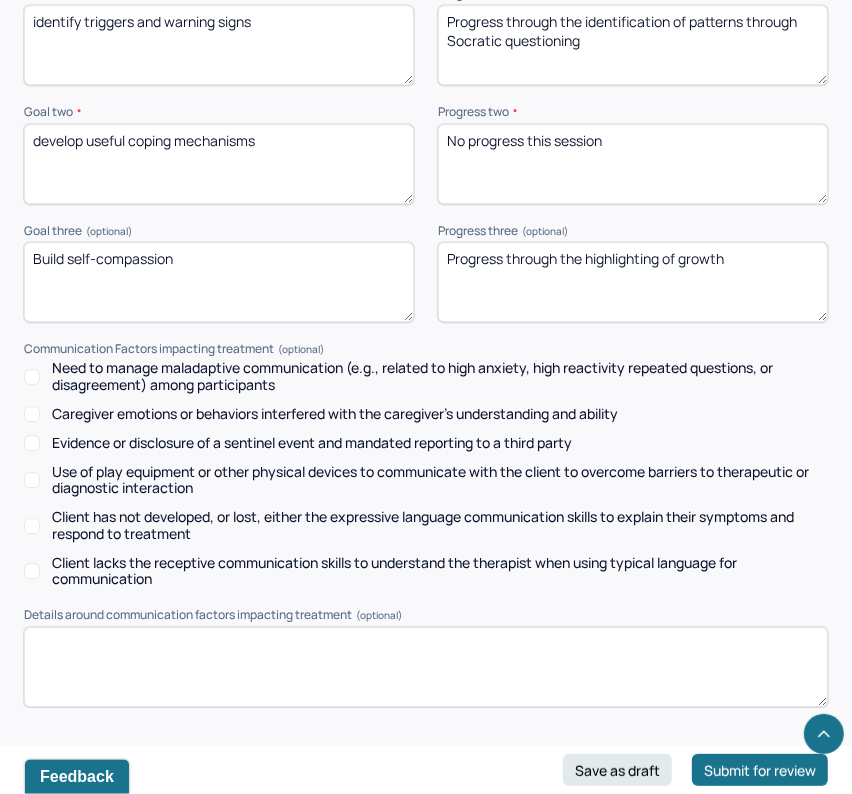 scroll, scrollTop: 2783, scrollLeft: 0, axis: vertical 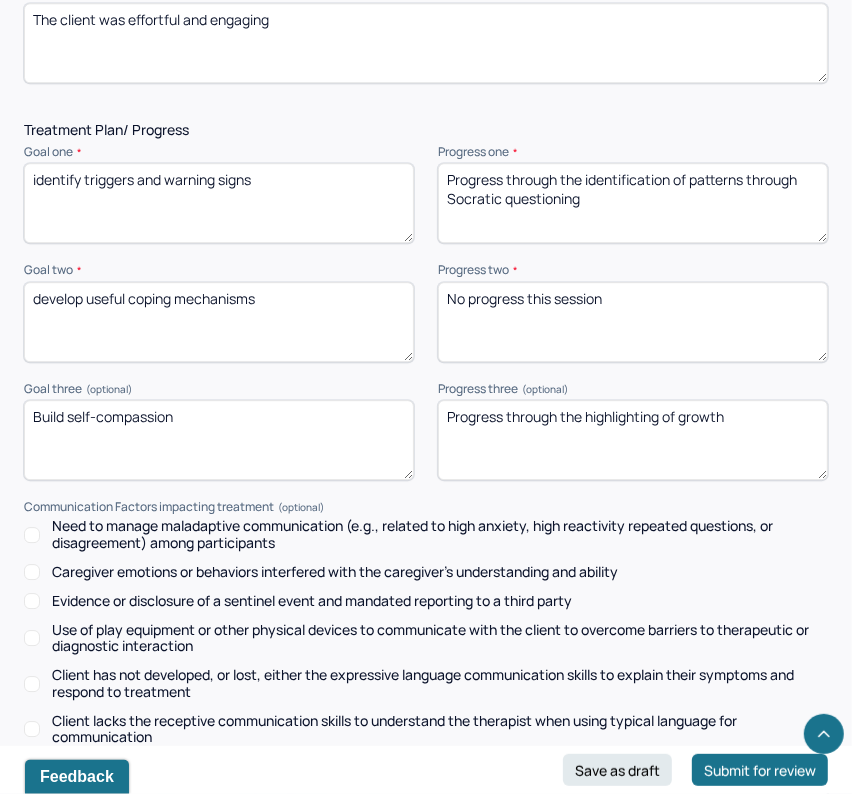click on "No progress this session" at bounding box center [633, 322] 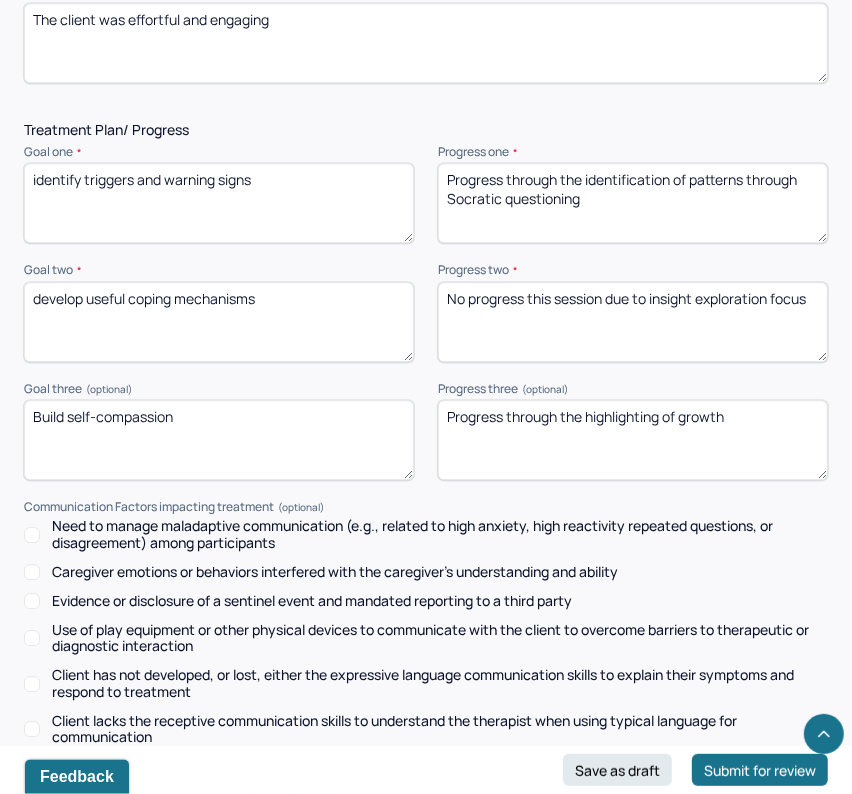 scroll, scrollTop: 3054, scrollLeft: 0, axis: vertical 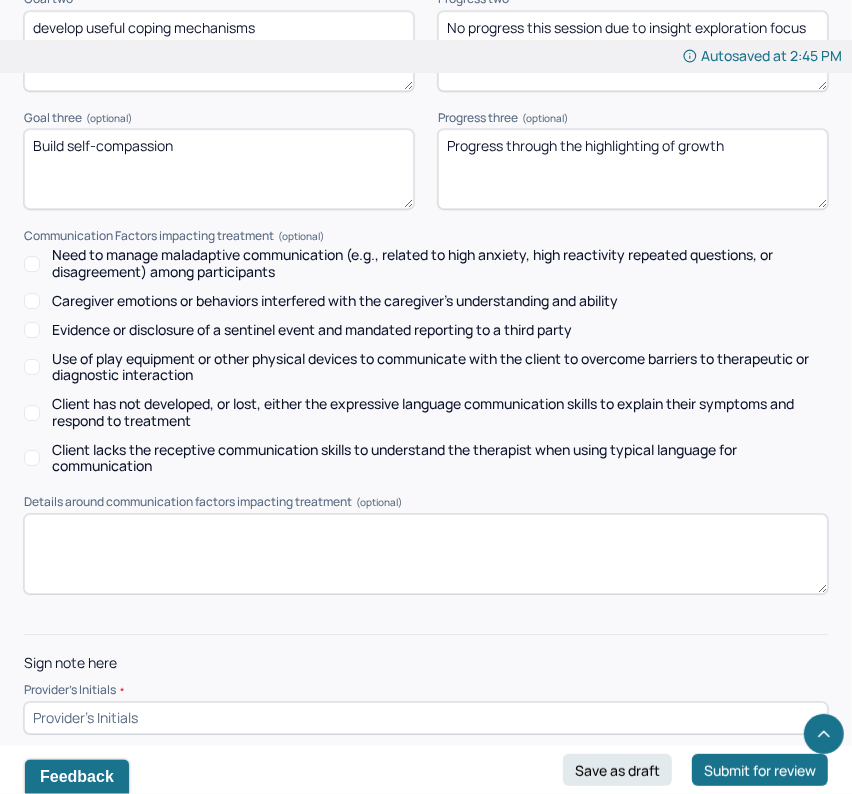 type on "No progress this session due to insight exploration focus" 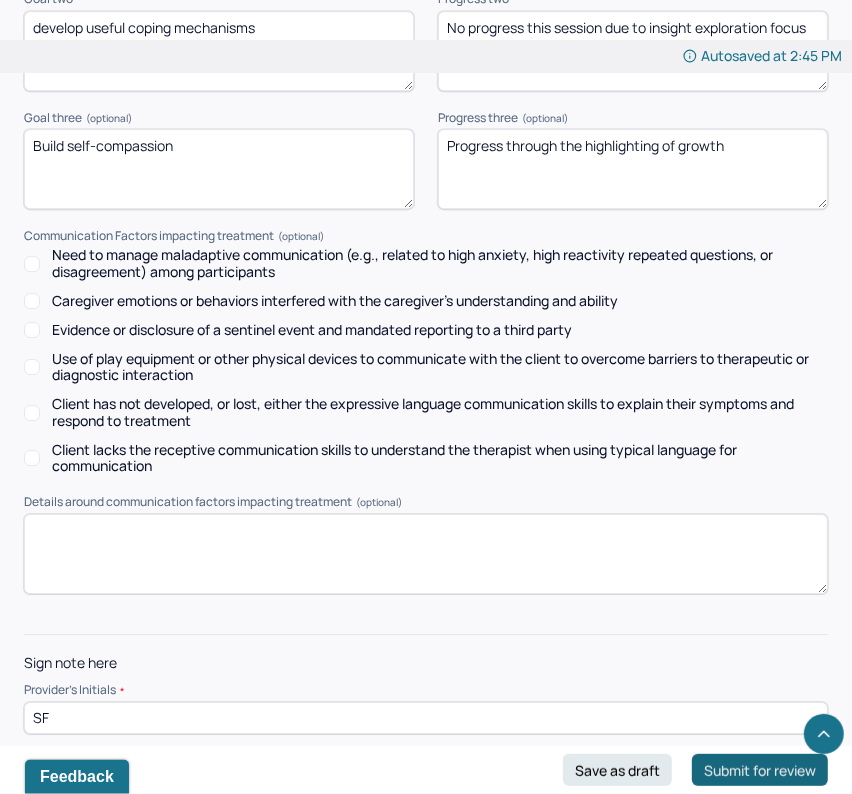 type on "SF" 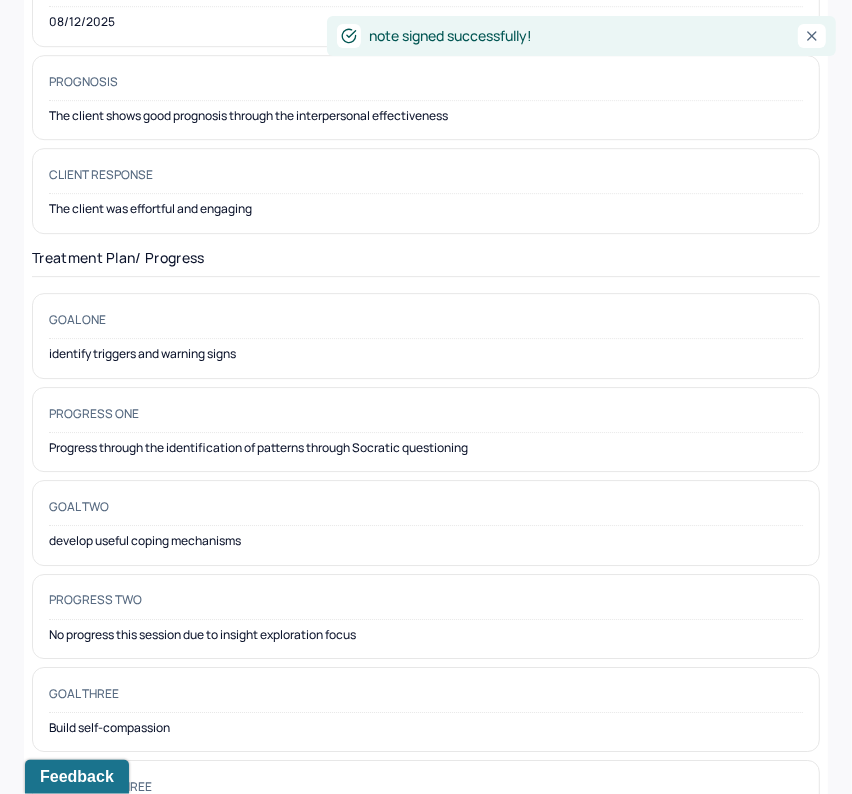 scroll, scrollTop: 0, scrollLeft: 0, axis: both 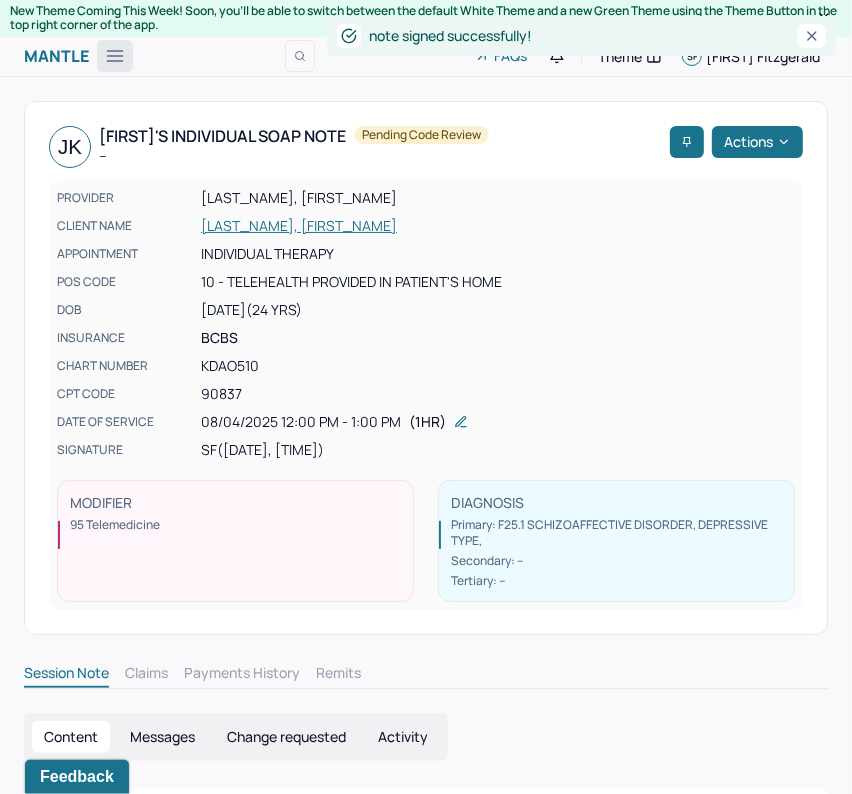 click at bounding box center (115, 56) 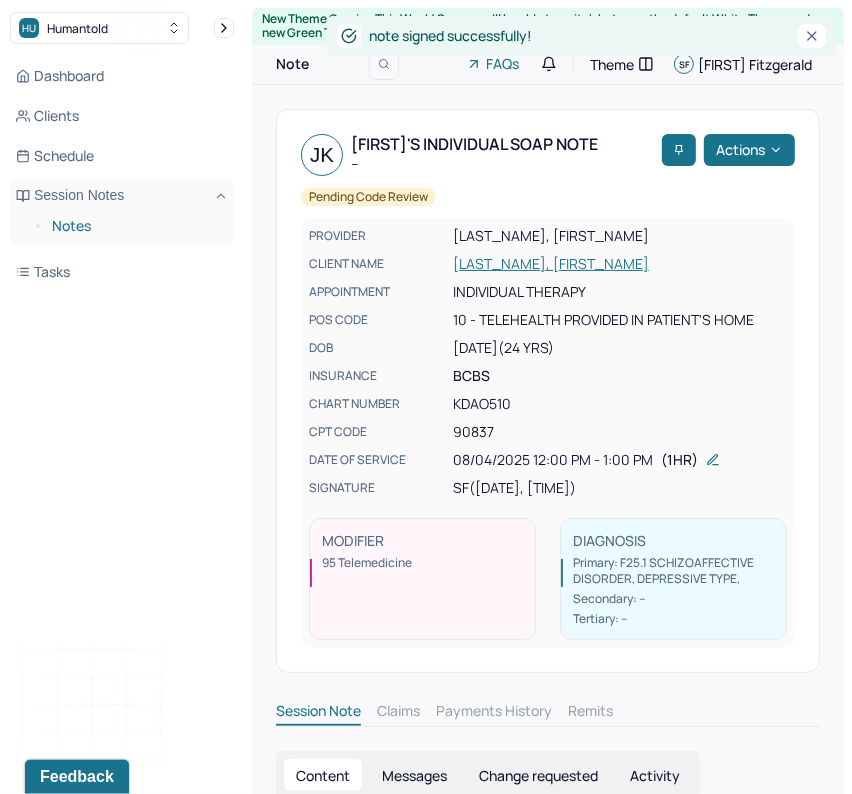 click on "Notes" at bounding box center (135, 226) 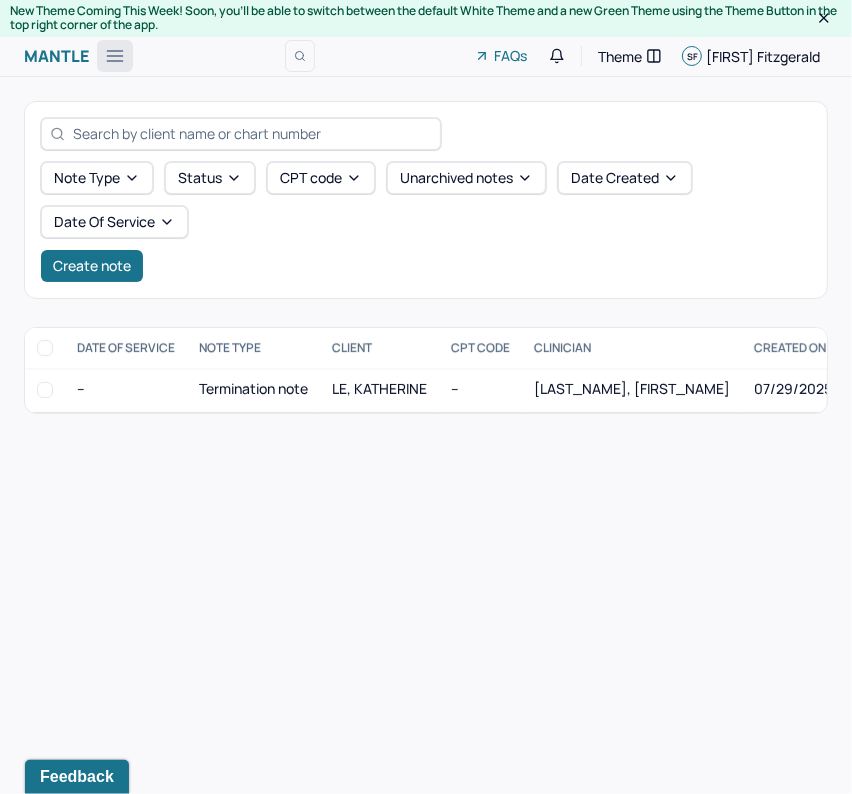 click at bounding box center [115, 56] 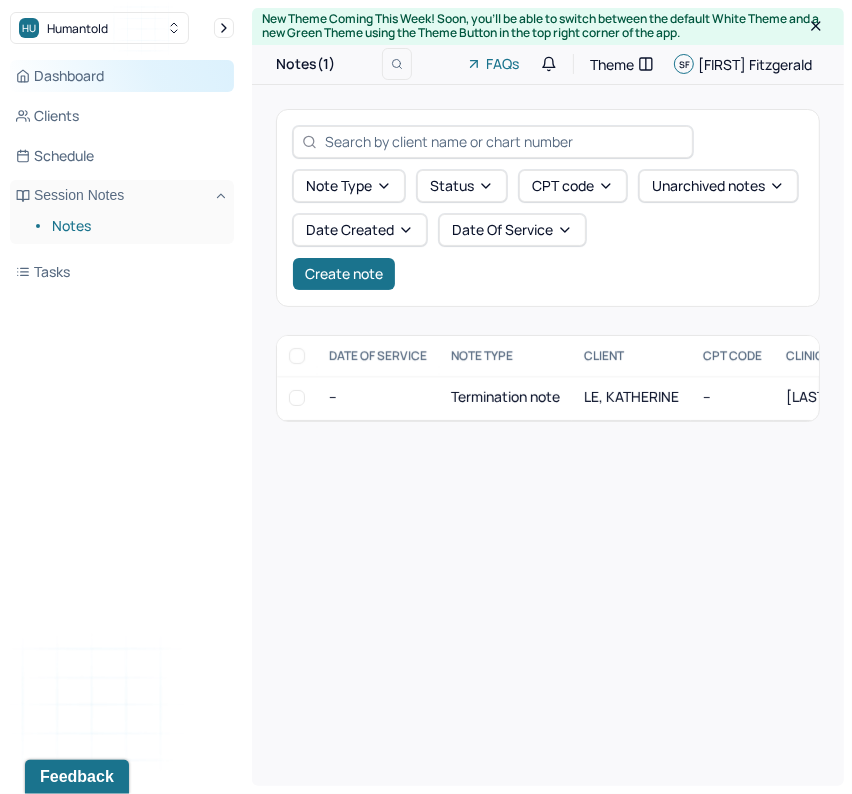 click on "Dashboard" at bounding box center [122, 76] 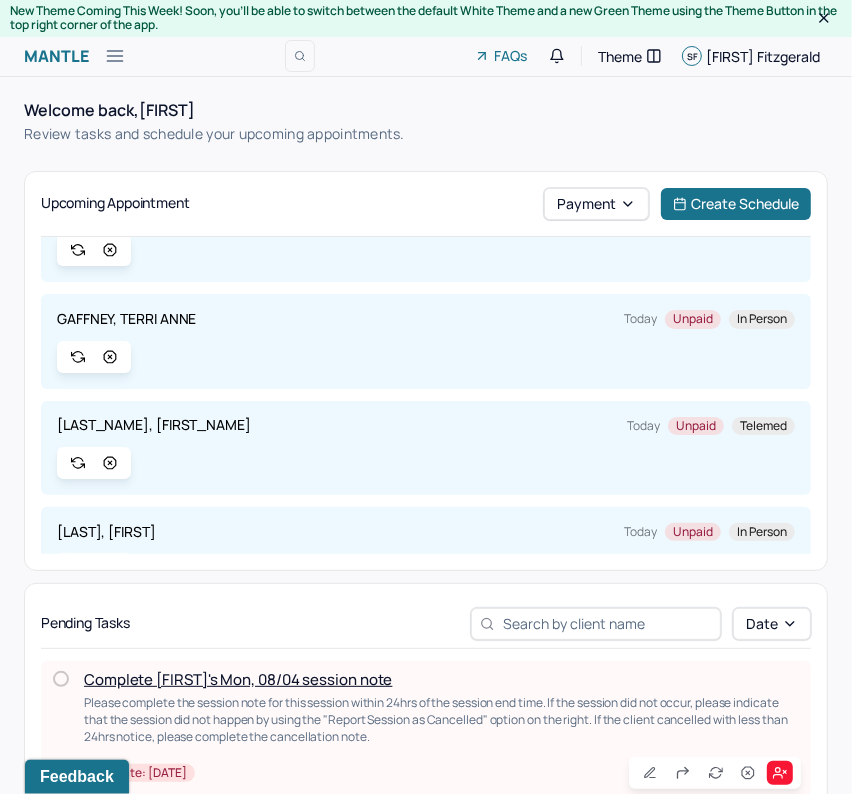 scroll, scrollTop: 118, scrollLeft: 0, axis: vertical 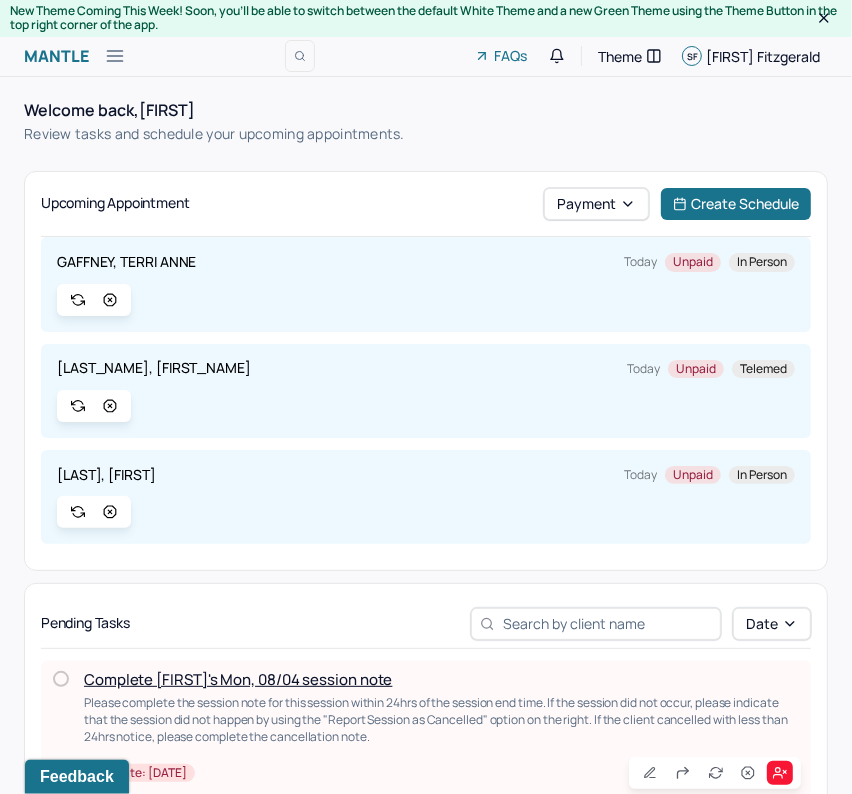 click on "Complete [FIRST]'s Mon, 08/04 session note" at bounding box center (238, 679) 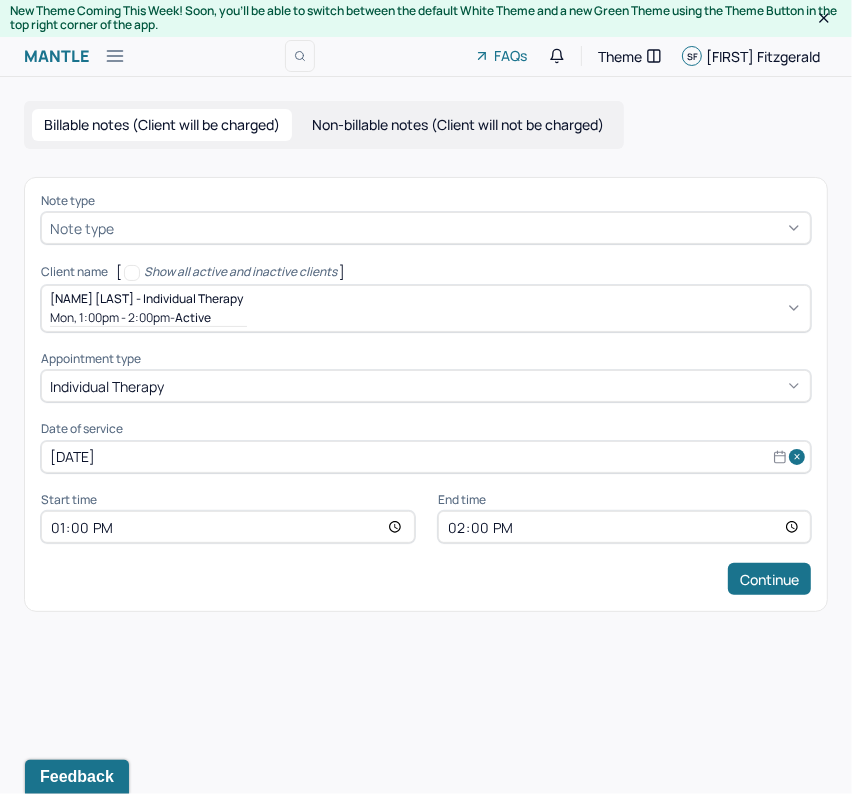 click at bounding box center [460, 228] 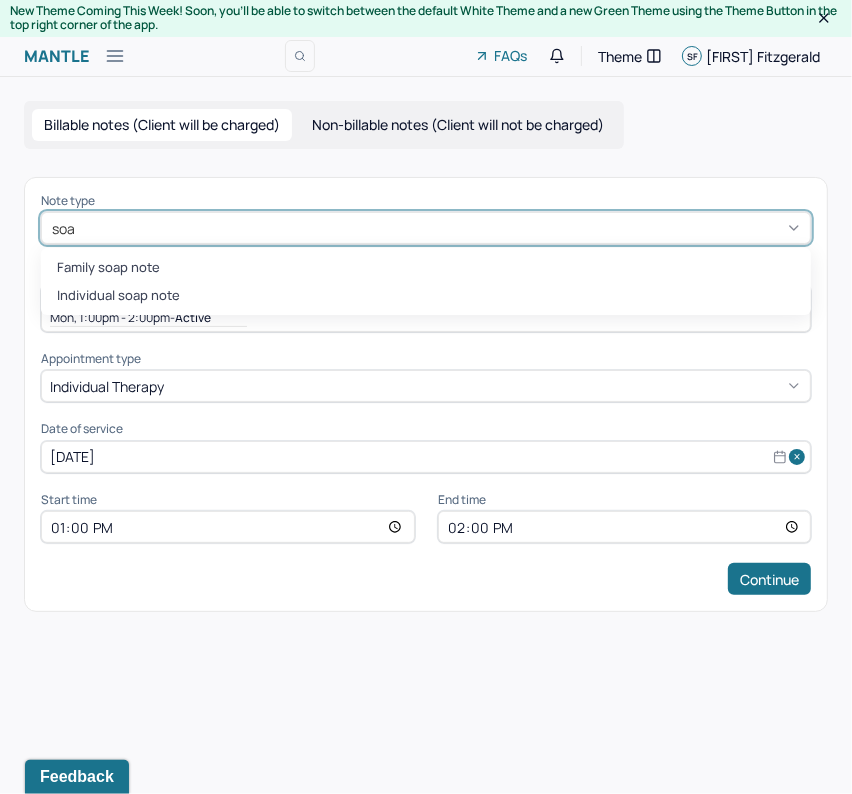 type on "soap" 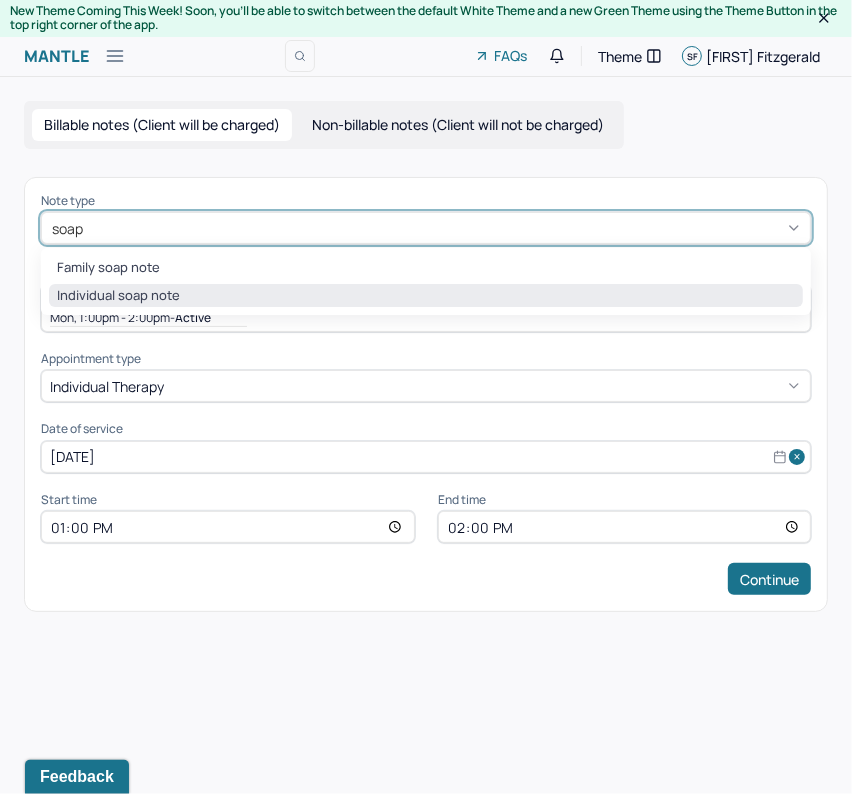 click on "Individual soap note" at bounding box center (426, 296) 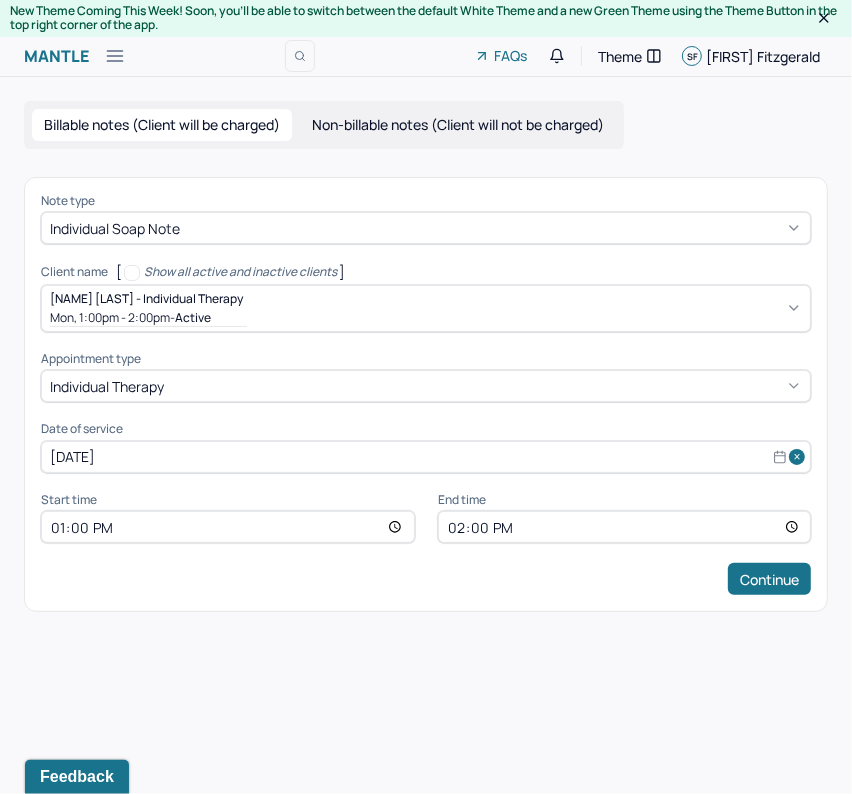 click on "Note type Individual soap note Client name [ Show all active and inactive clients ] [PERSON] - Individual therapy [TIME] - active Supervisee name [PERSON] Appointment type individual therapy Date of service [DATE] Start time [TIME] End time [TIME] Continue" at bounding box center (426, 394) 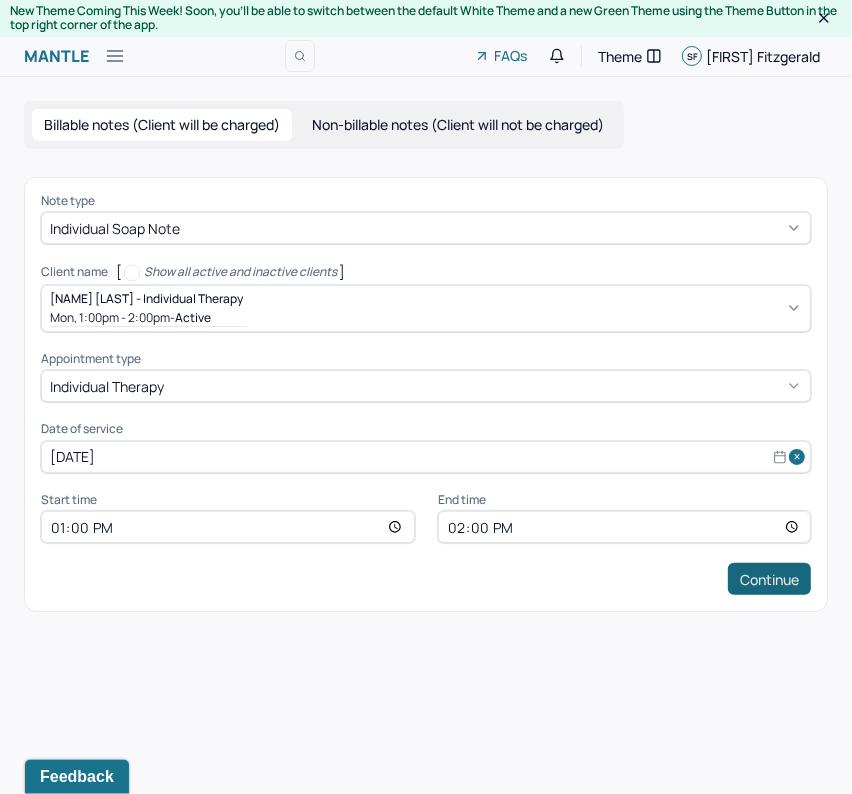click on "Continue" at bounding box center [769, 579] 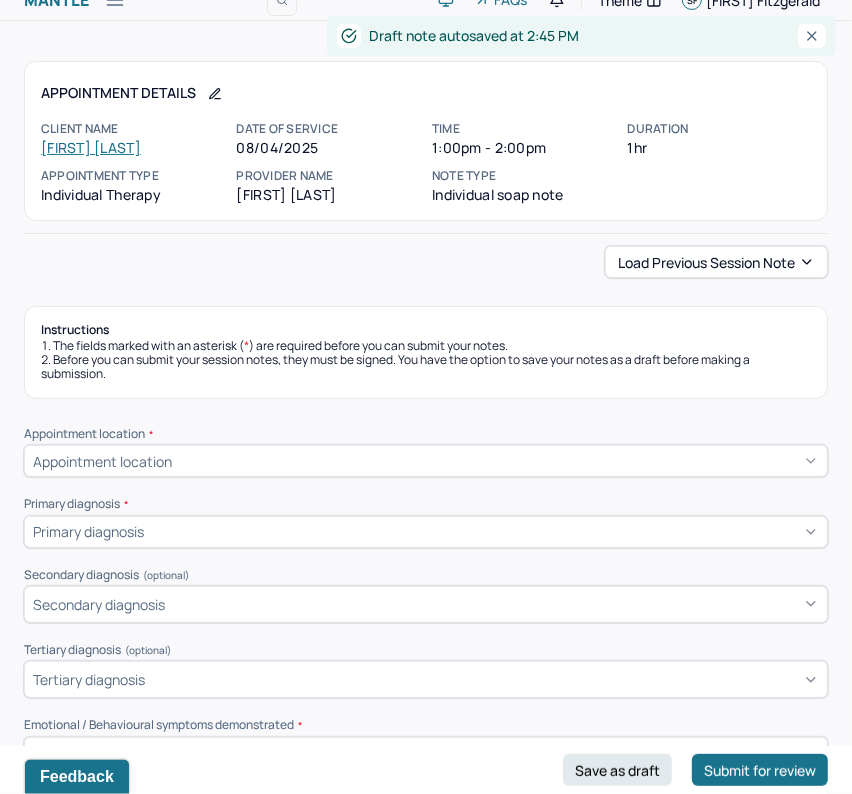 scroll, scrollTop: 74, scrollLeft: 0, axis: vertical 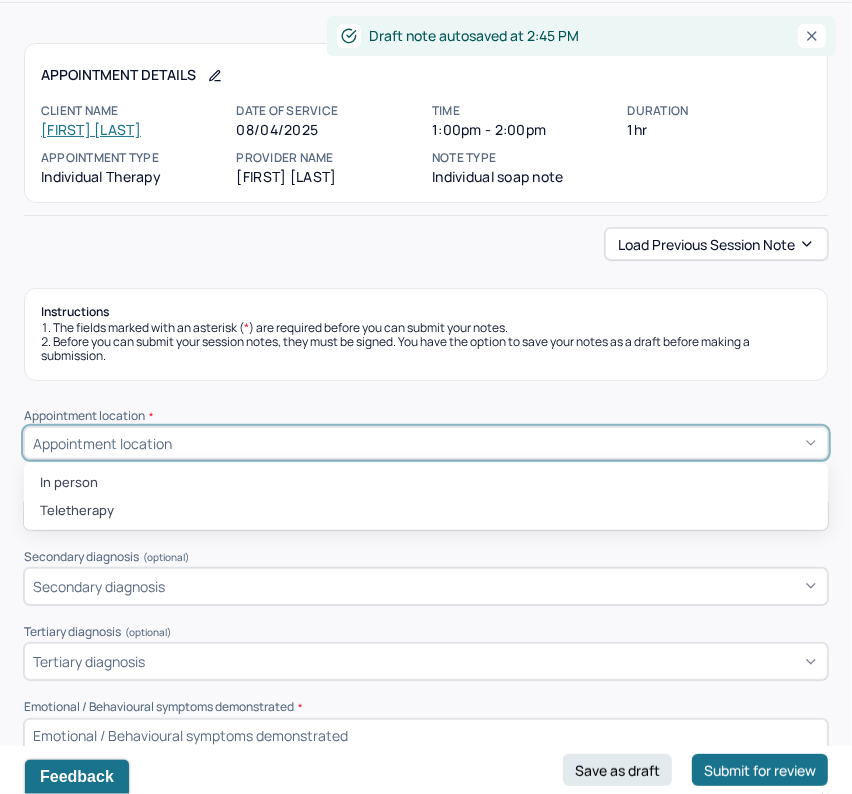 click on "Appointment location" at bounding box center (426, 443) 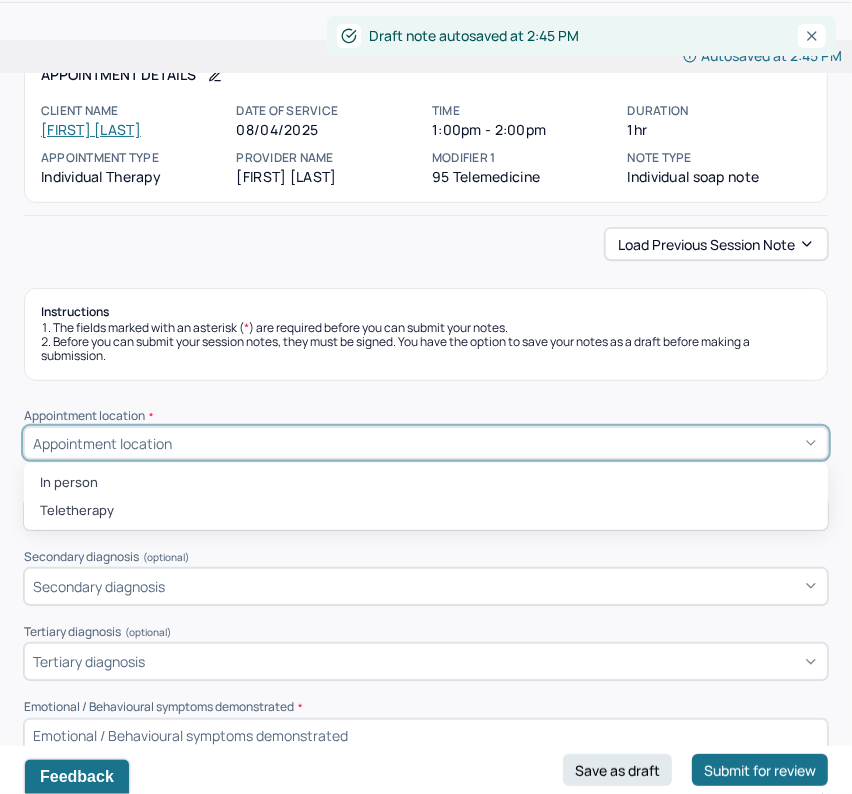 click on "Appointment Details Client name [FIRST] [LAST] Date of service [DATE] Time [TIME] - [TIME] Duration 1hr Appointment type individual therapy Provider name [FIRST] [LAST] Modifier 1 95 Telemedicine Note type Individual soap note Load previous session note Instructions The fields marked with an asterisk ( * ) are required before you can submit your notes. Before you can submit your session notes, they must be signed. You have the option to save your notes as a draft before making a submission. Appointment location * In person, 1 of 2. 2 results available. Use Up and Down to choose options, press Enter to select the currently focused option, press Escape to exit the menu, press Tab to select the option and exit the menu. Appointment location In person Teletherapy Primary diagnosis * Primary diagnosis Secondary diagnosis (optional) Secondary diagnosis Tertiary diagnosis (optional) Tertiary diagnosis Emotional / Behavioural symptoms demonstrated * Causing * Causing Intention for Session" at bounding box center [426, 1792] 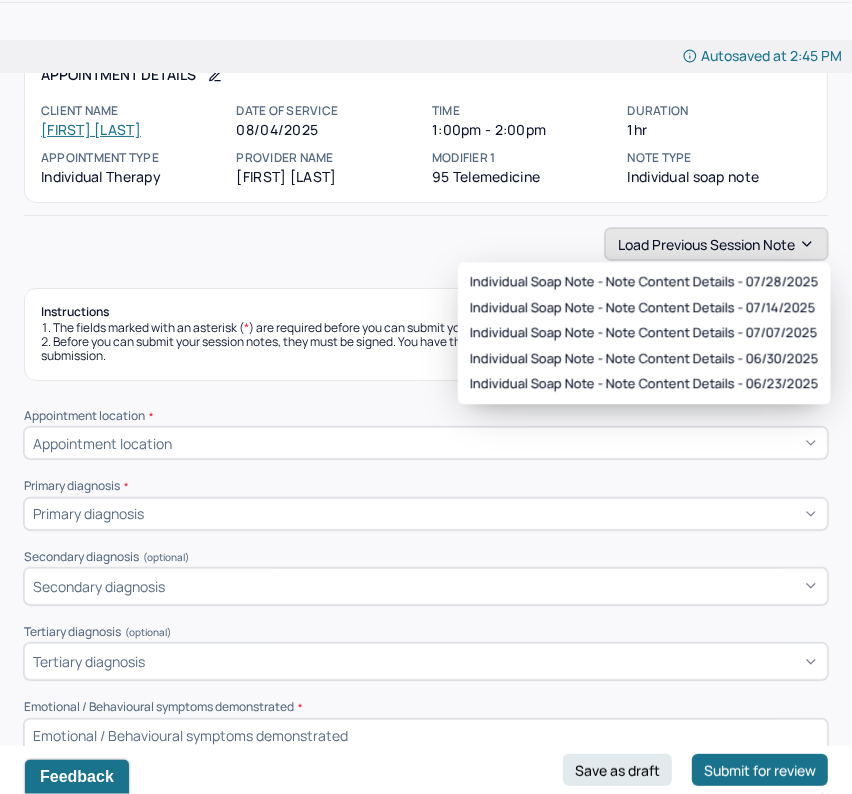 click on "Load previous session note" at bounding box center [716, 244] 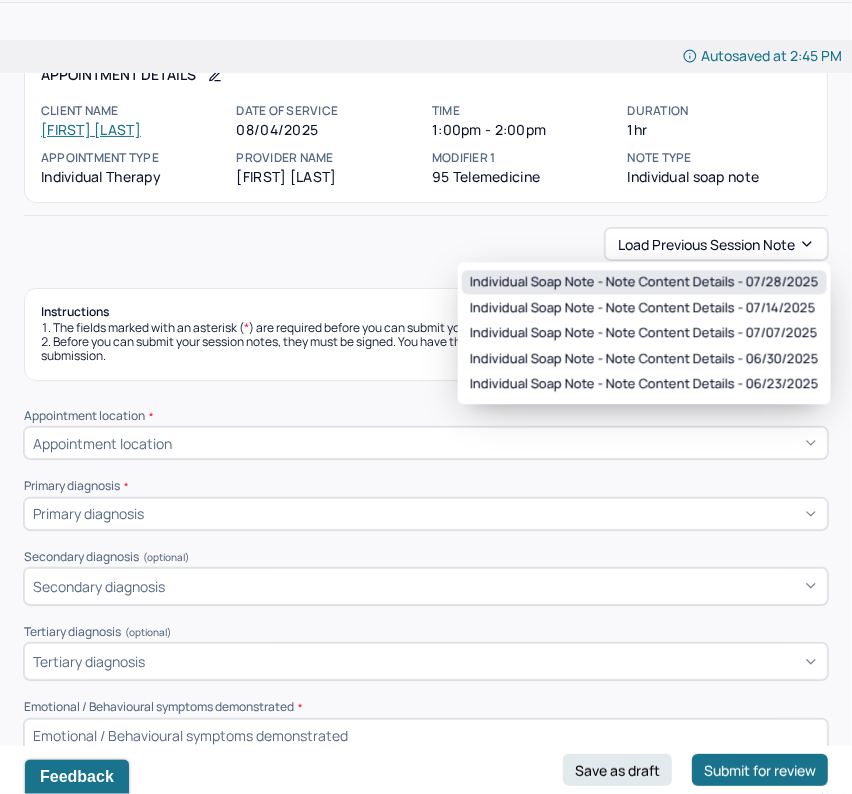 click on "Individual soap note   - Note content Details -   07/28/2025" at bounding box center (644, 282) 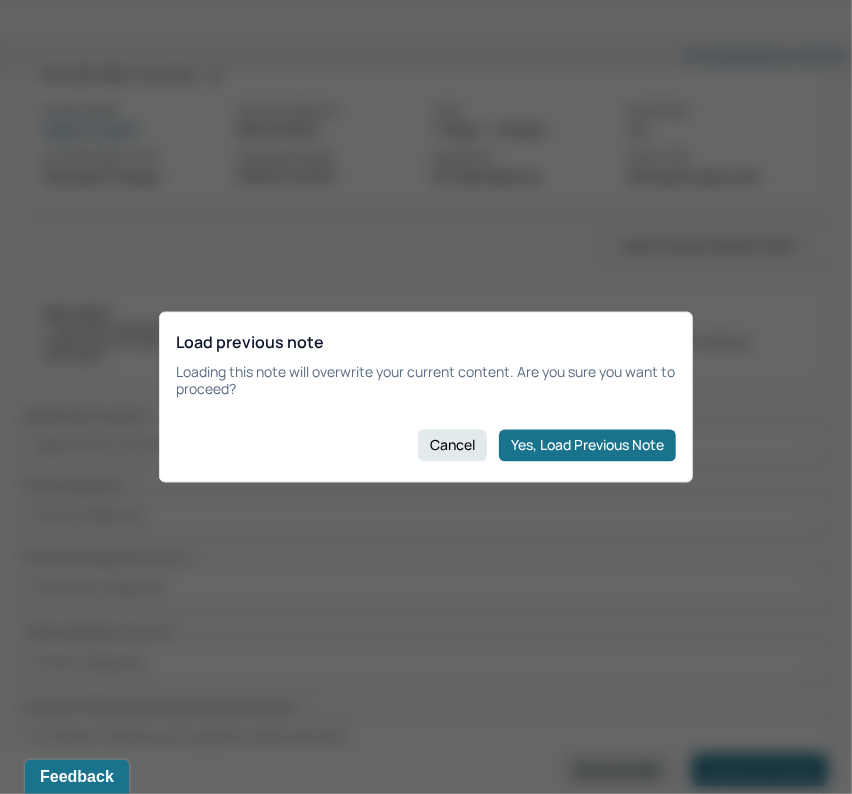 click on "Load previous note Loading this note will overwrite your current content. Are you sure you want to proceed? Cancel Yes, Load Previous Note" at bounding box center [426, 397] 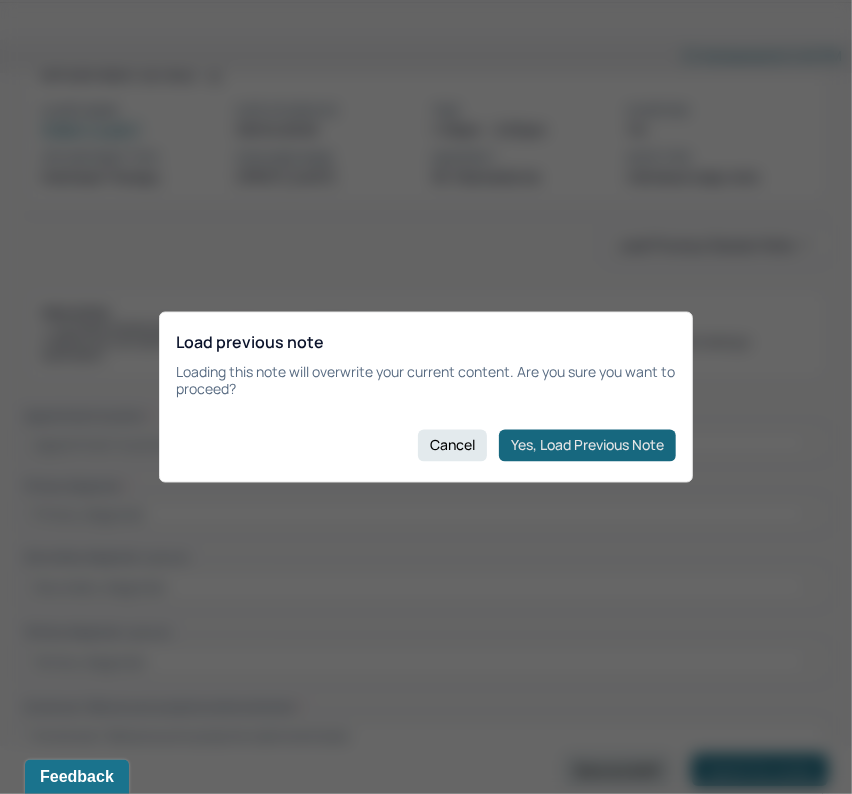 click on "Yes, Load Previous Note" at bounding box center (587, 445) 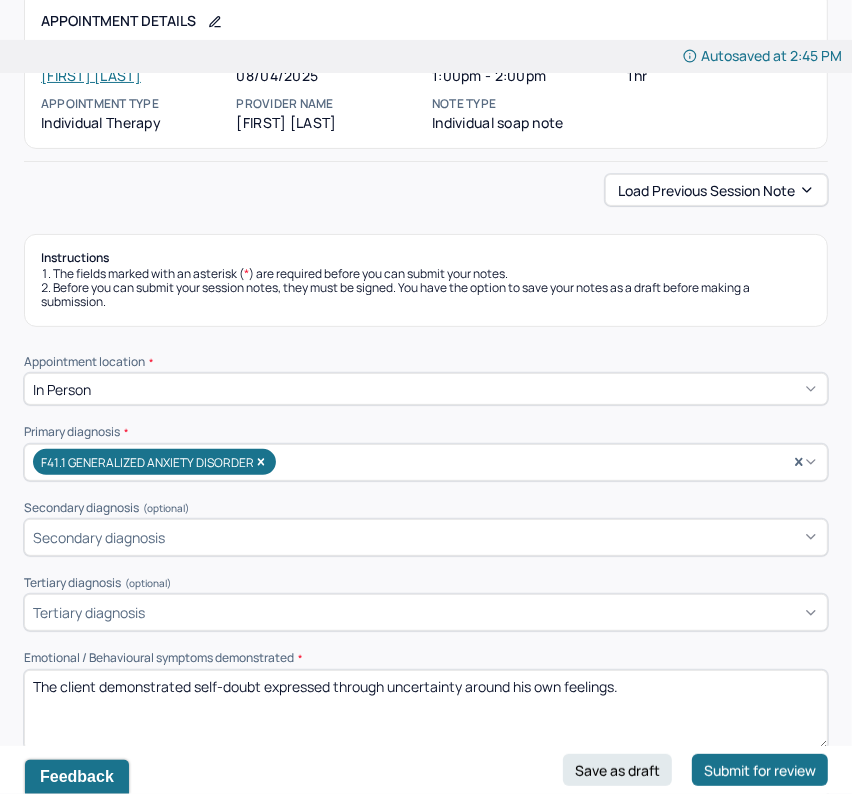 scroll, scrollTop: 485, scrollLeft: 0, axis: vertical 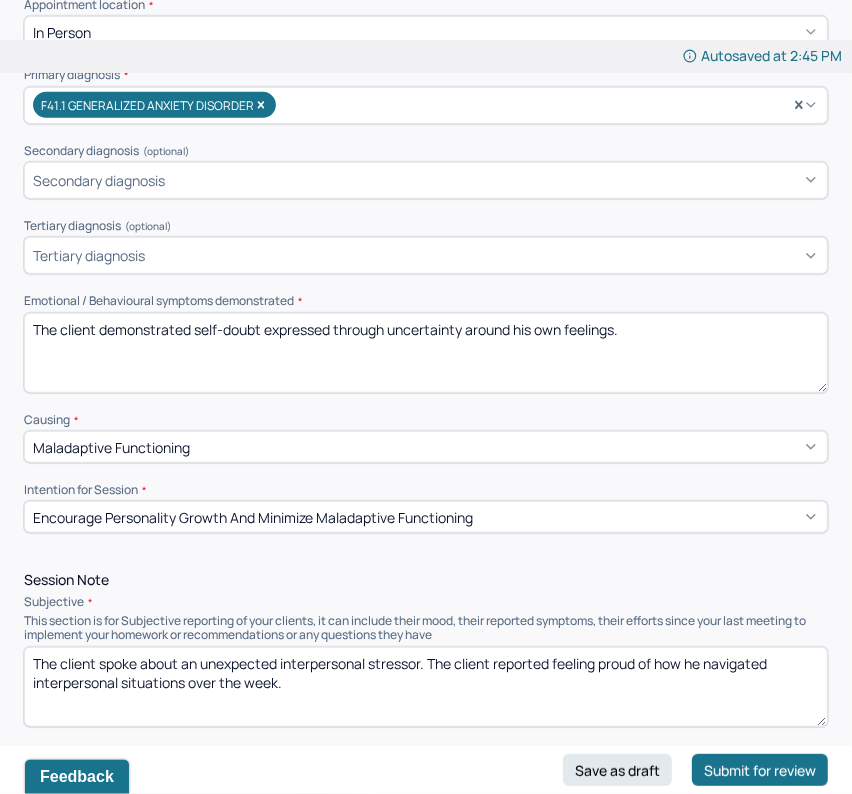 click on "The client demonstrated self-doubt expressed through uncertainty around his own feelings." at bounding box center (426, 353) 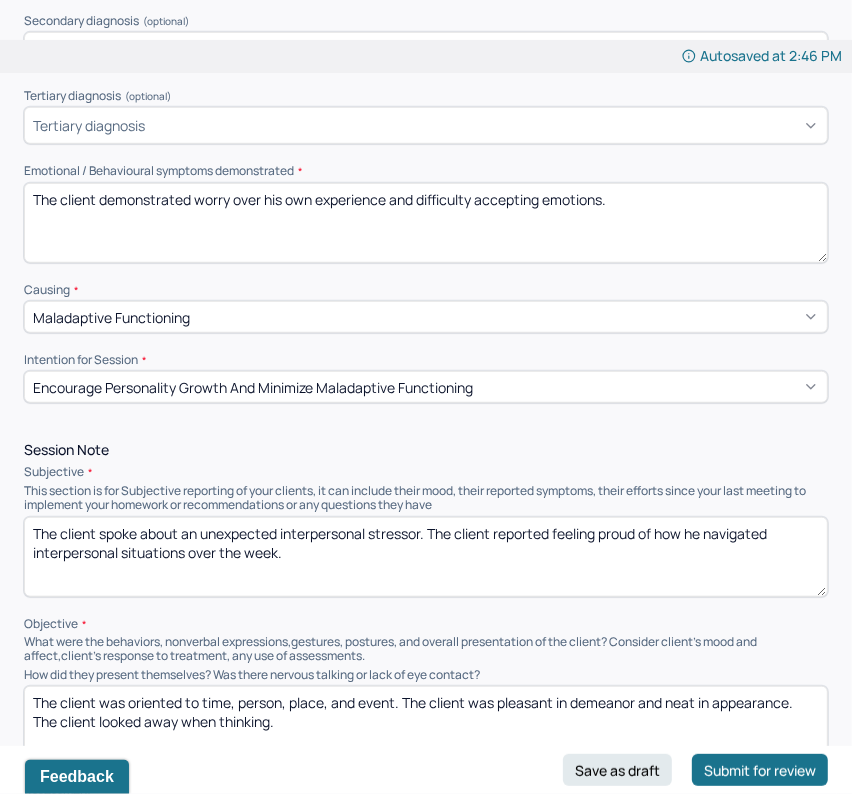 scroll, scrollTop: 624, scrollLeft: 0, axis: vertical 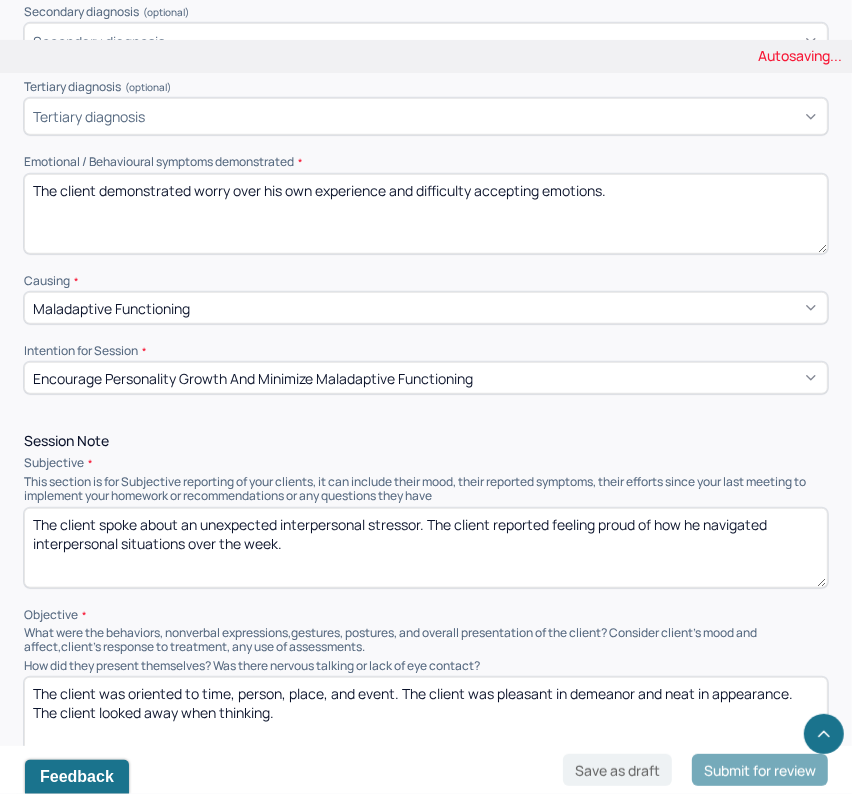 type on "The client demonstrated worry over his own experience and difficulty accepting emotions." 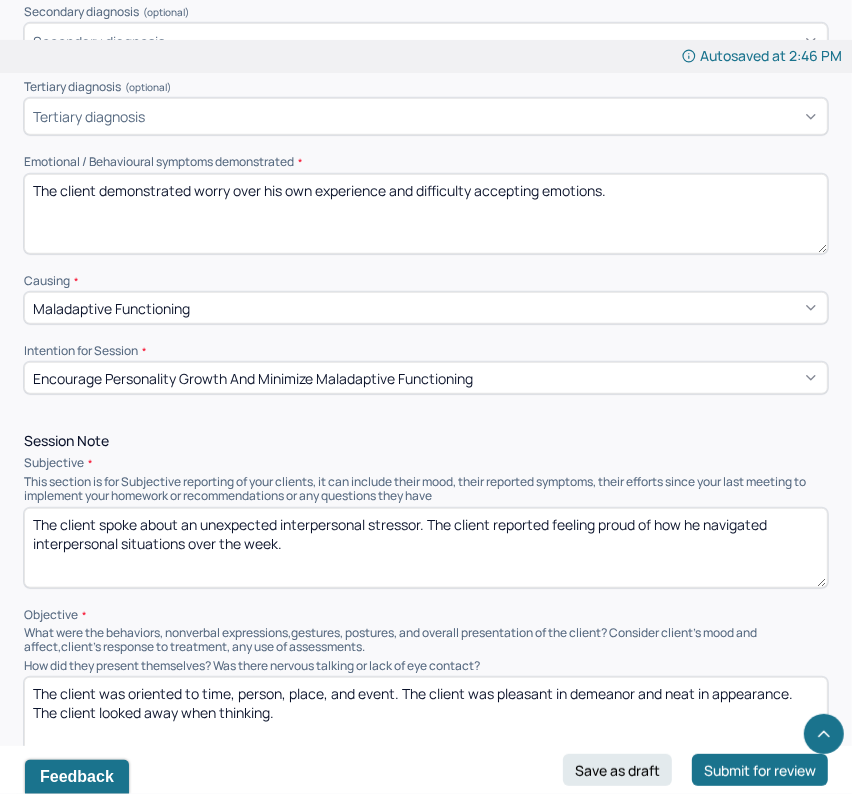 drag, startPoint x: 324, startPoint y: 566, endPoint x: 185, endPoint y: 514, distance: 148.40822 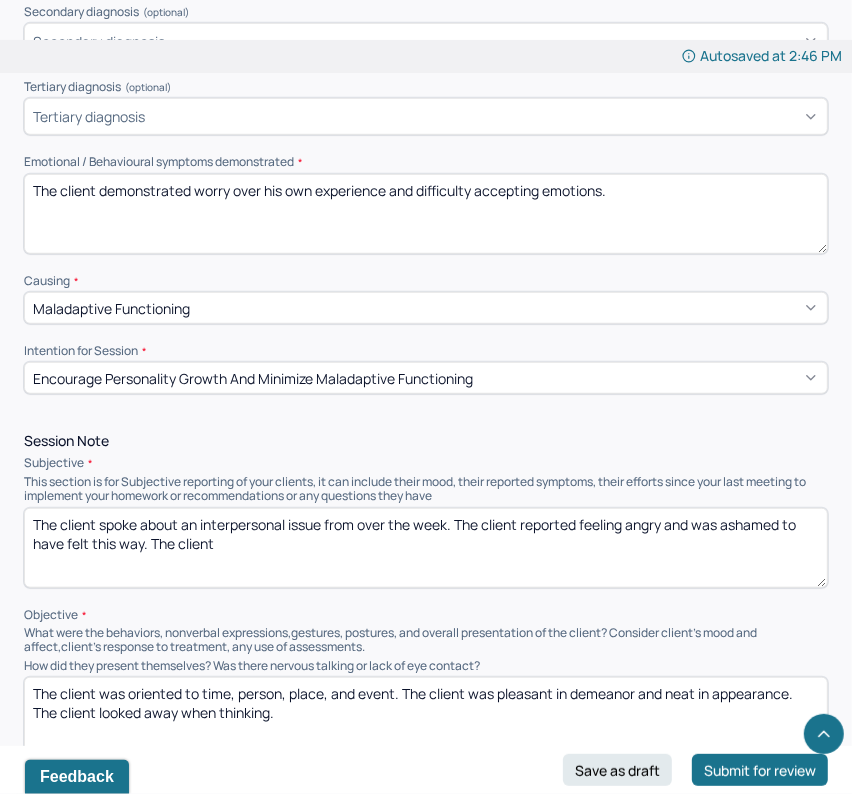 drag, startPoint x: 276, startPoint y: 522, endPoint x: 681, endPoint y: 531, distance: 405.09998 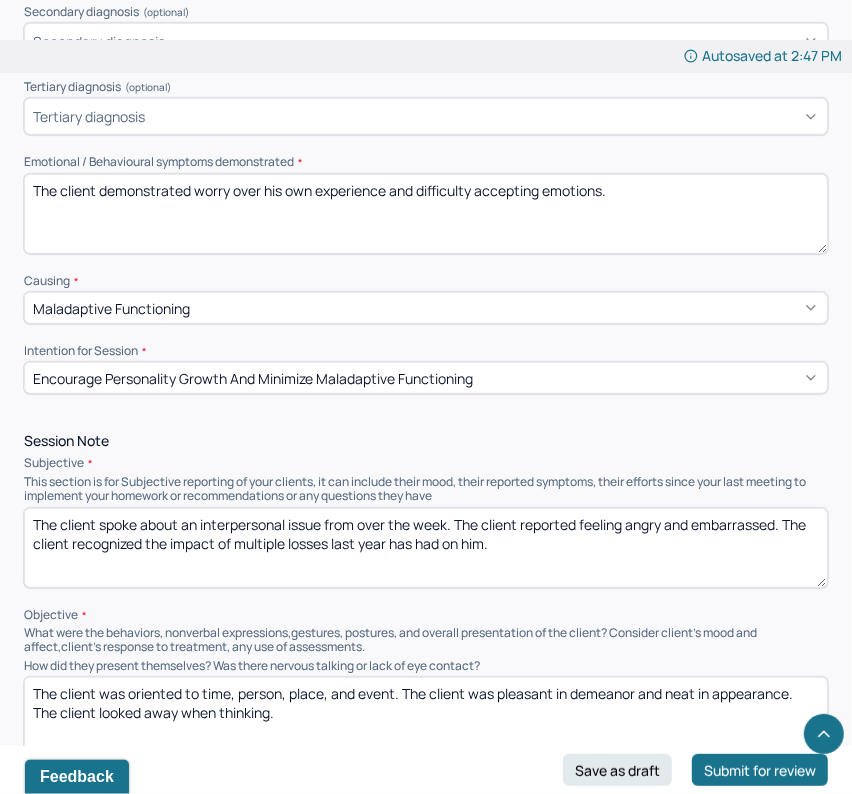 type on "The client spoke about an interpersonal issue from over the week. The client reported feeling angry and embarrassed. The client recognized the impact of multiple losses last year has had on him." 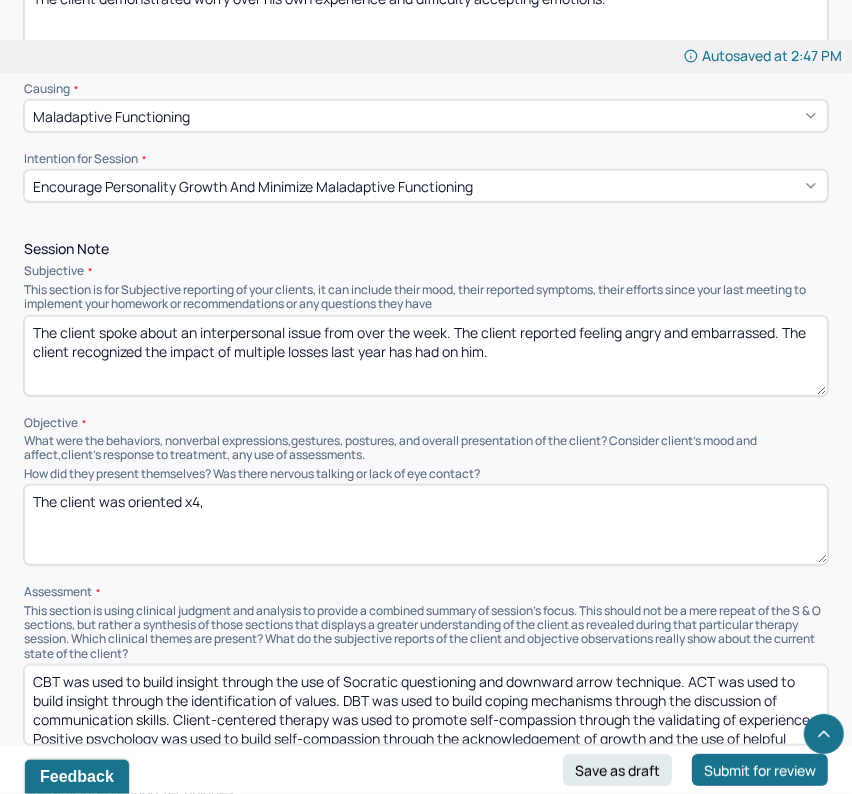 scroll, scrollTop: 831, scrollLeft: 0, axis: vertical 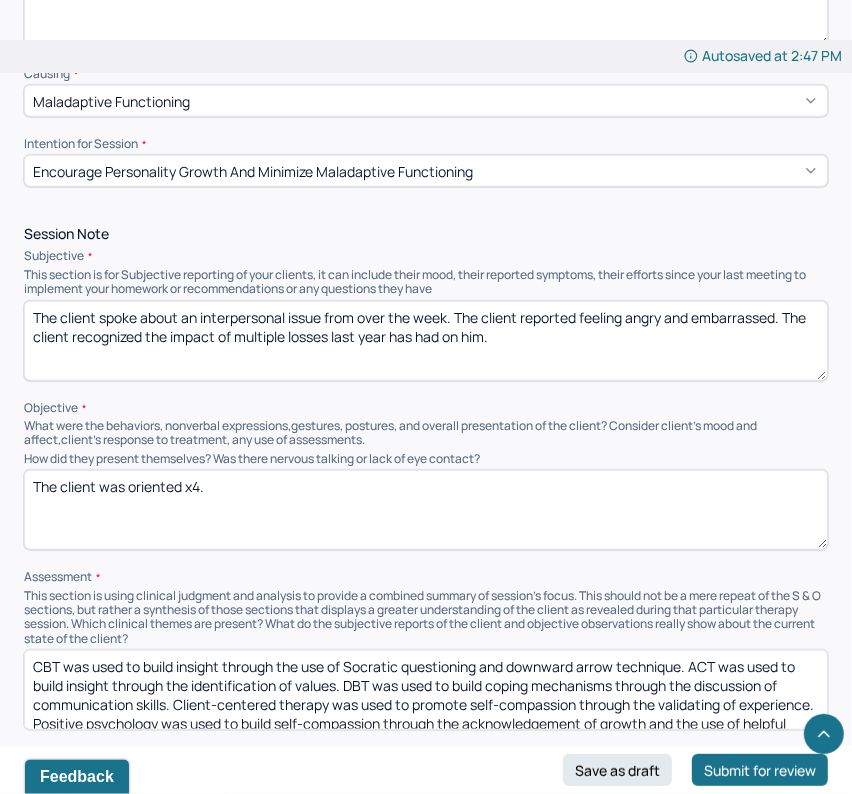 click on "The client was oriented x4." at bounding box center [426, 510] 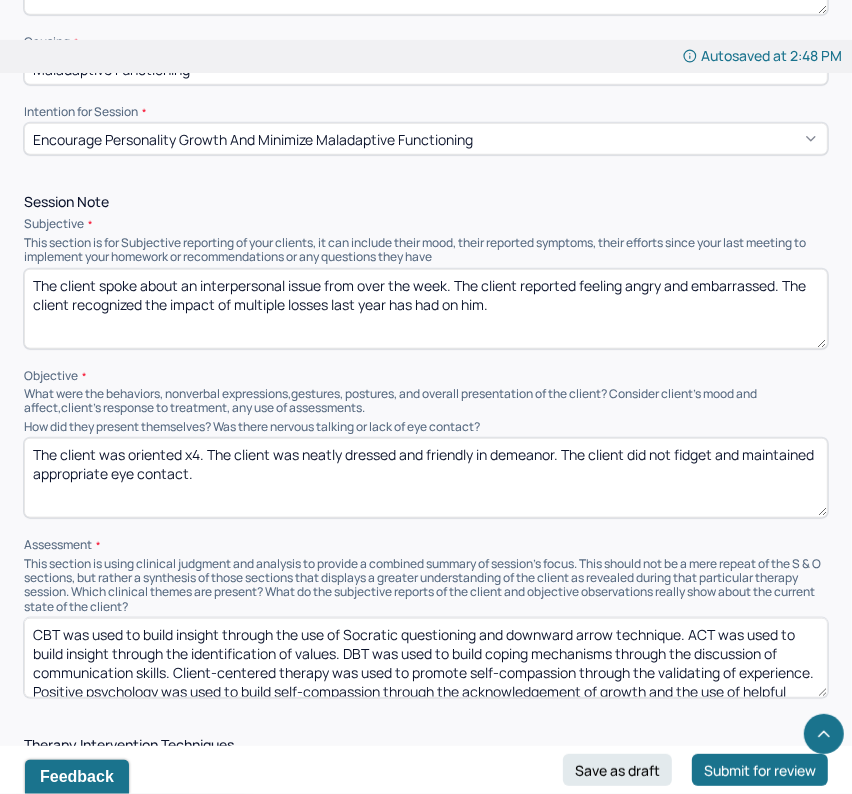 scroll, scrollTop: 867, scrollLeft: 0, axis: vertical 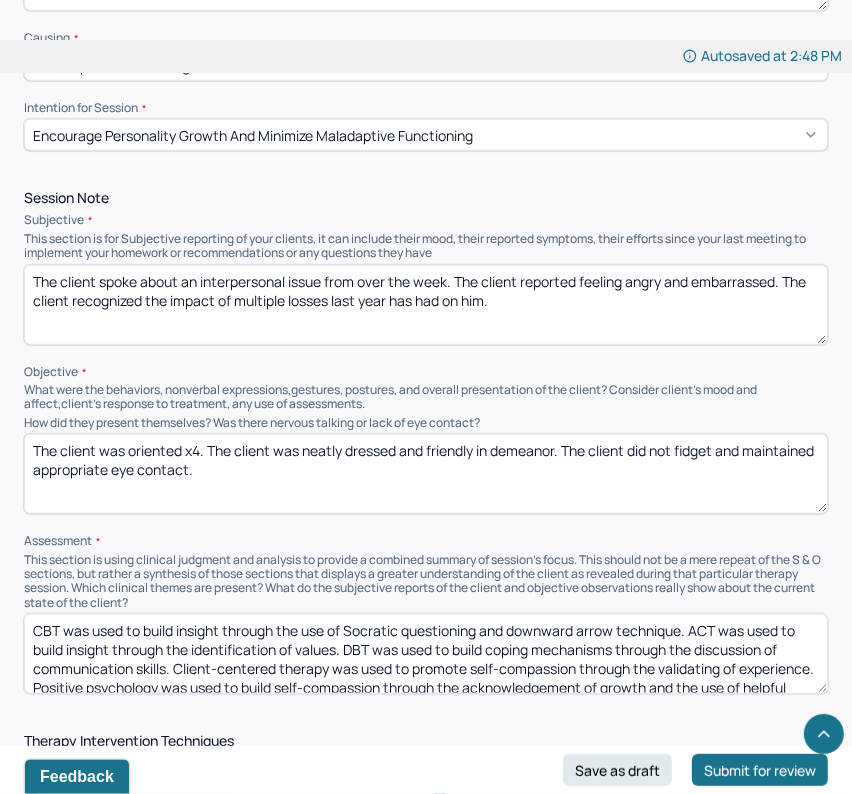 type on "The client was oriented x4. The client was neatly dressed and friendly in demeanor. The client did not fidget and maintained appropriate eye contact." 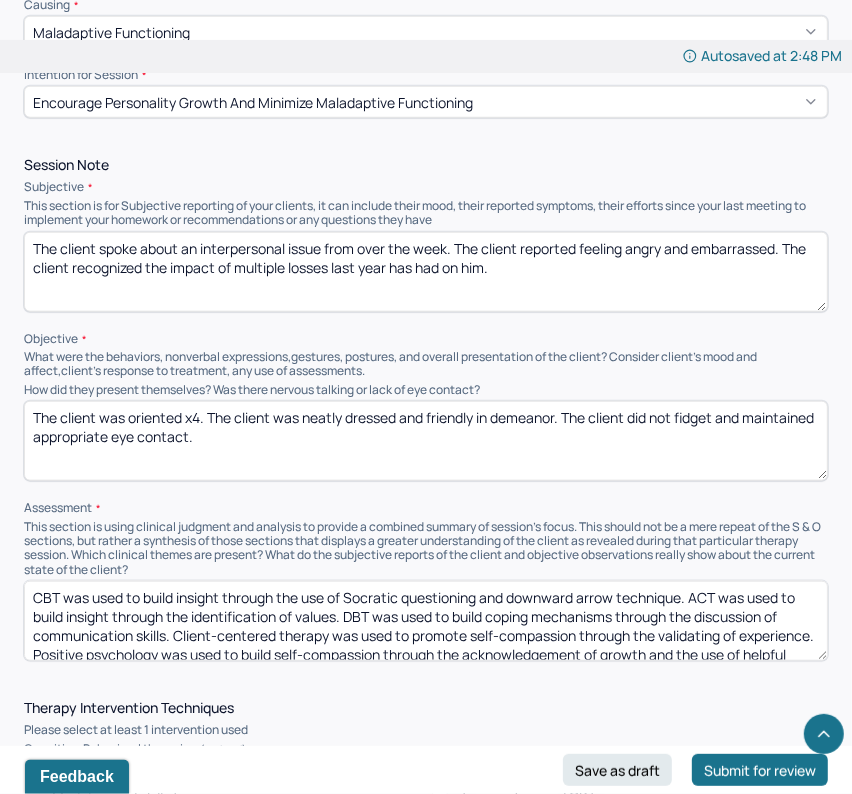 scroll, scrollTop: 904, scrollLeft: 0, axis: vertical 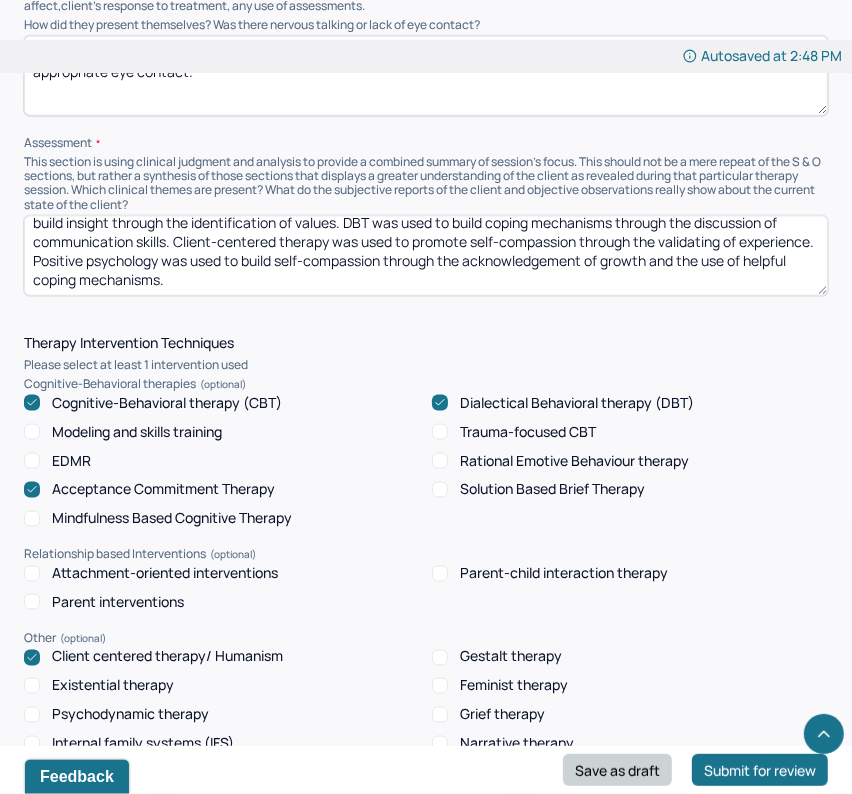 click on "Save as draft" at bounding box center (617, 770) 